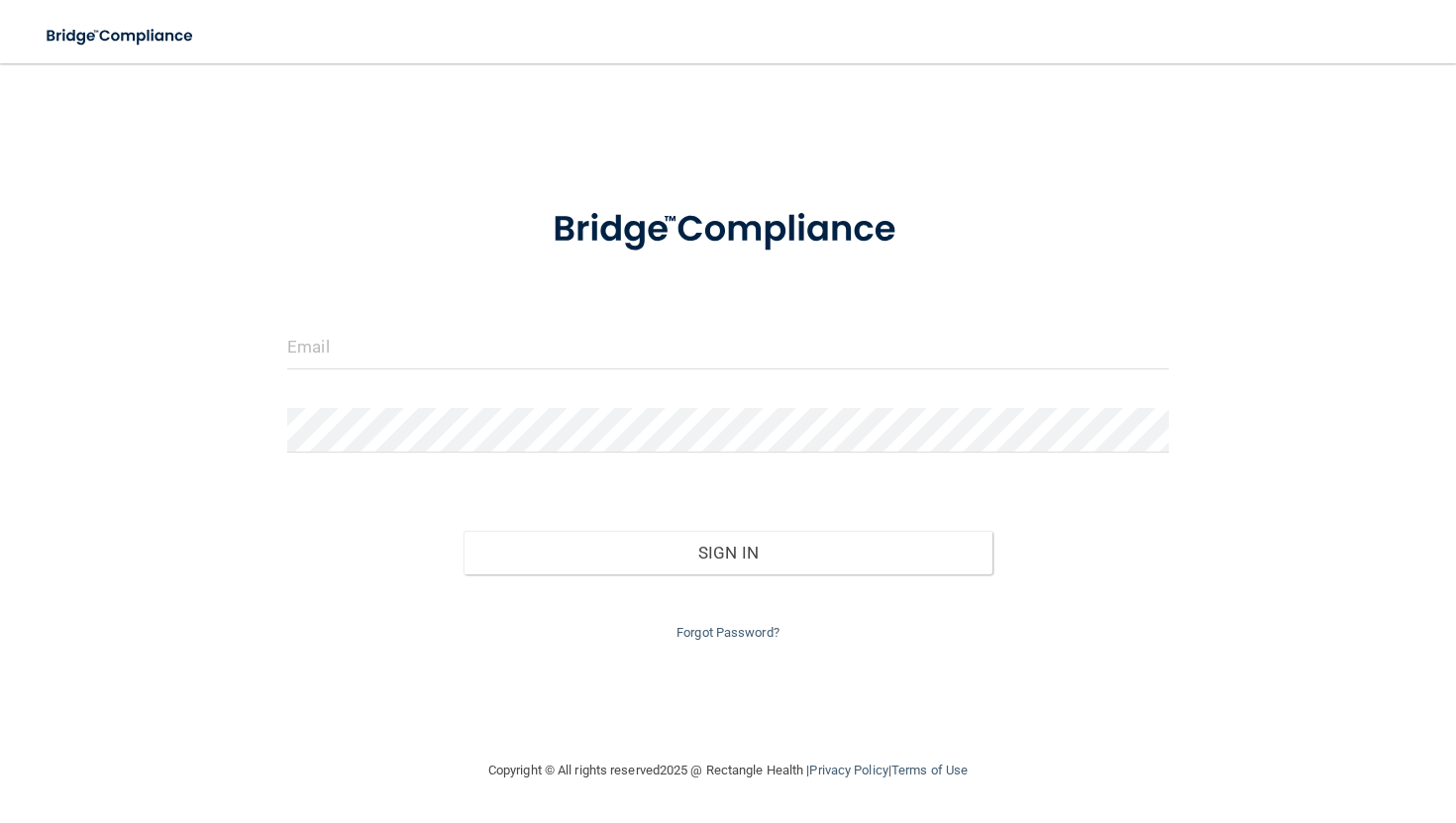 scroll, scrollTop: 0, scrollLeft: 0, axis: both 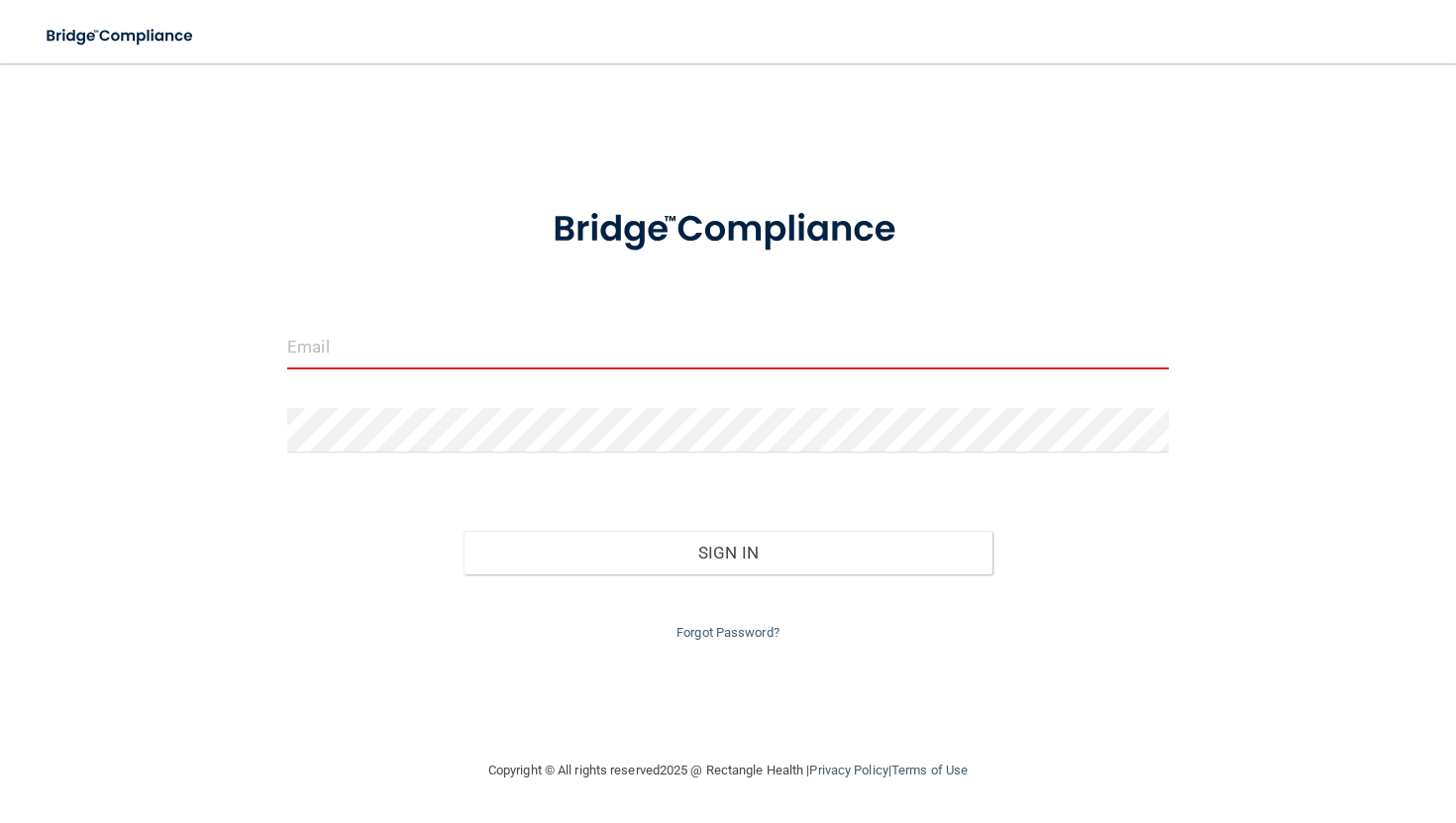 click at bounding box center (728, 347) 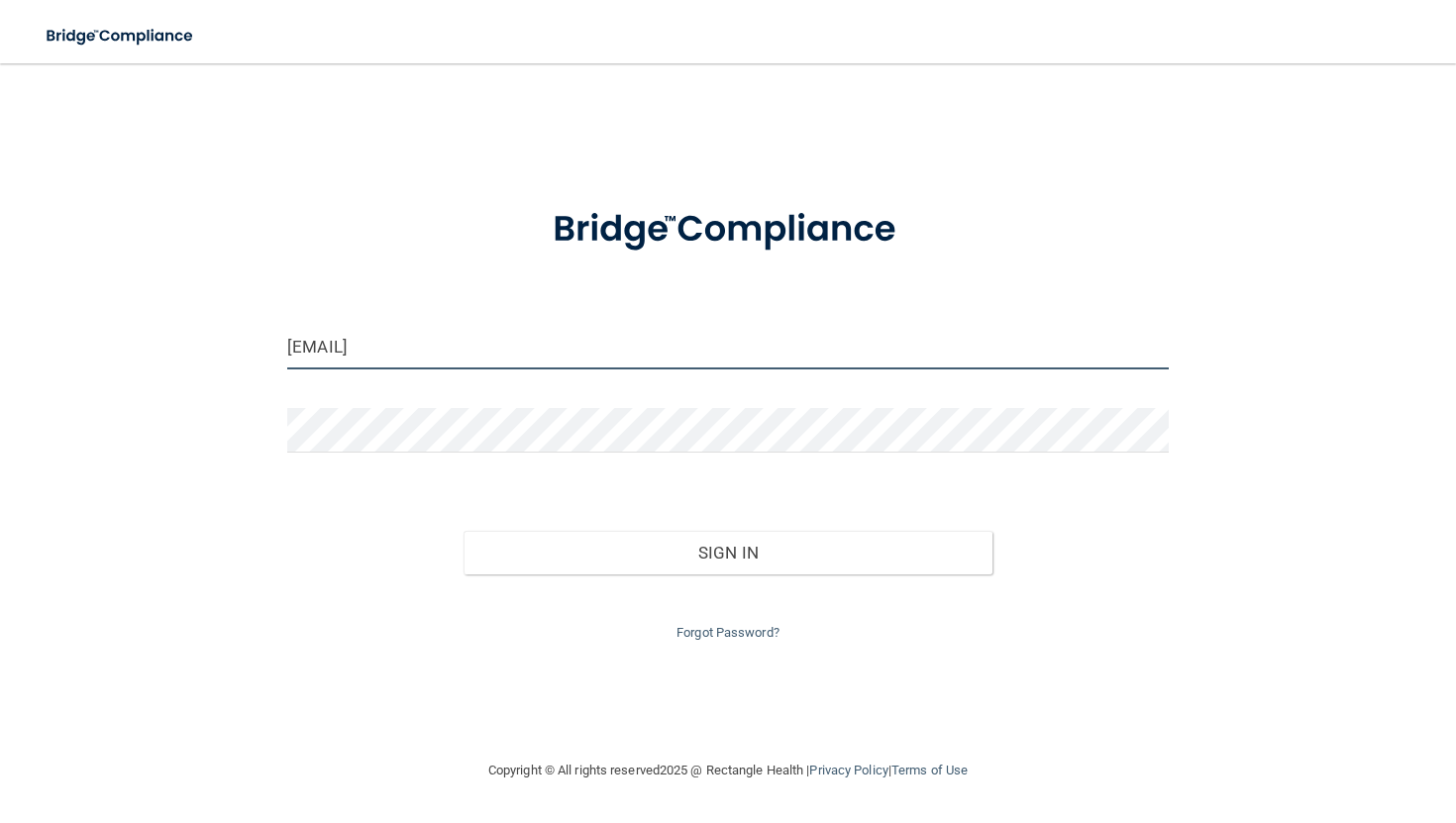 type on "[EMAIL]" 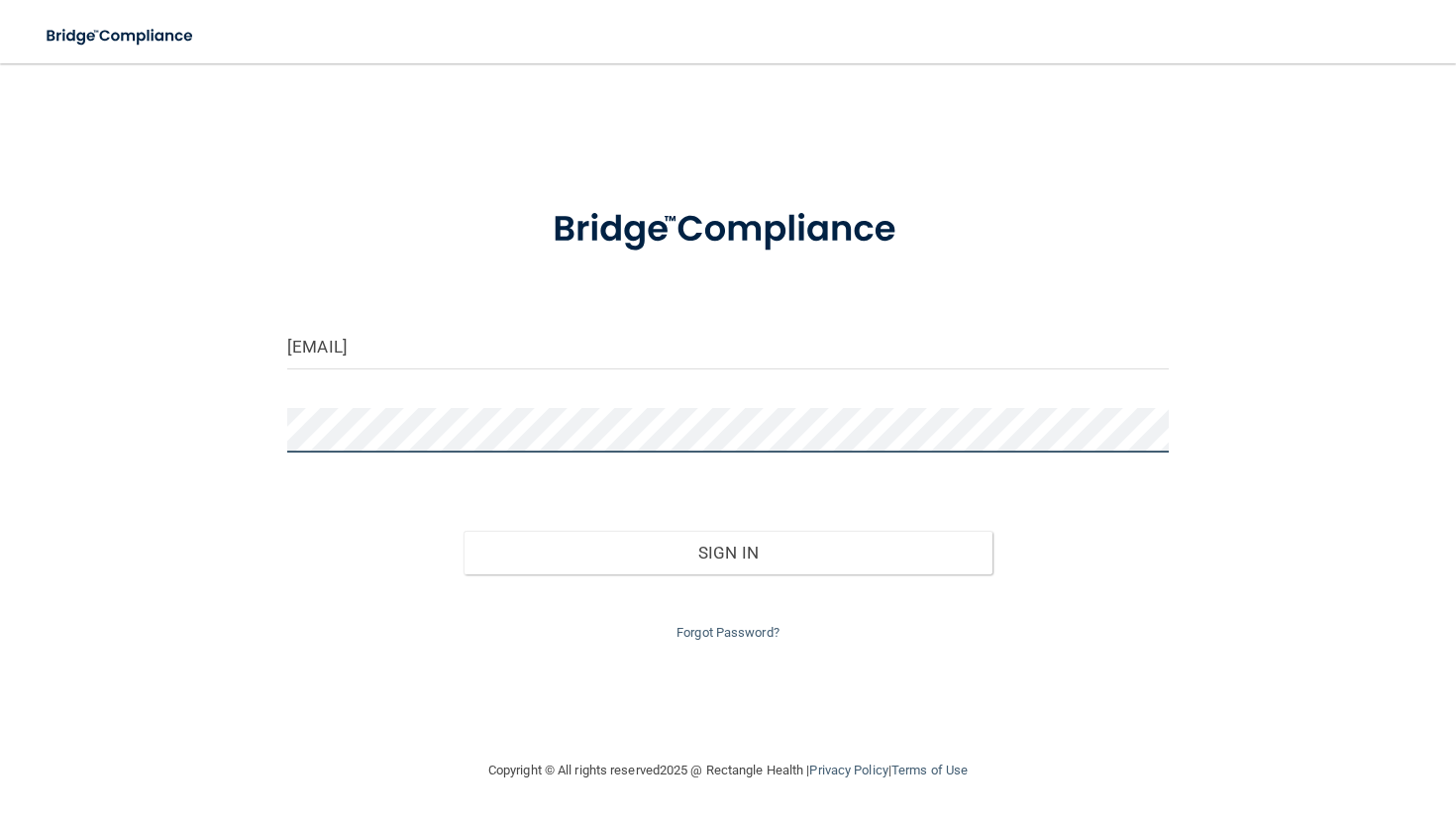 click on "Sign In" at bounding box center (728, 553) 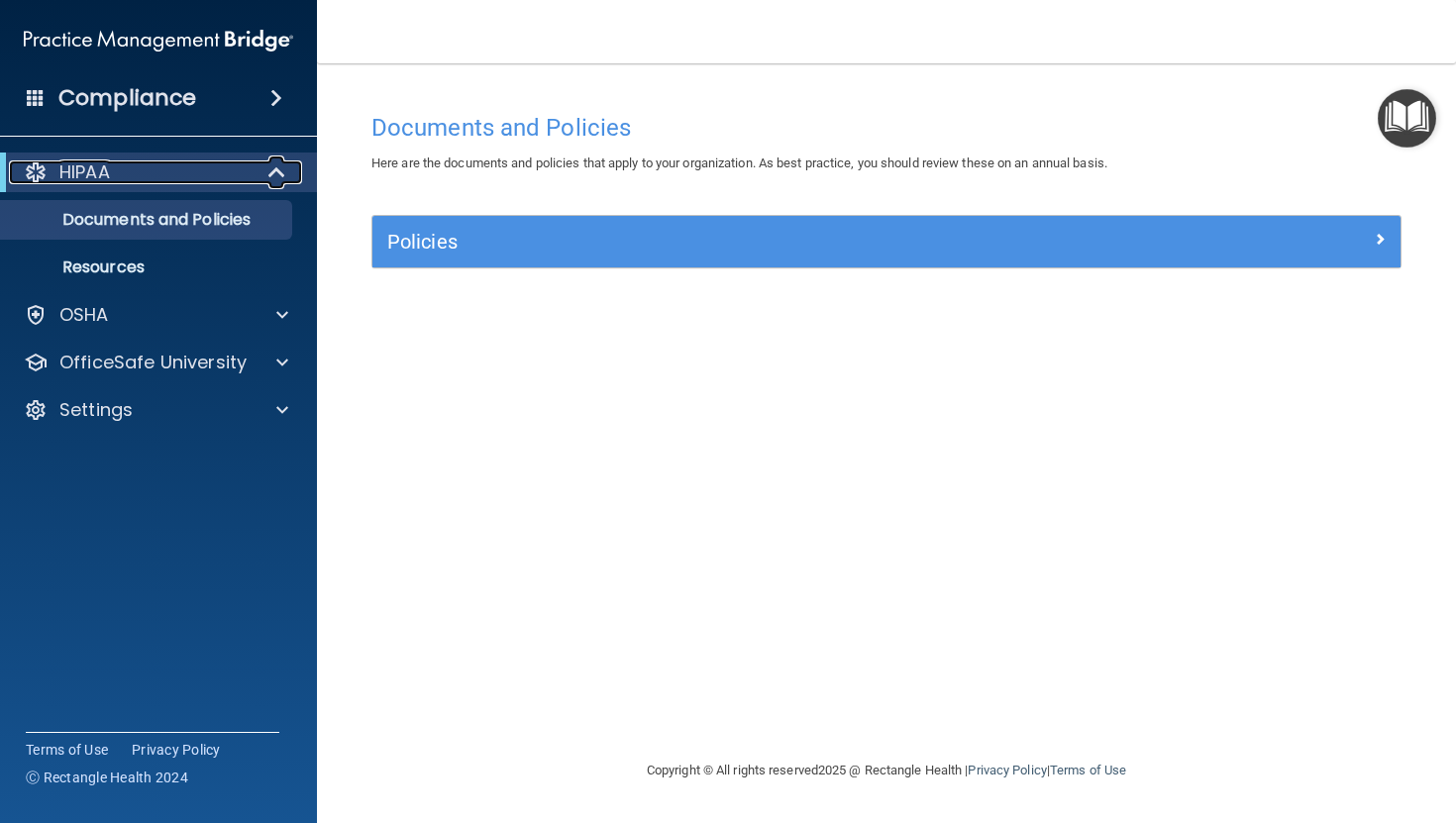 click on "HIPAA" at bounding box center (131, 172) 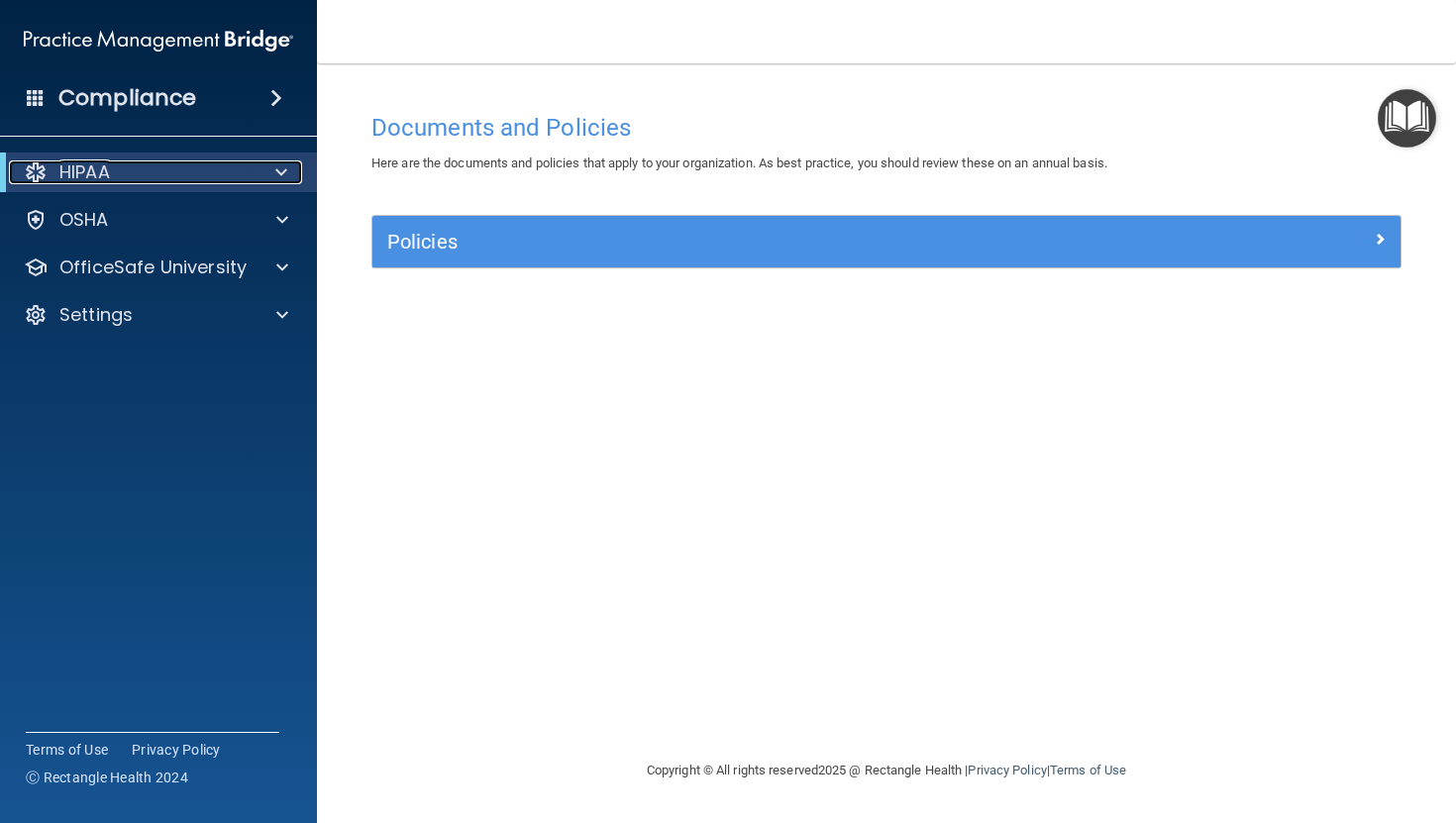 click at bounding box center (281, 172) 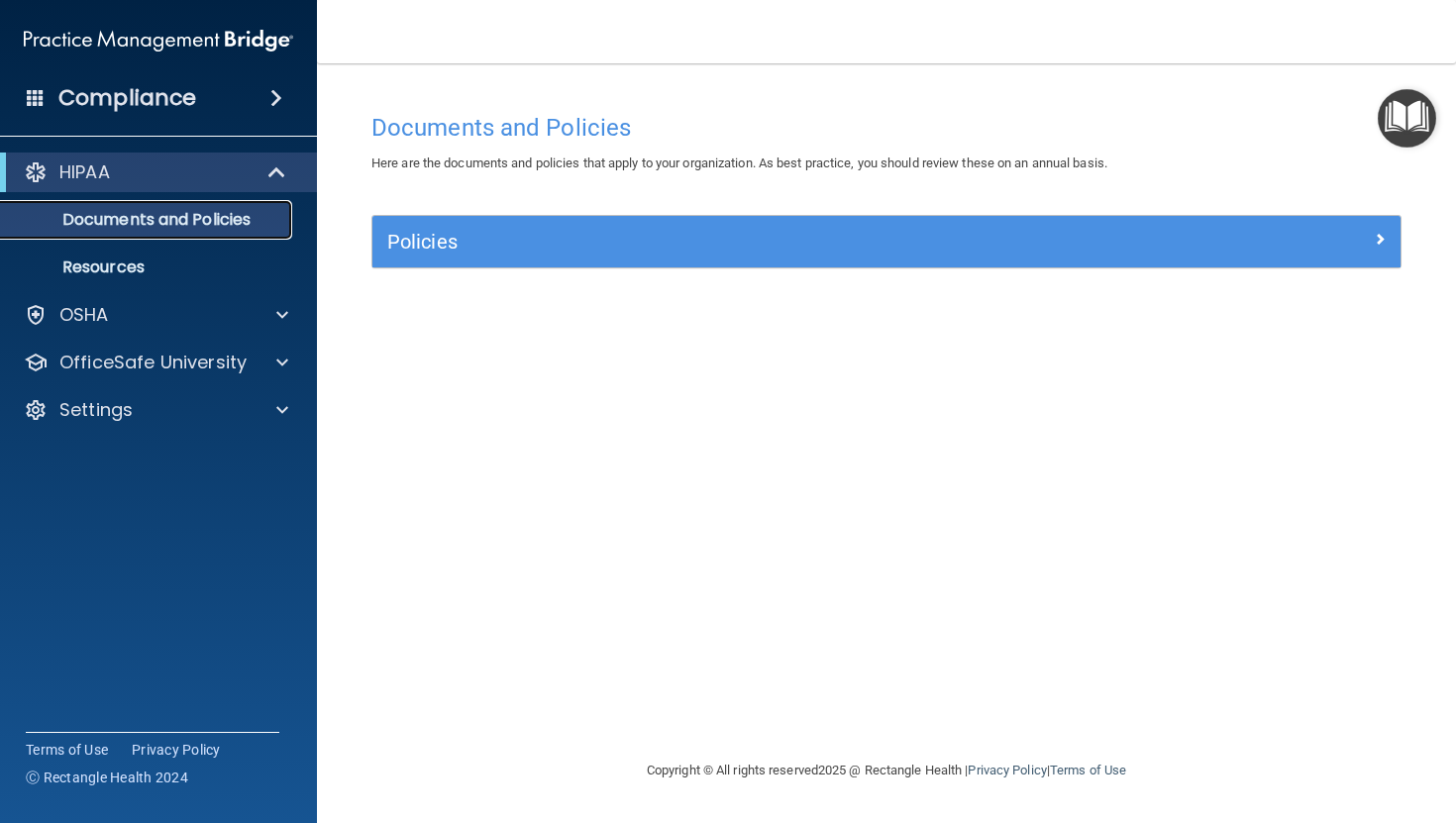 click on "Documents and Policies" at bounding box center [148, 220] 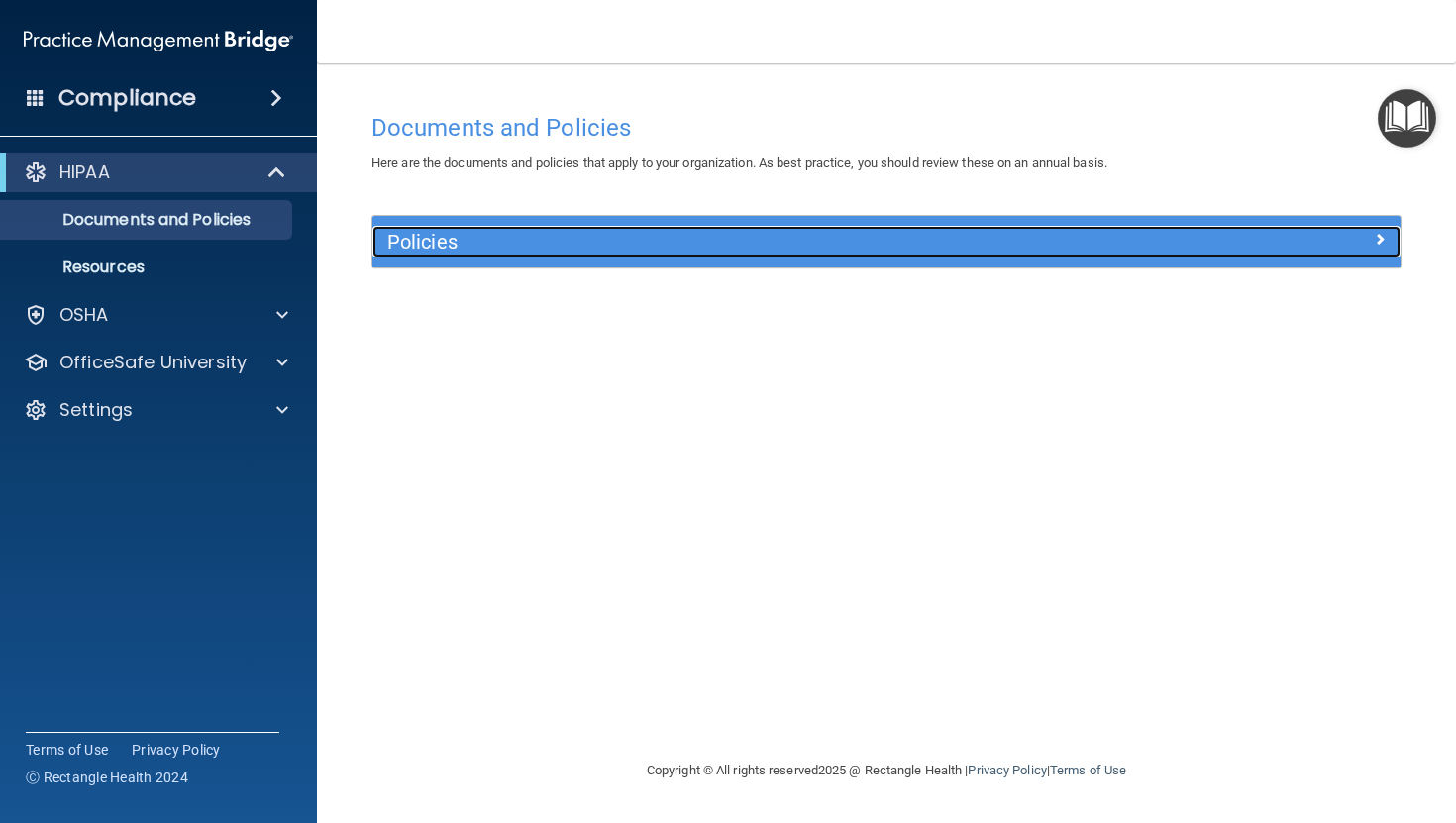 click on "Policies" at bounding box center [758, 242] 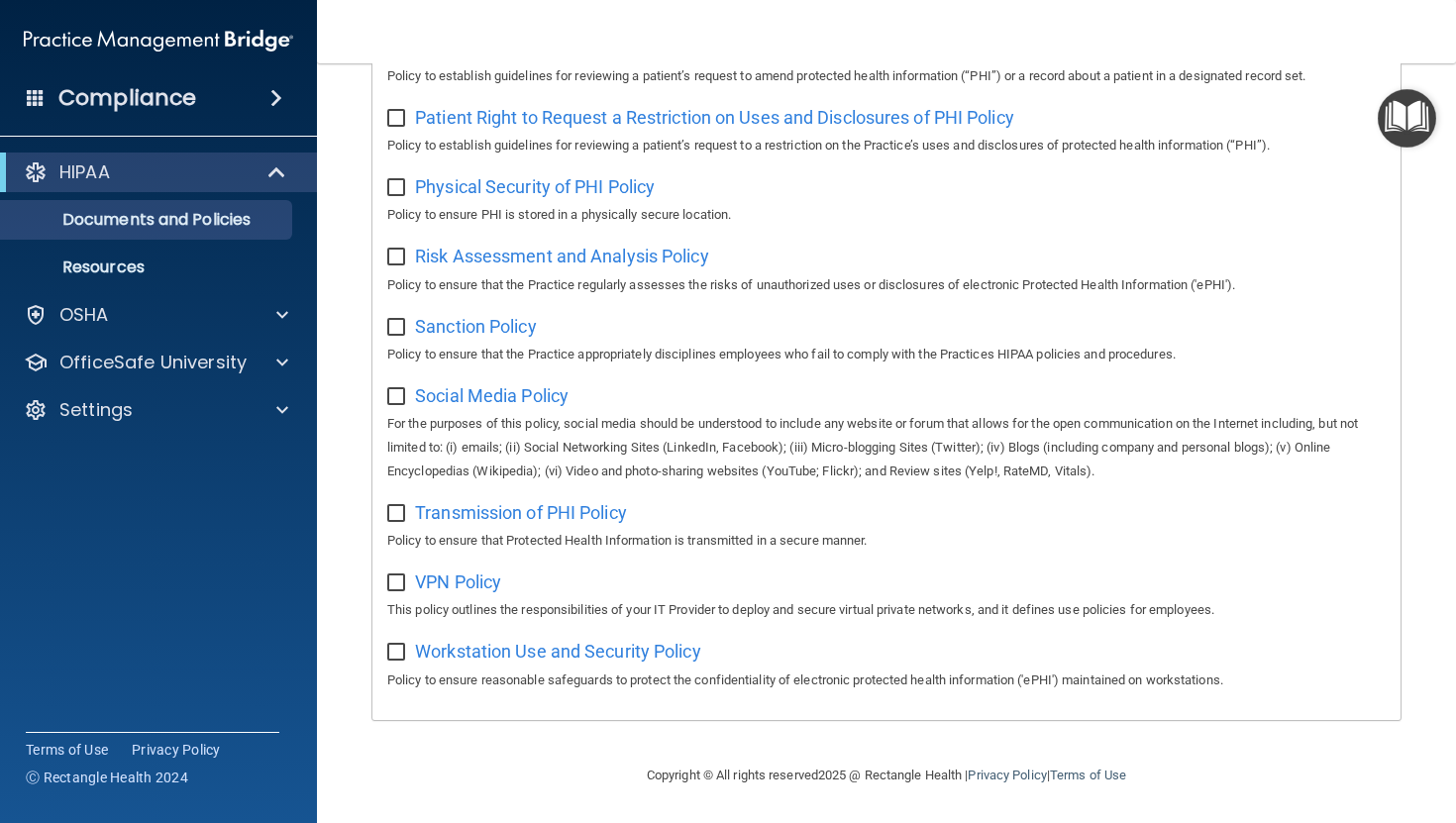 scroll, scrollTop: 0, scrollLeft: 0, axis: both 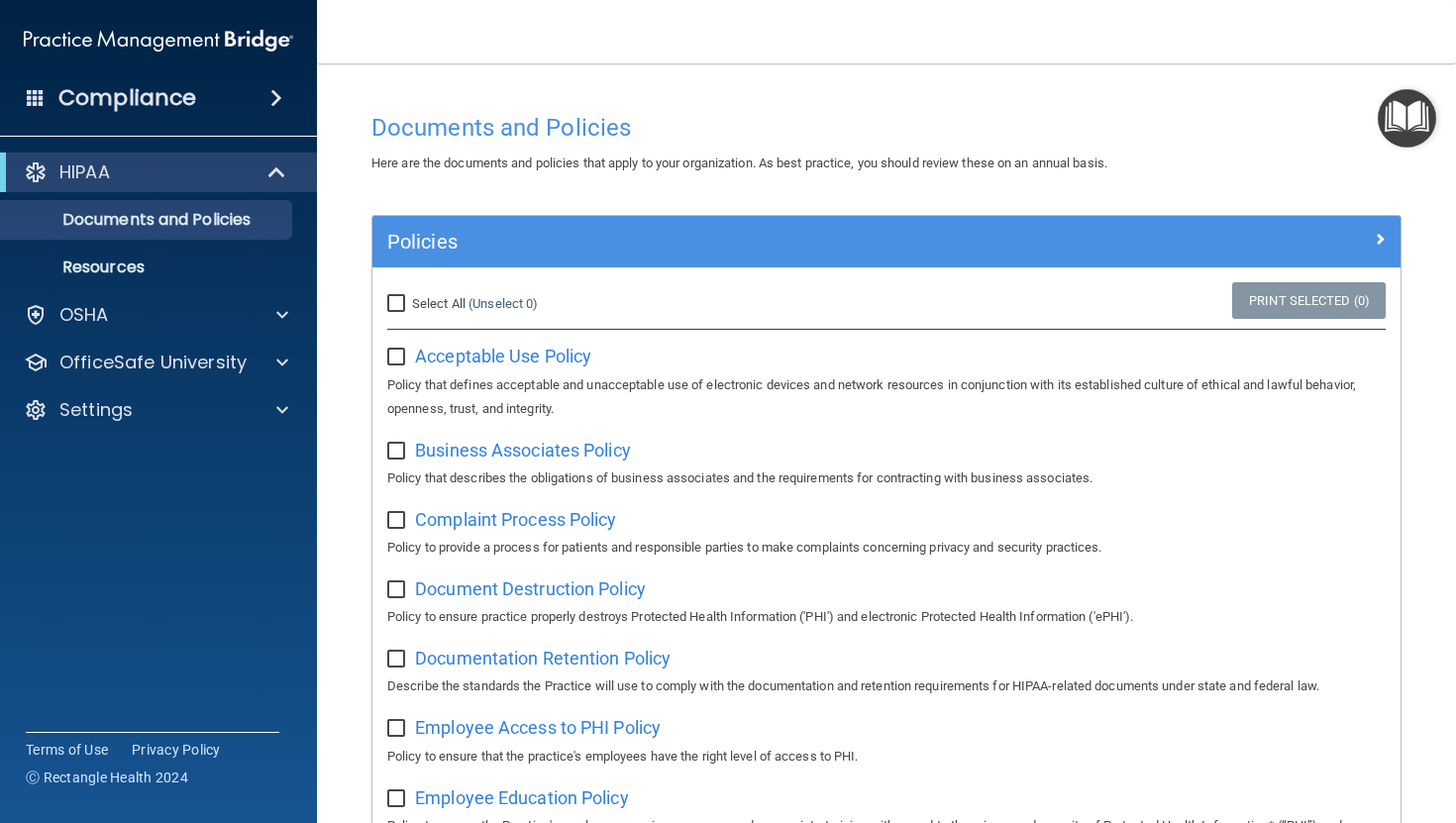 click at bounding box center [398, 358] 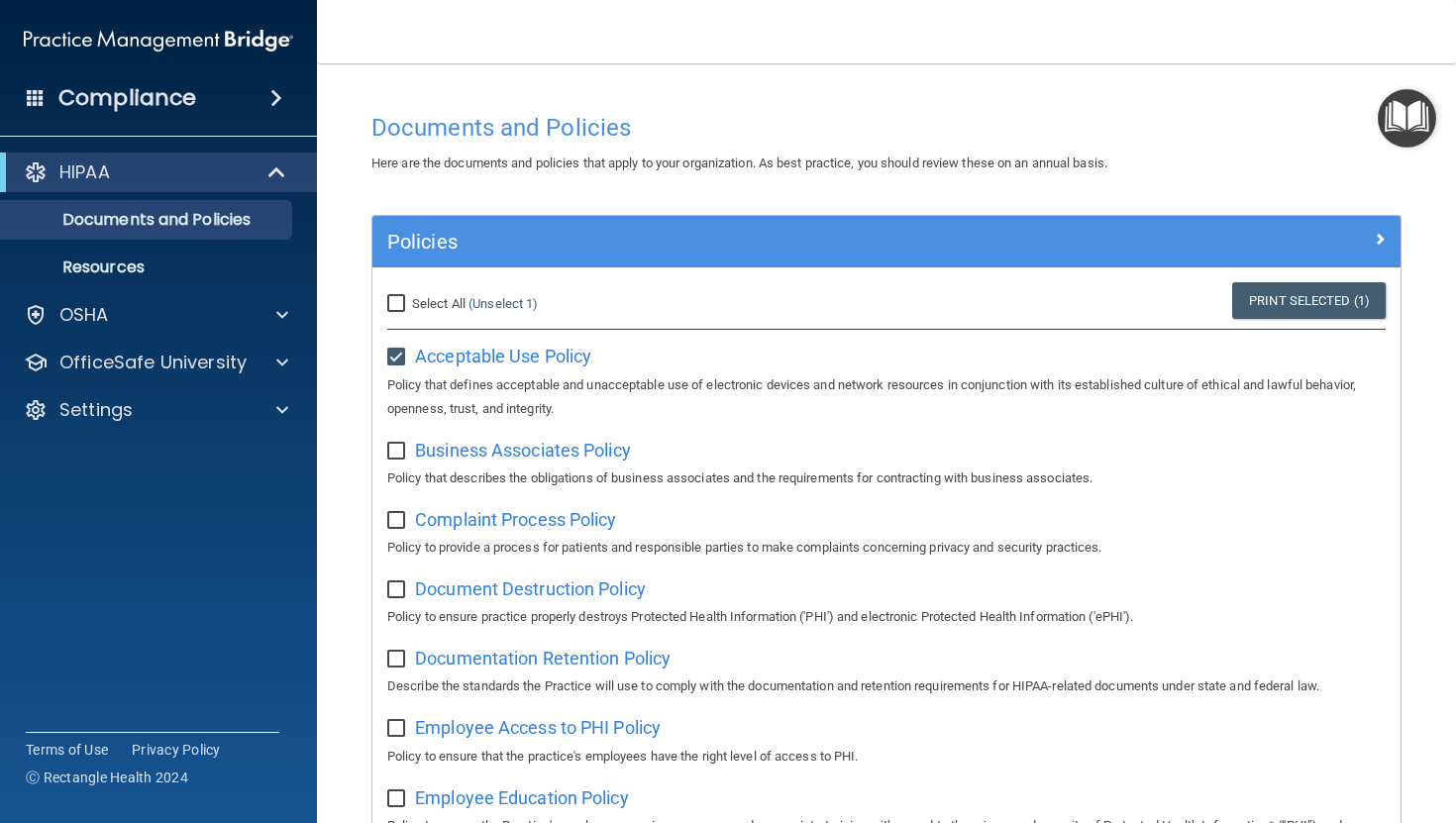 click at bounding box center (398, 452) 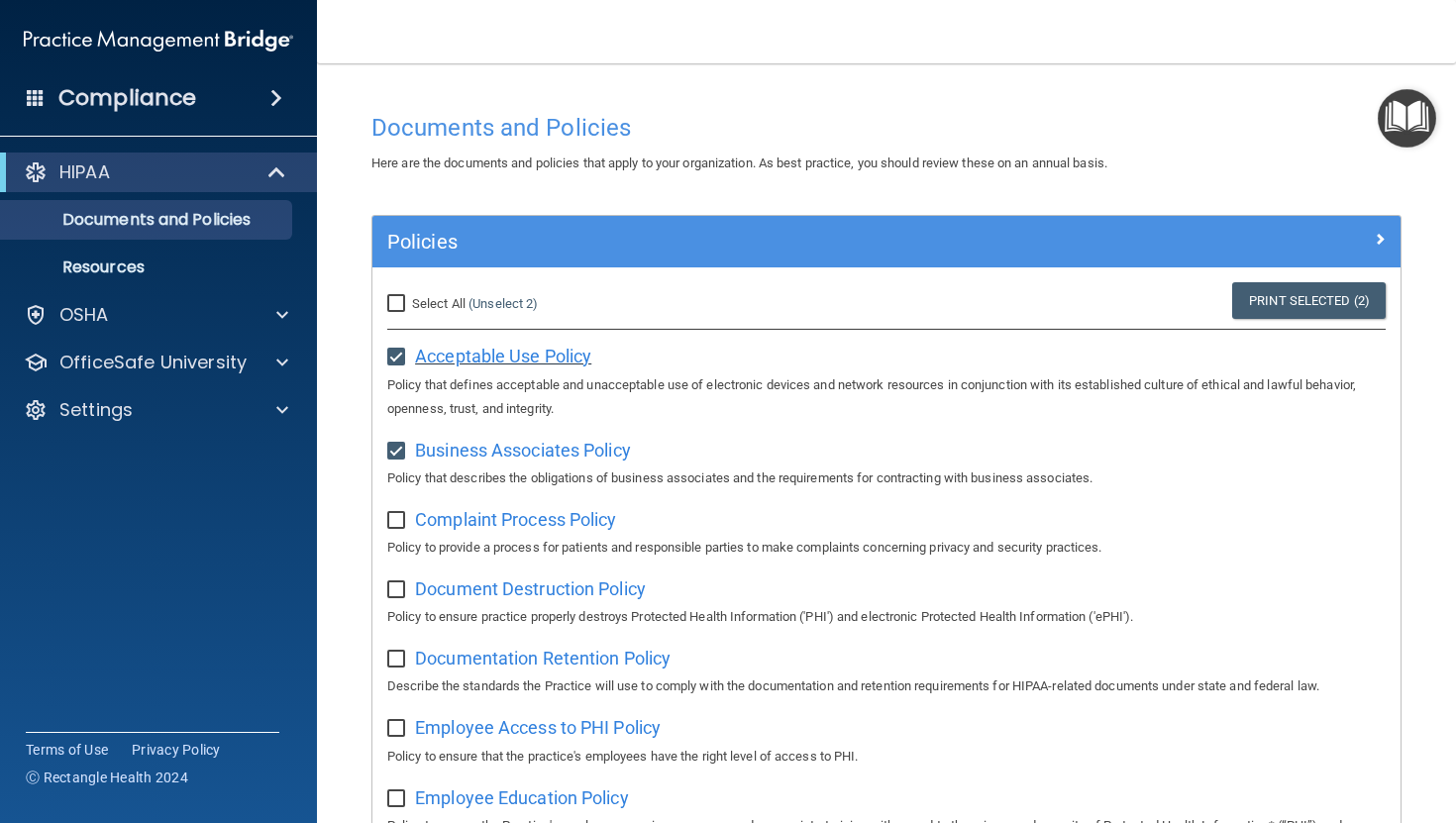 click on "Acceptable Use Policy" at bounding box center (503, 356) 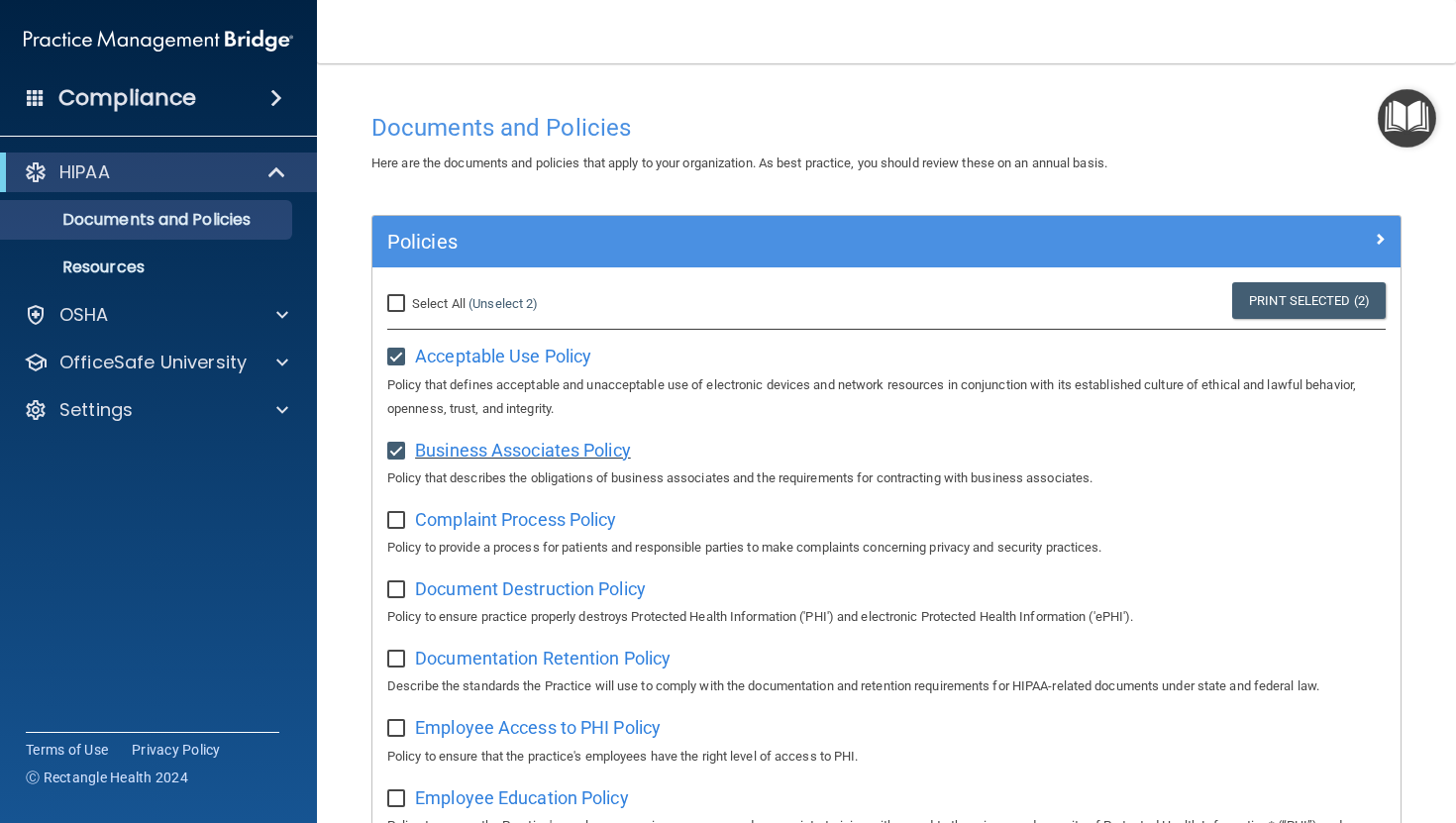 click on "Business Associates Policy" at bounding box center (523, 450) 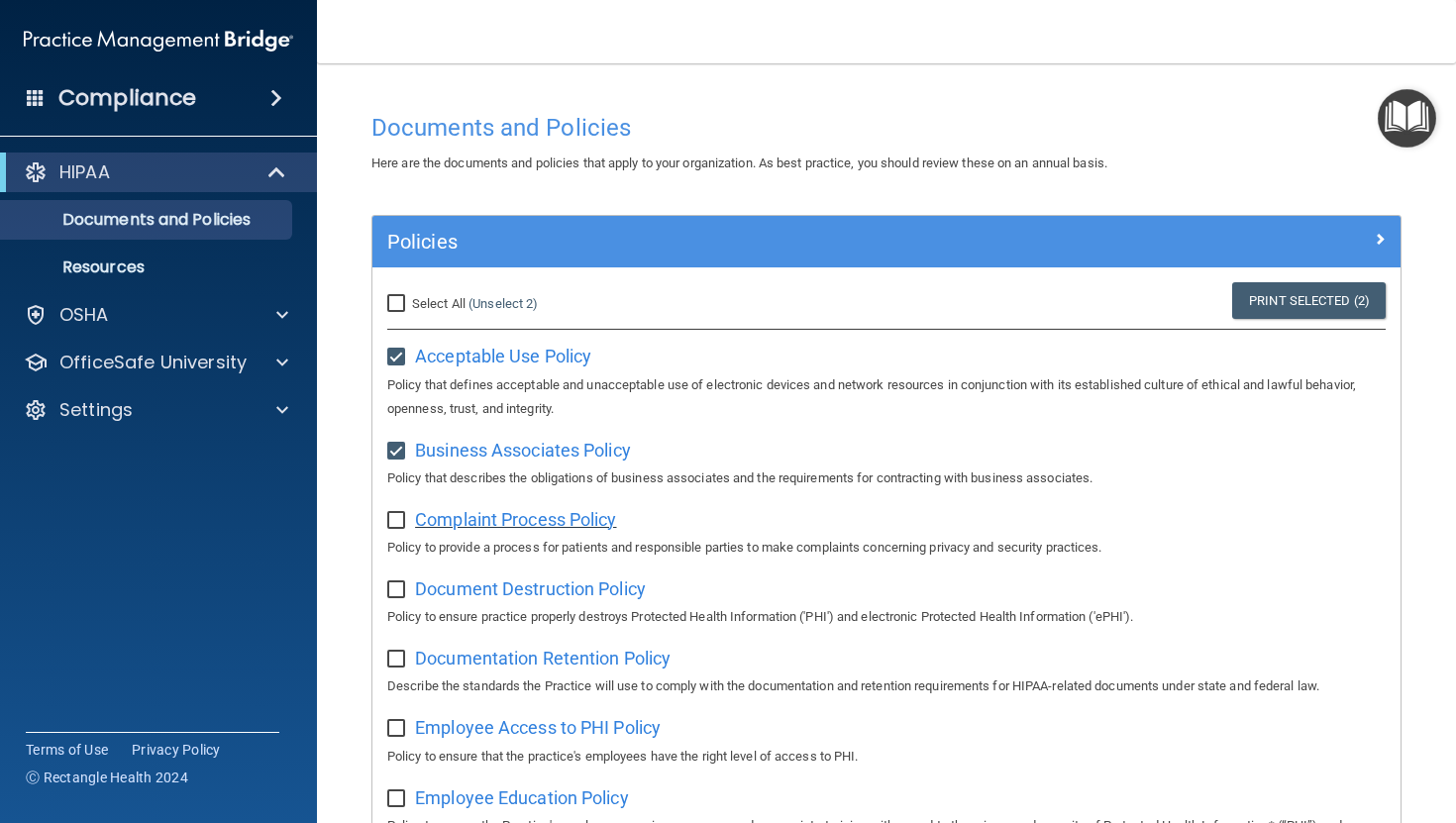 click on "Complaint Process Policy" at bounding box center (515, 519) 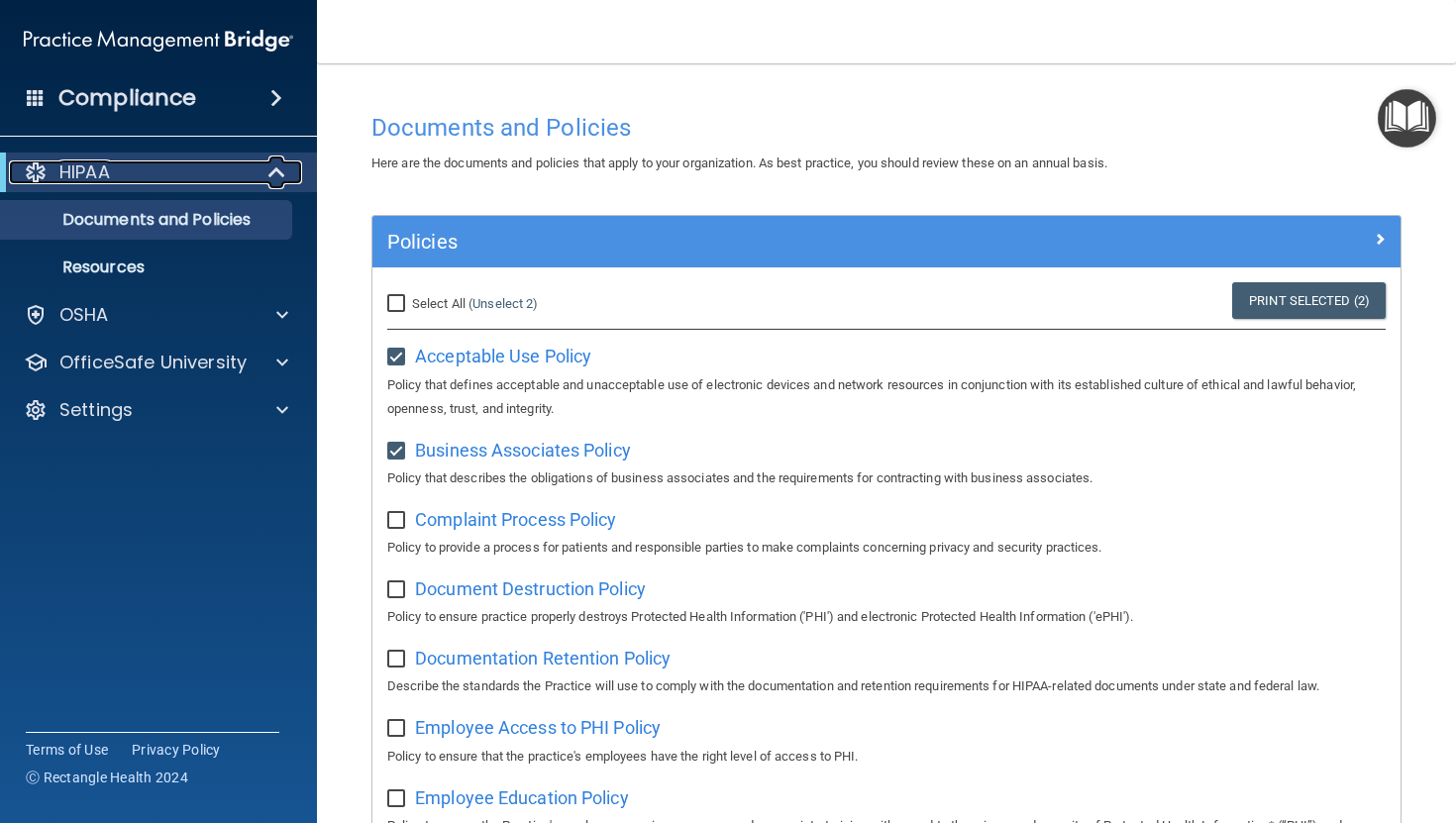 click on "HIPAA" at bounding box center (84, 172) 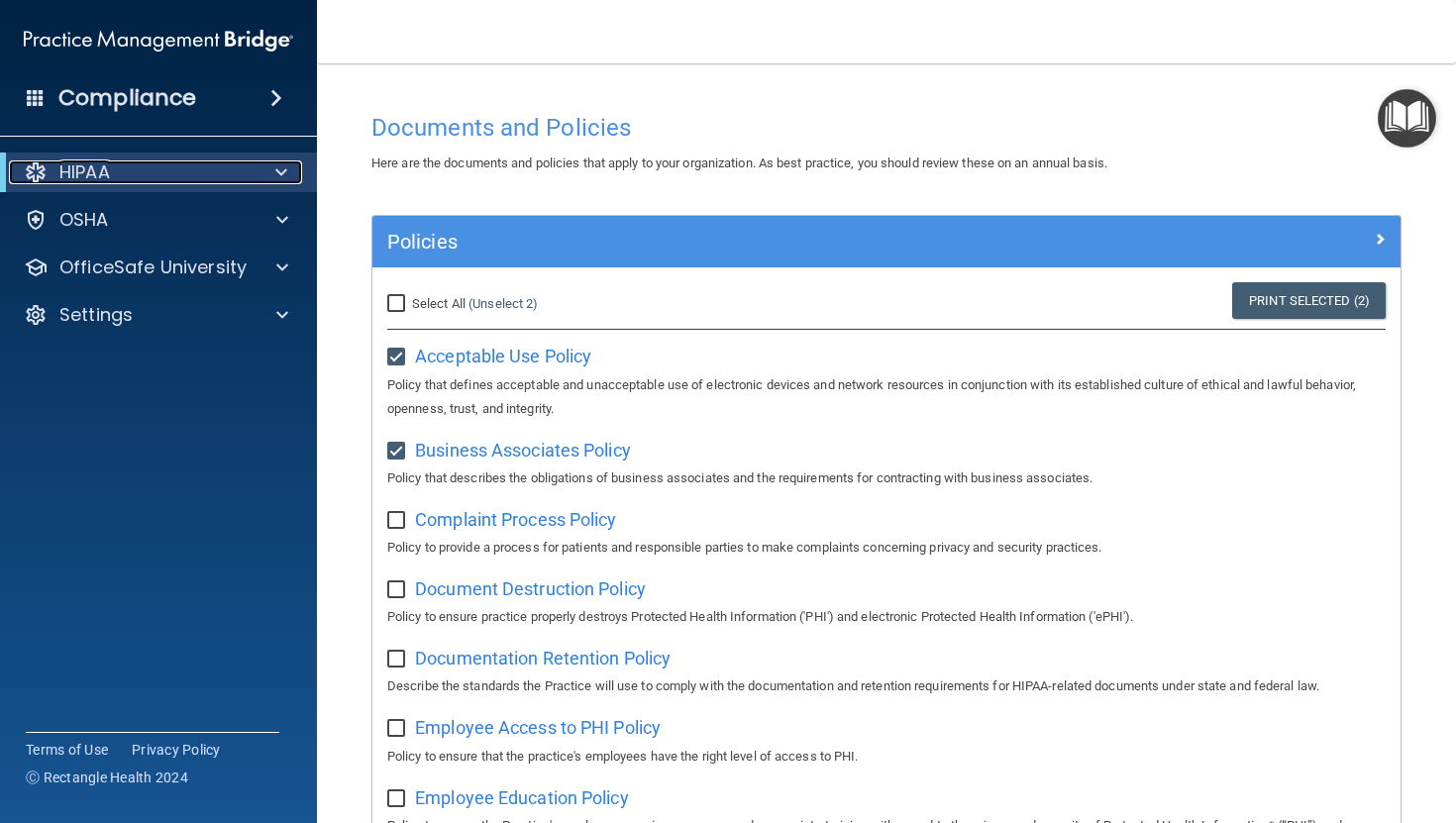 click on "HIPAA" at bounding box center [84, 172] 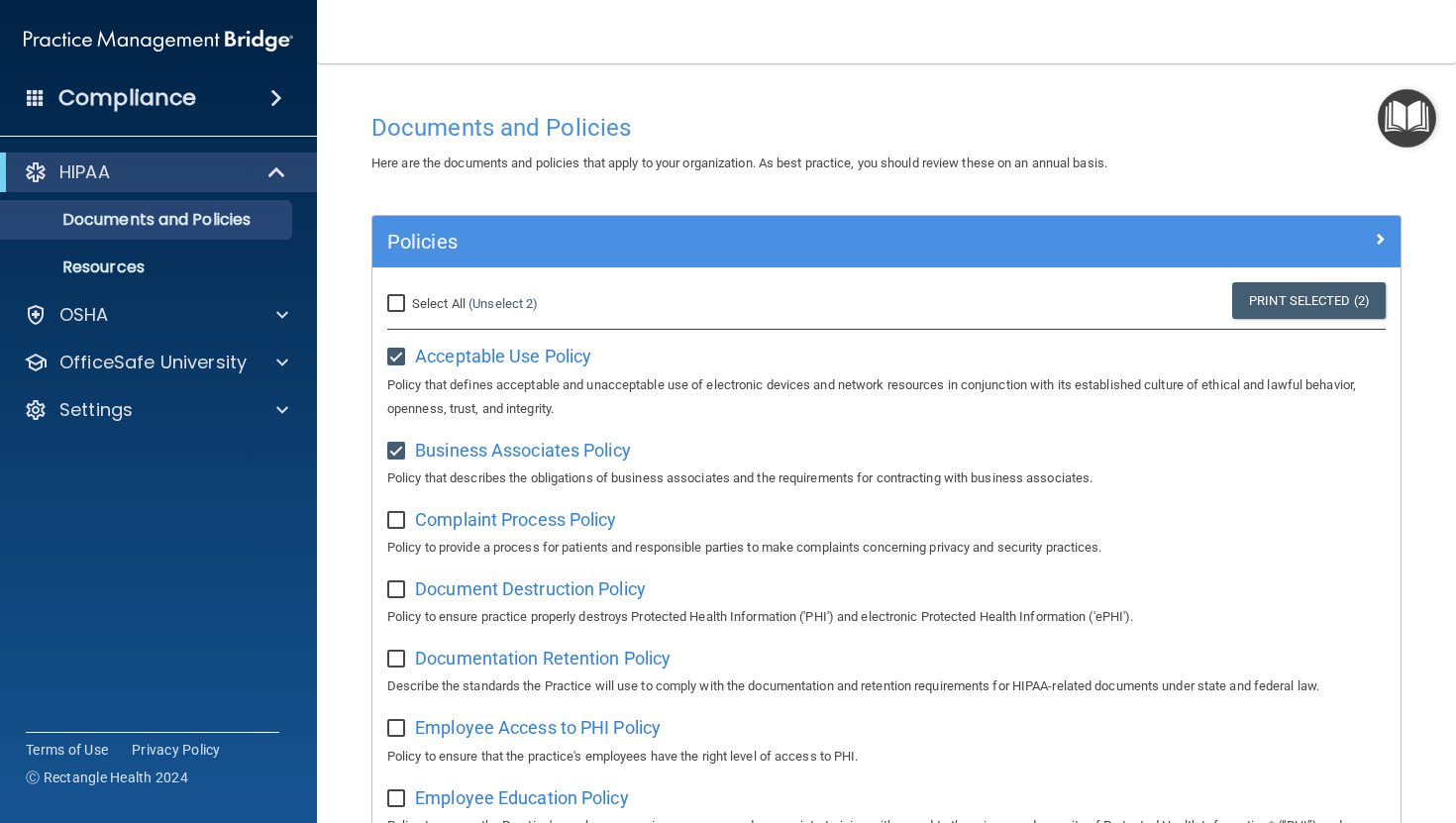 click on "Compliance" at bounding box center (158, 98) 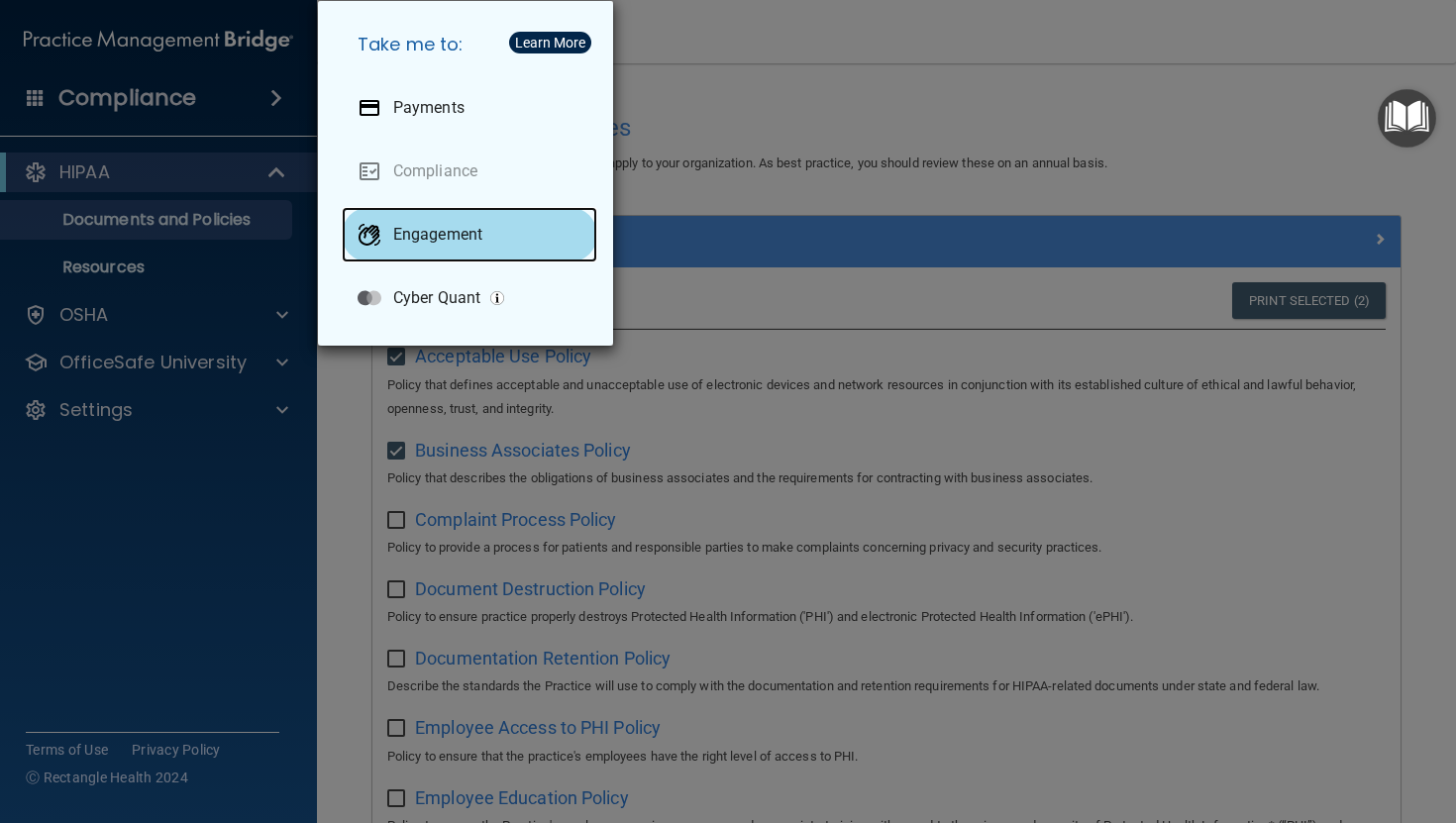 click on "Engagement" at bounding box center (469, 235) 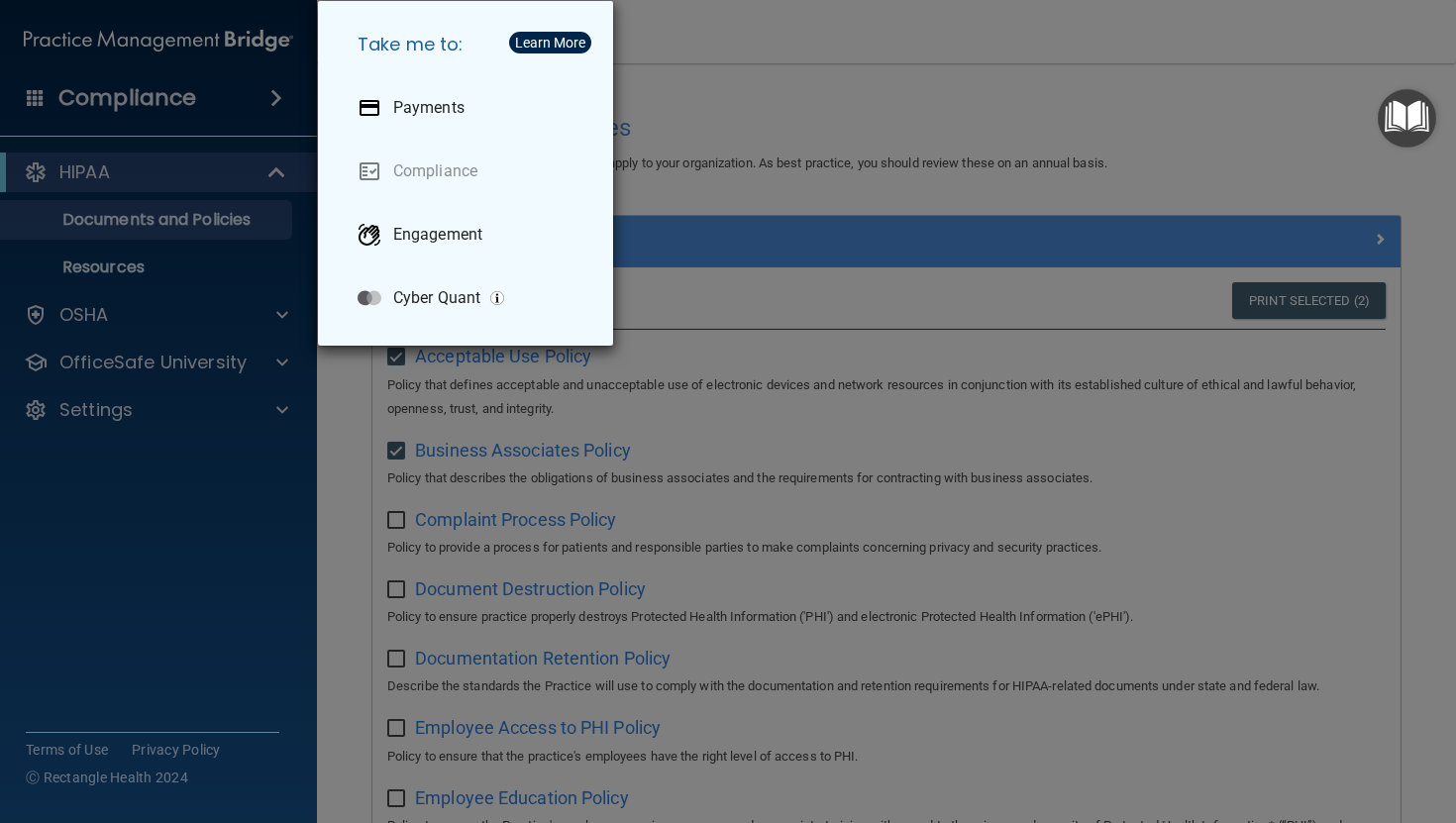 click on "Take me to:             Payments                   Compliance                     Engagement                     Cyber Quant" at bounding box center [728, 411] 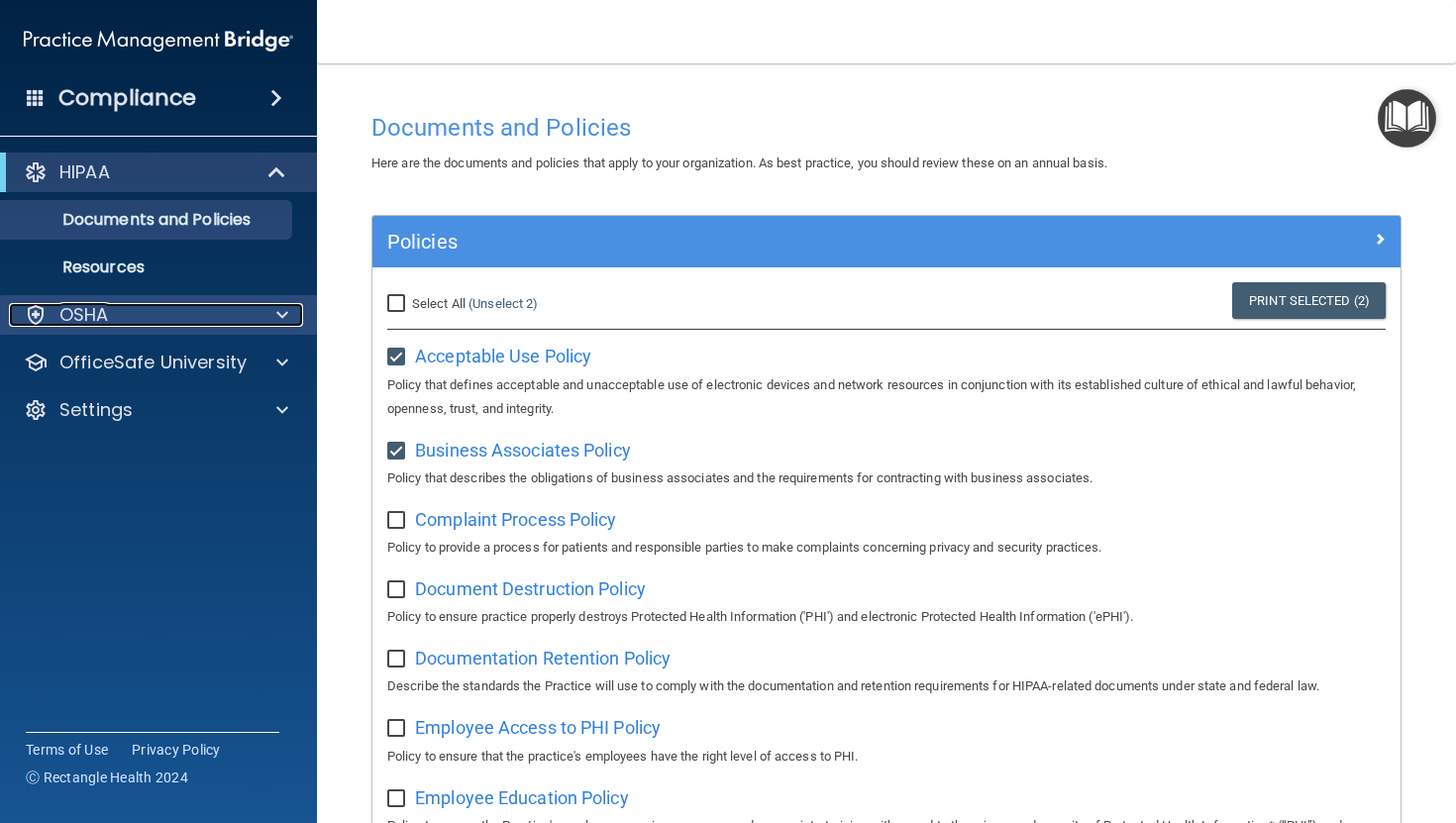 click on "OSHA" at bounding box center [132, 315] 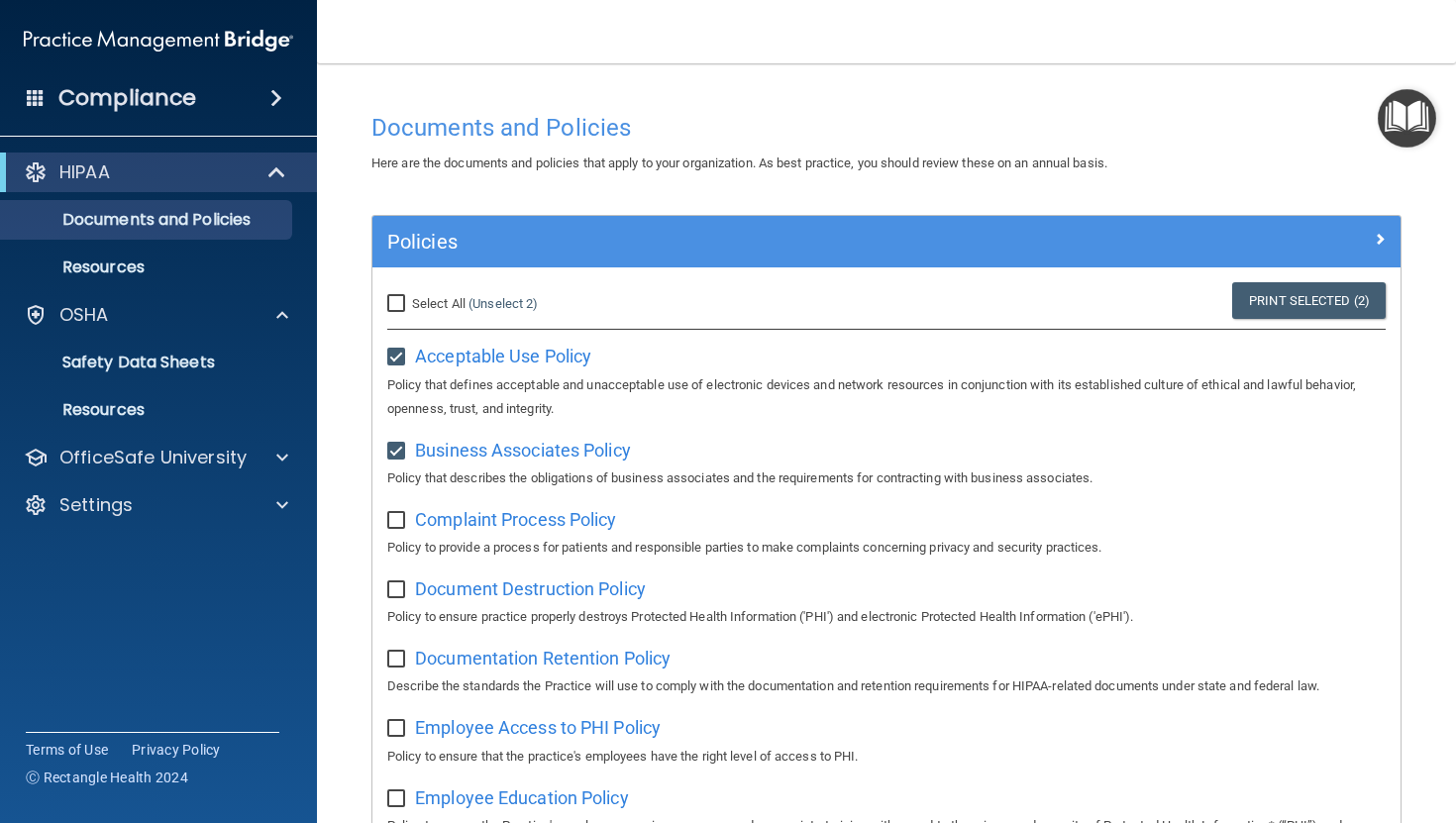 click on "HIPAA
Documents and Policies                 Report an Incident               Business Associates               Emergency Planning               Resources                 HIPAA Risk Assessment
OSHA
Documents               Safety Data Sheets               Self-Assessment                Injury and Illness Report                Resources
PCI
PCI Compliance                Merchant Savings Calculator
OfficeSafe University
HIPAA Training                   OSHA Training                   Continuing Education
Settings
My Account               My Users               Services                 Sign Out" at bounding box center (158, 343) 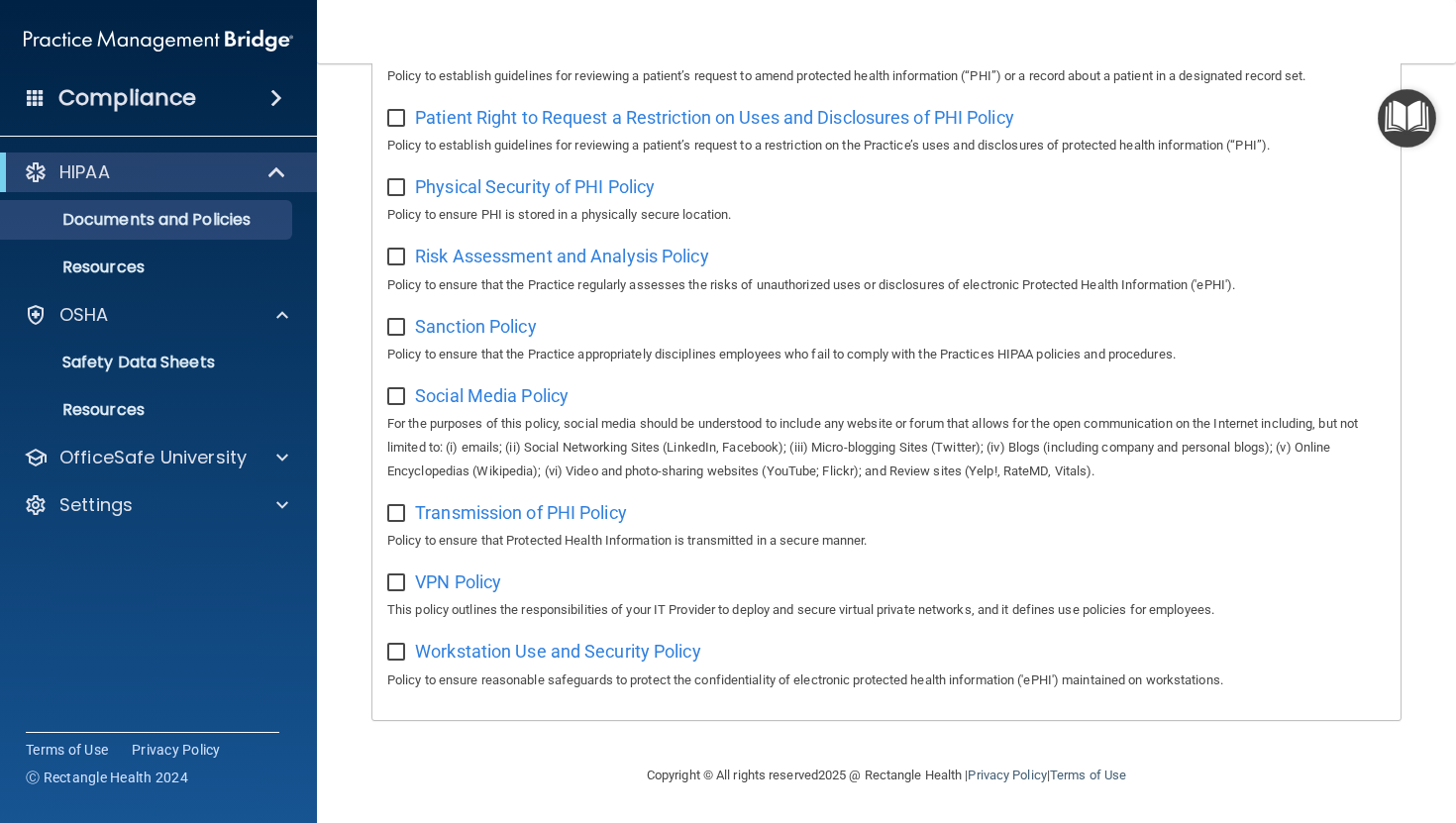 scroll, scrollTop: 0, scrollLeft: 0, axis: both 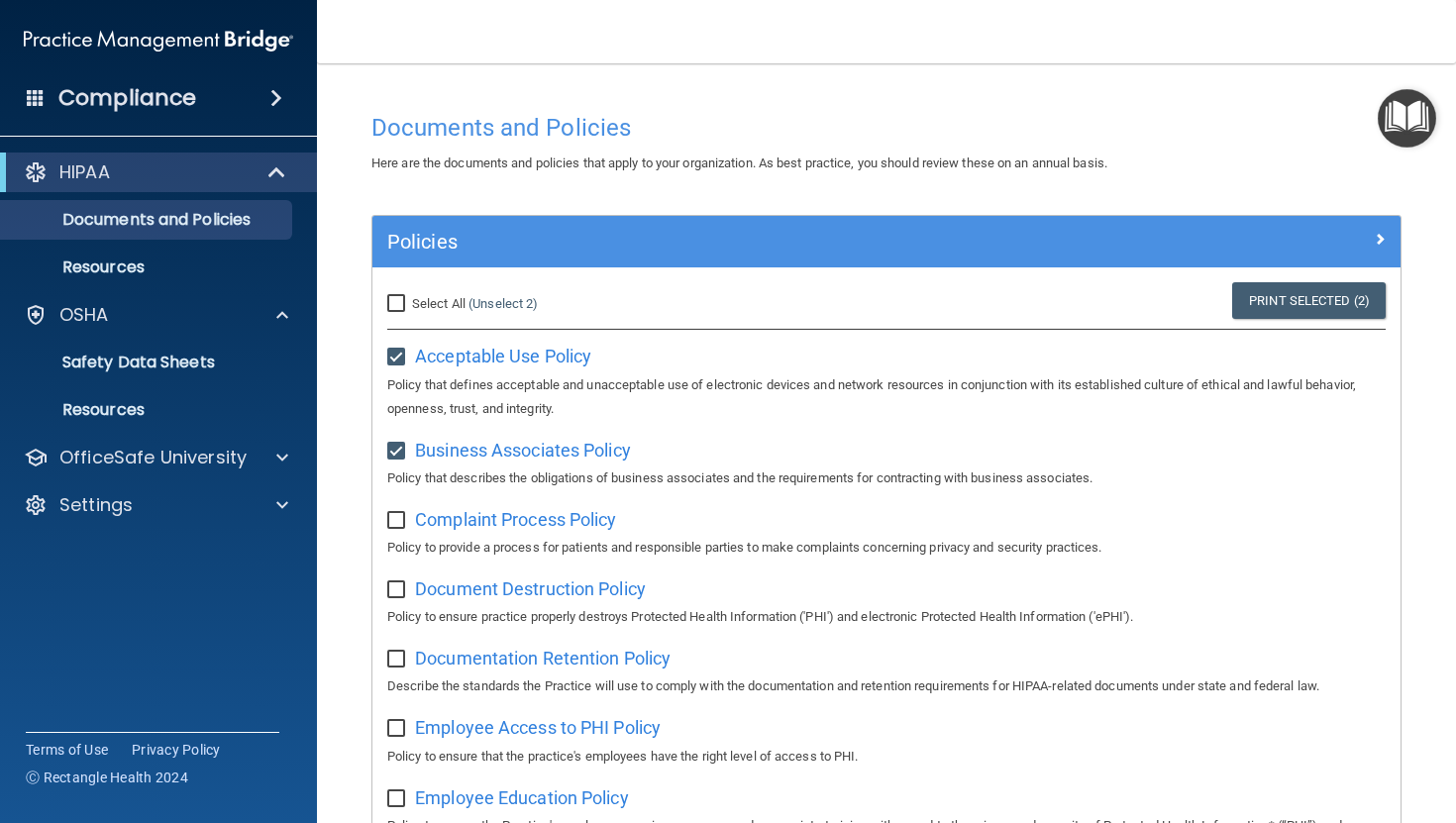 click at bounding box center (36, 97) 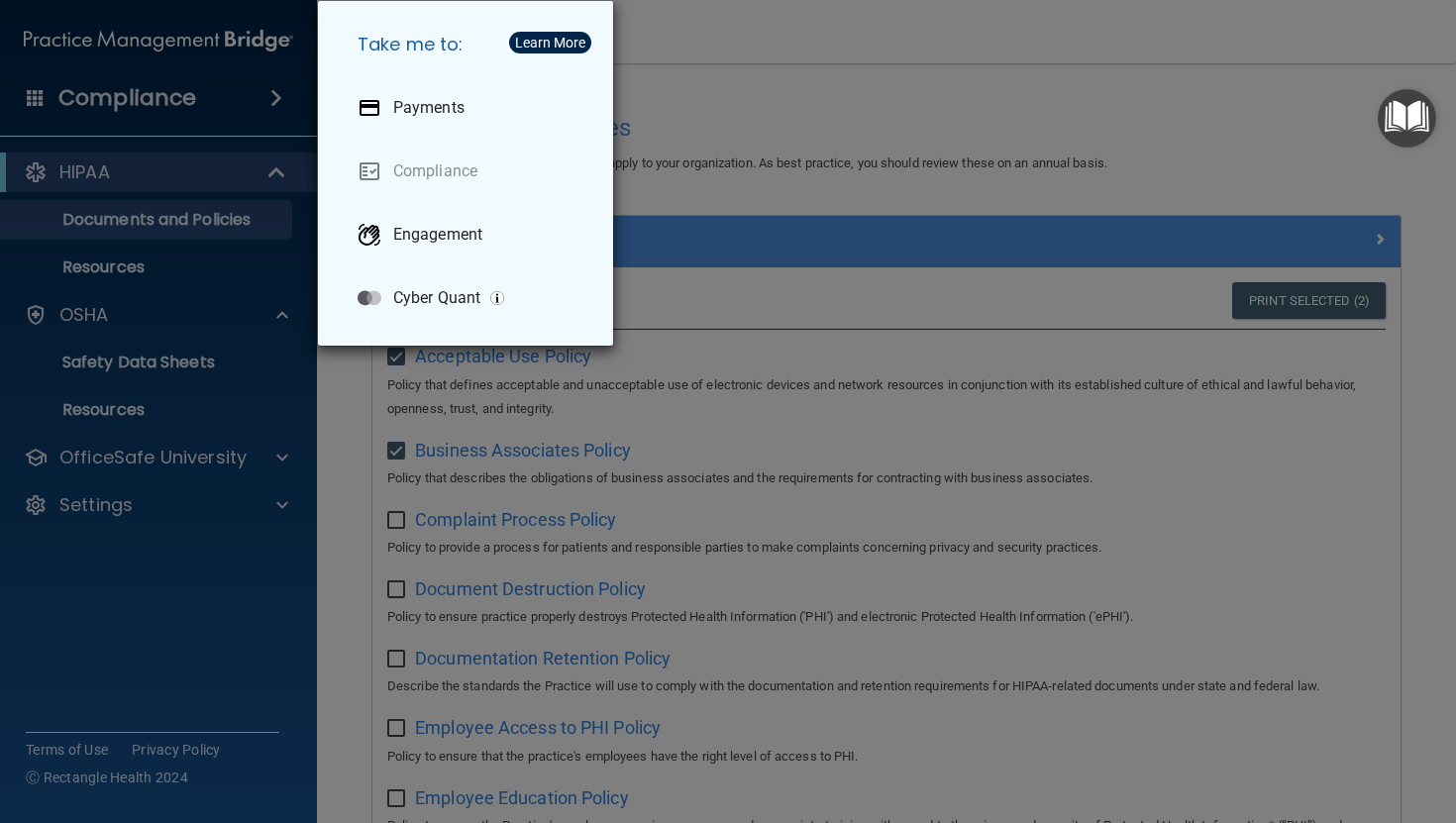 click on "Take me to:             Payments                   Compliance                     Engagement                     Cyber Quant" at bounding box center [728, 411] 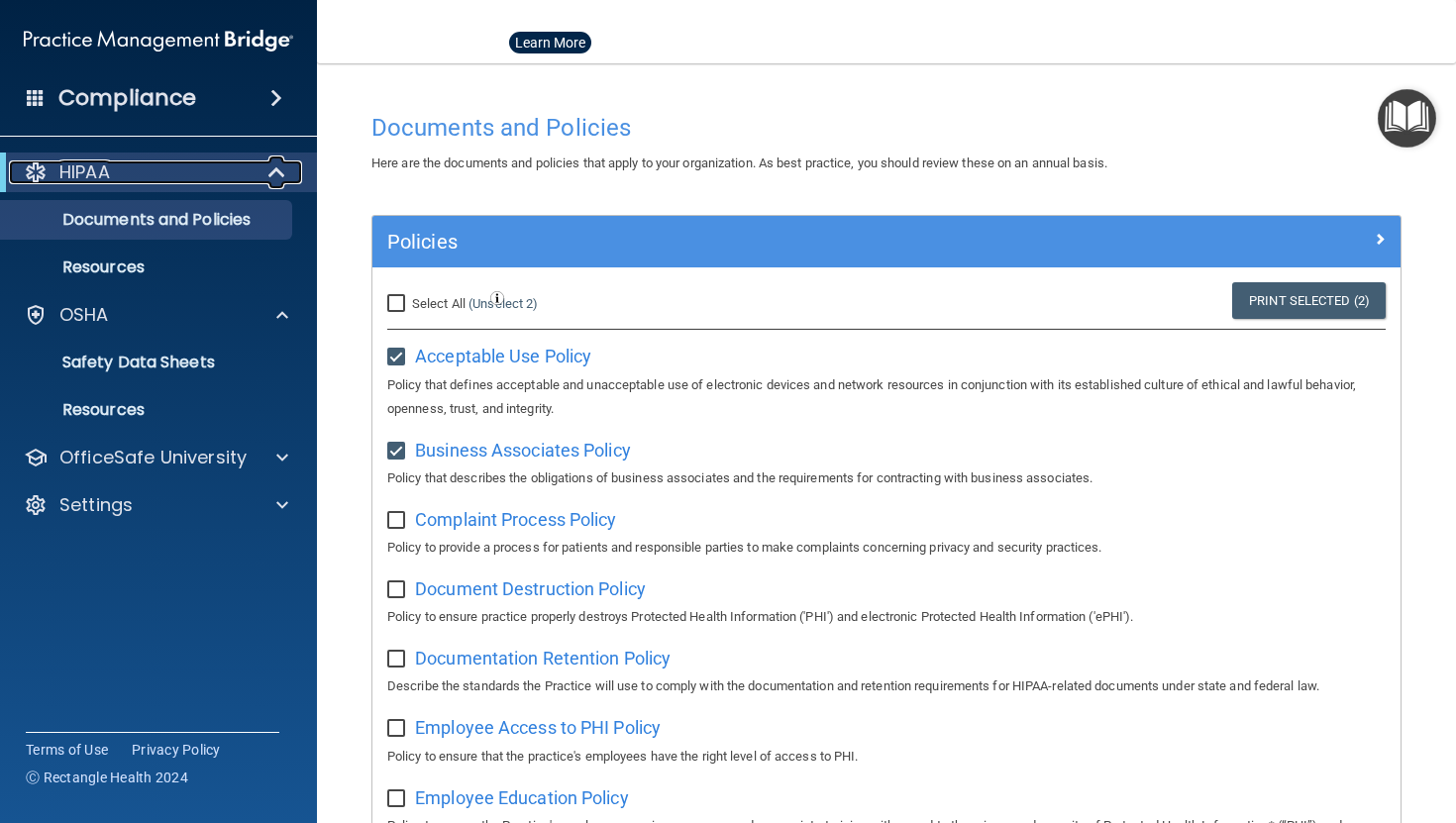 click on "HIPAA" at bounding box center [131, 172] 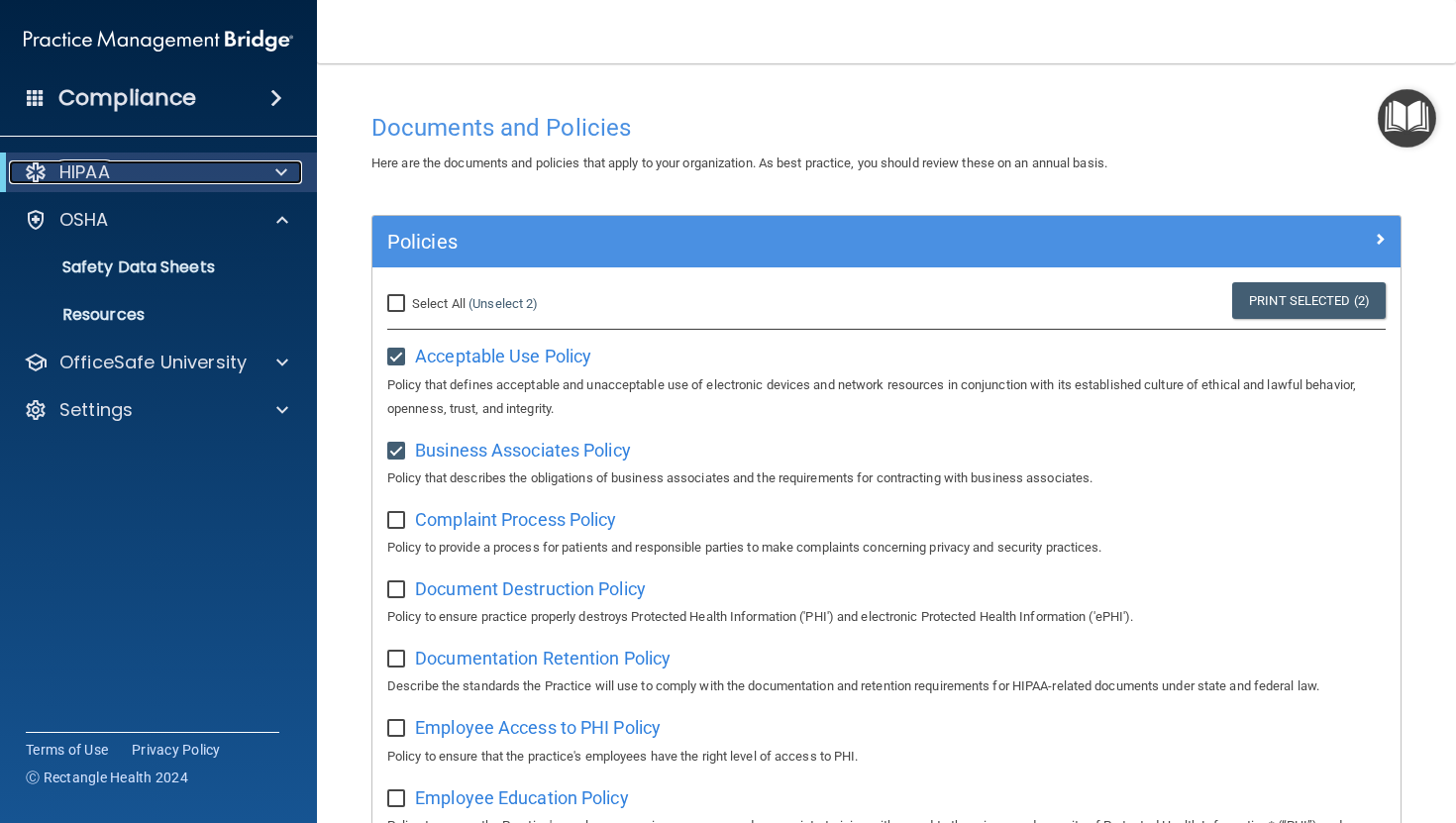 click on "HIPAA" at bounding box center (131, 172) 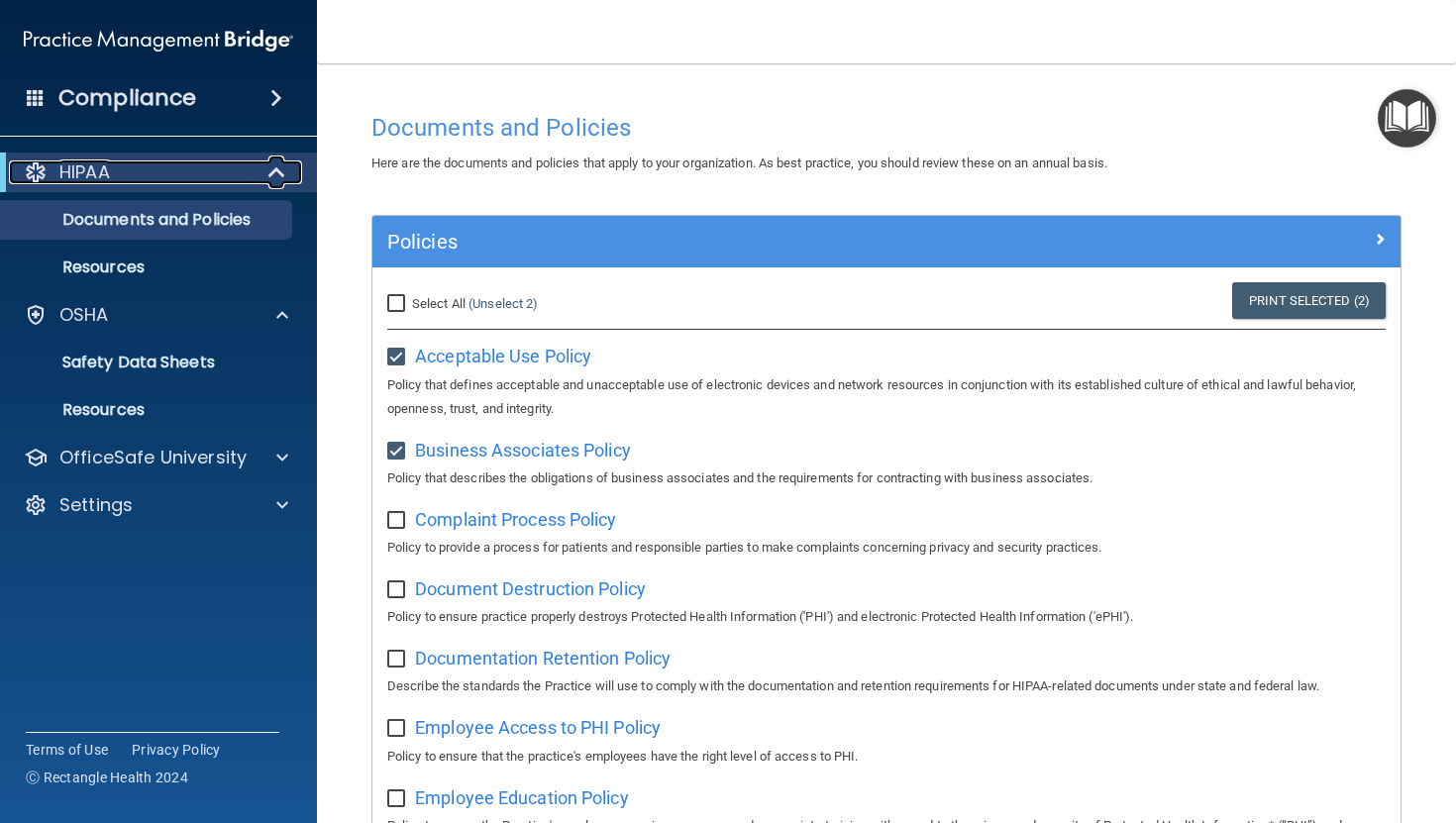 click on "HIPAA" at bounding box center [131, 172] 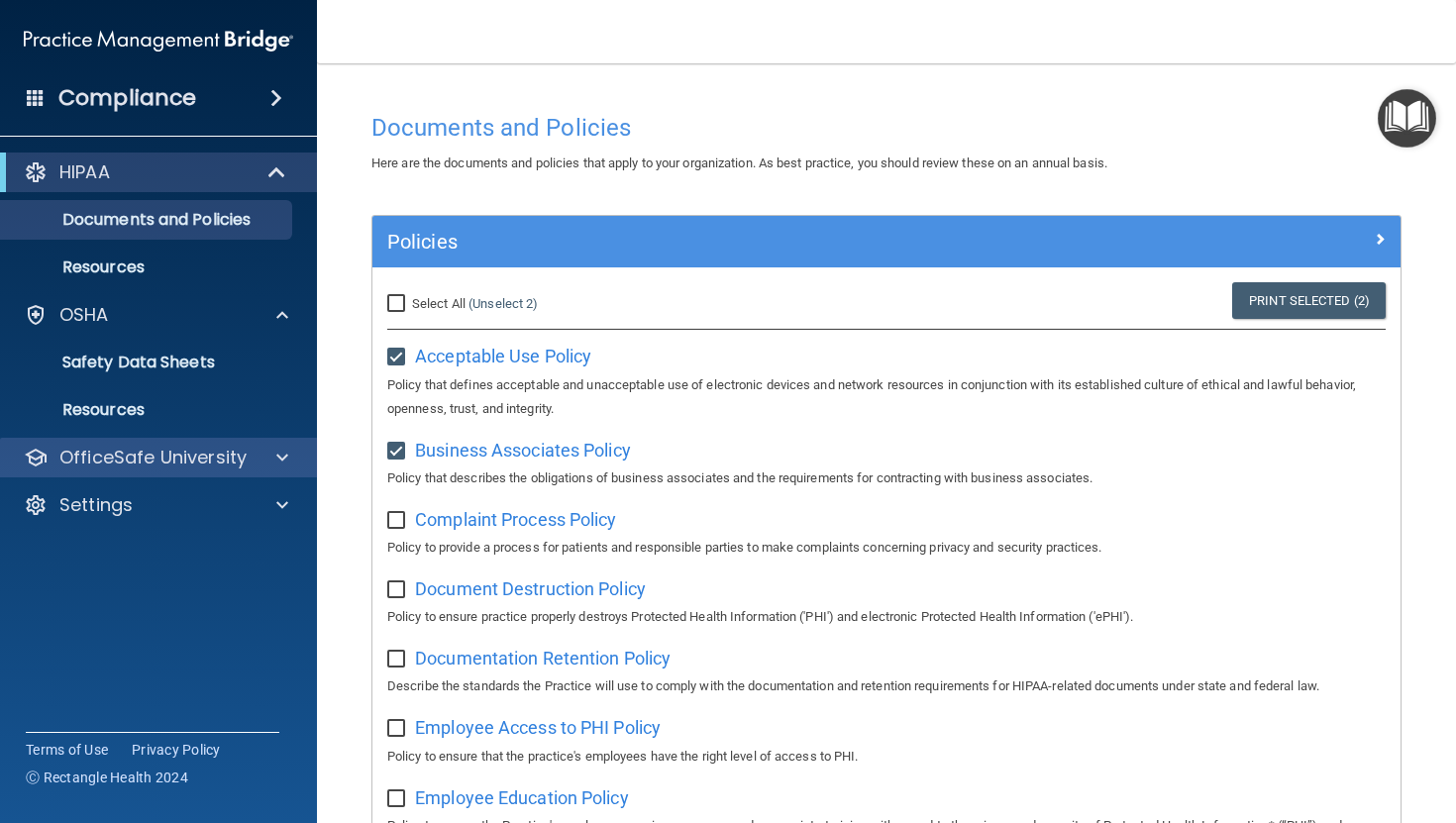 click on "OfficeSafe University" at bounding box center [158, 458] 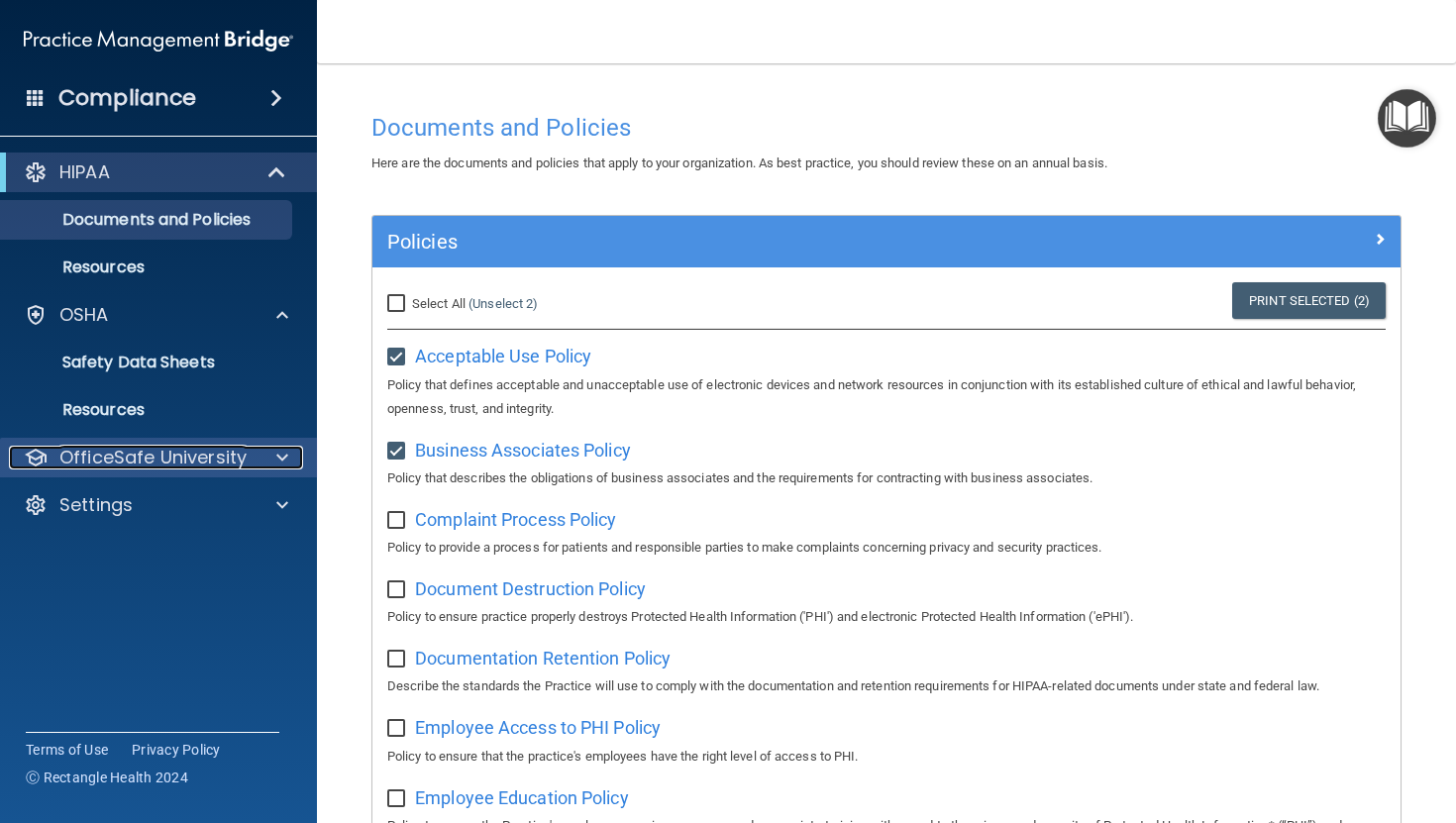 click at bounding box center (282, 458) 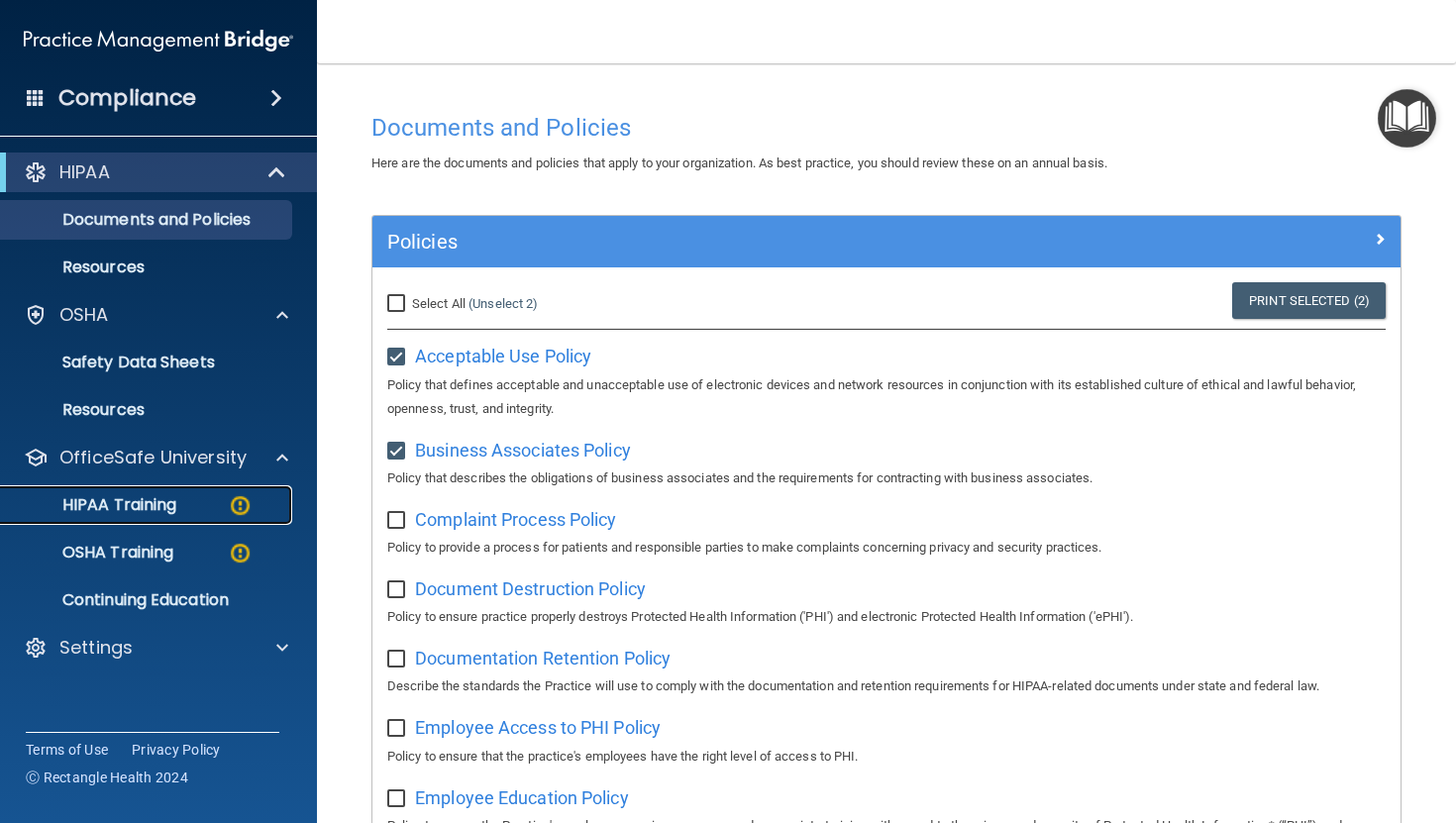 click on "HIPAA Training" at bounding box center (148, 505) 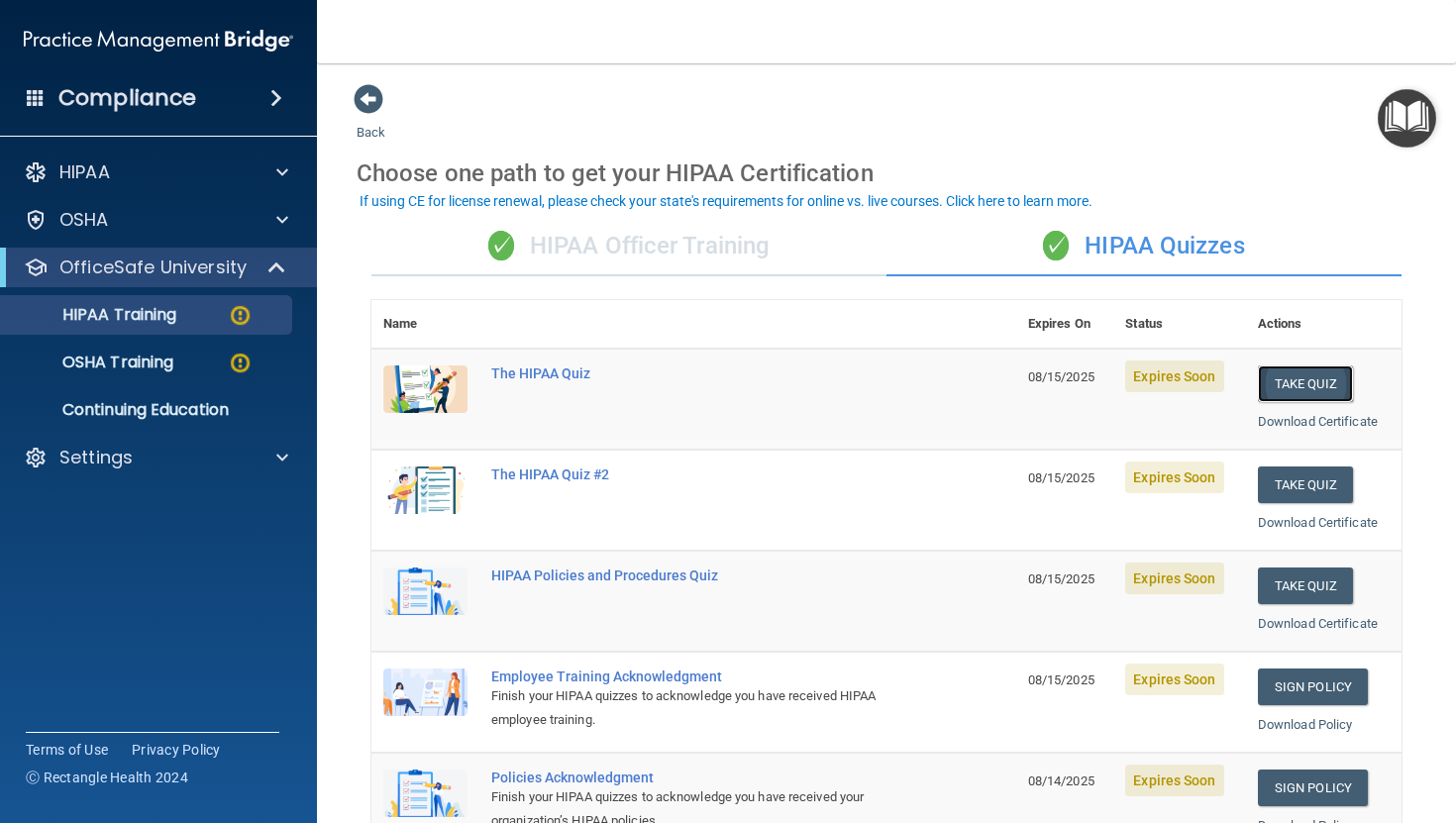 click on "Take Quiz" at bounding box center [1305, 383] 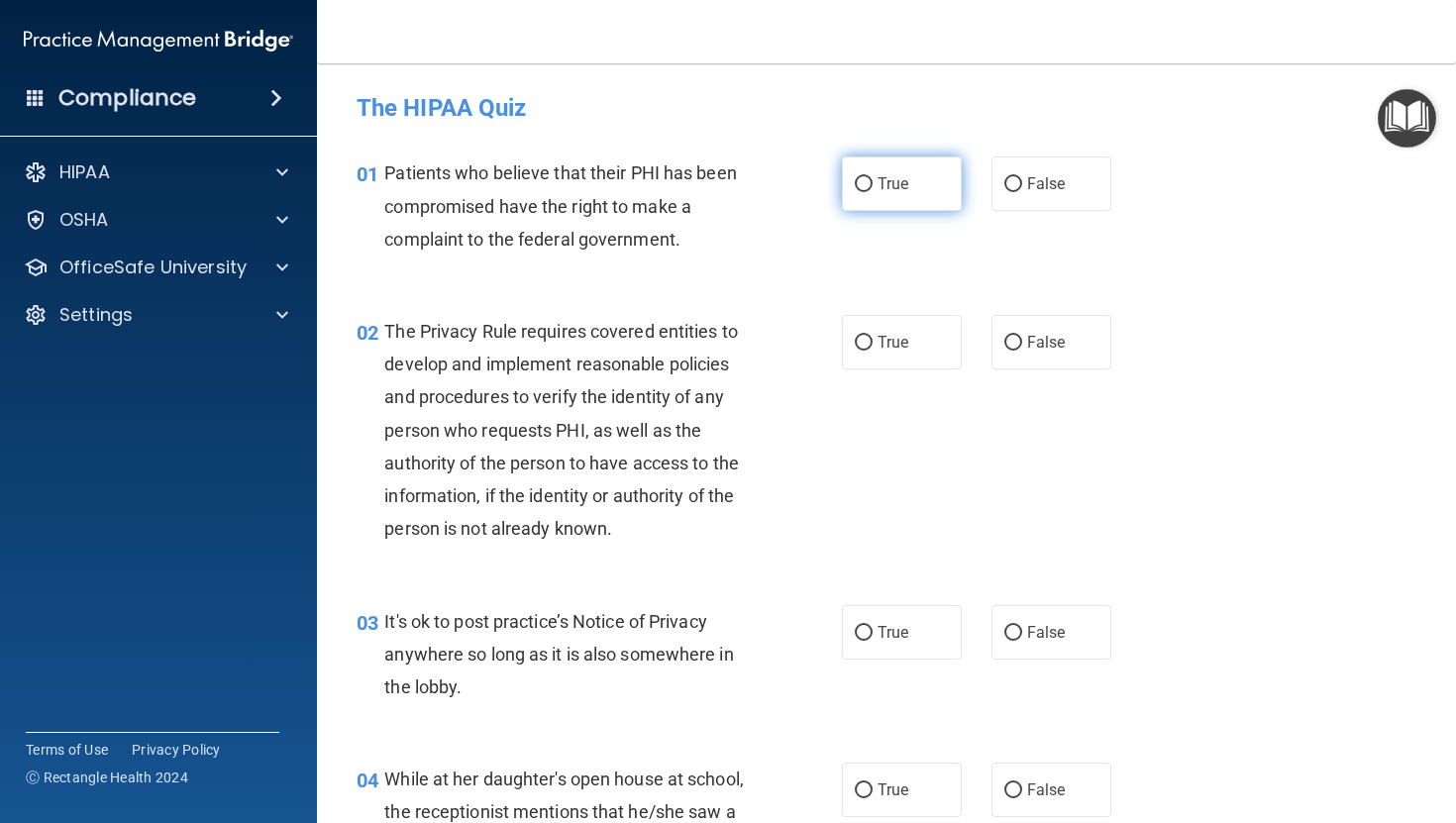 click on "True" at bounding box center (901, 183) 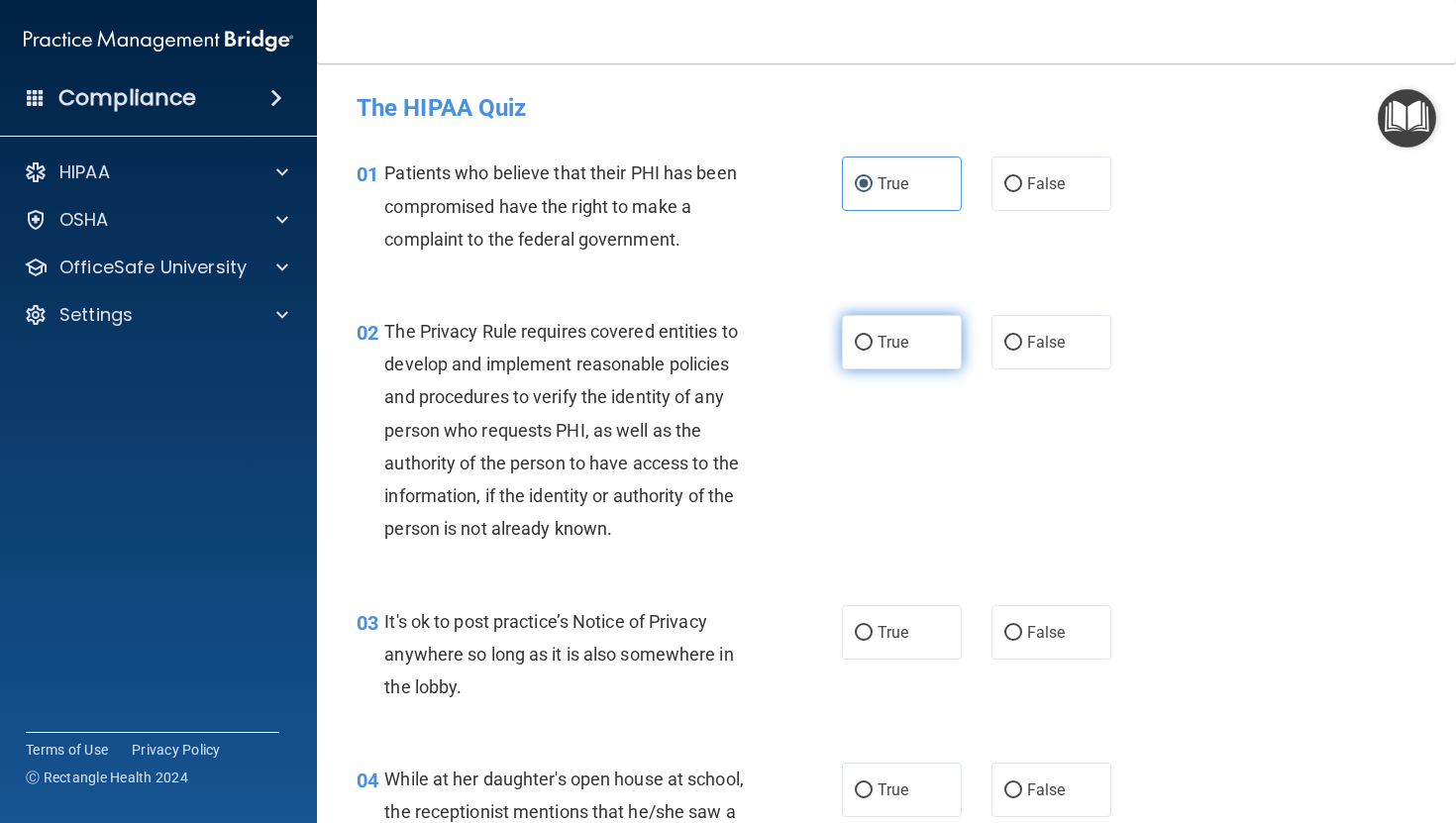 click on "True" at bounding box center (864, 343) 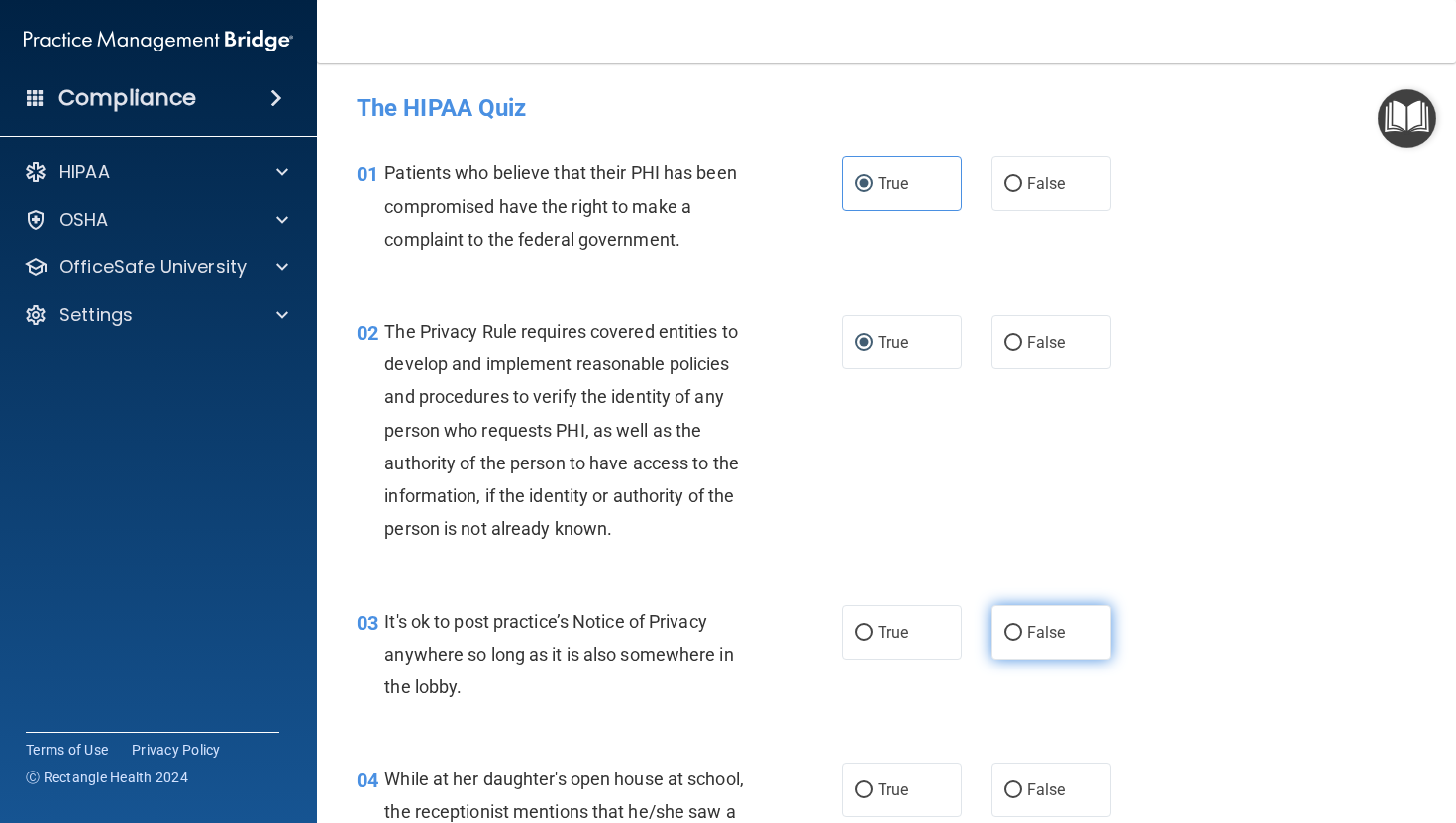 click on "False" at bounding box center [1013, 633] 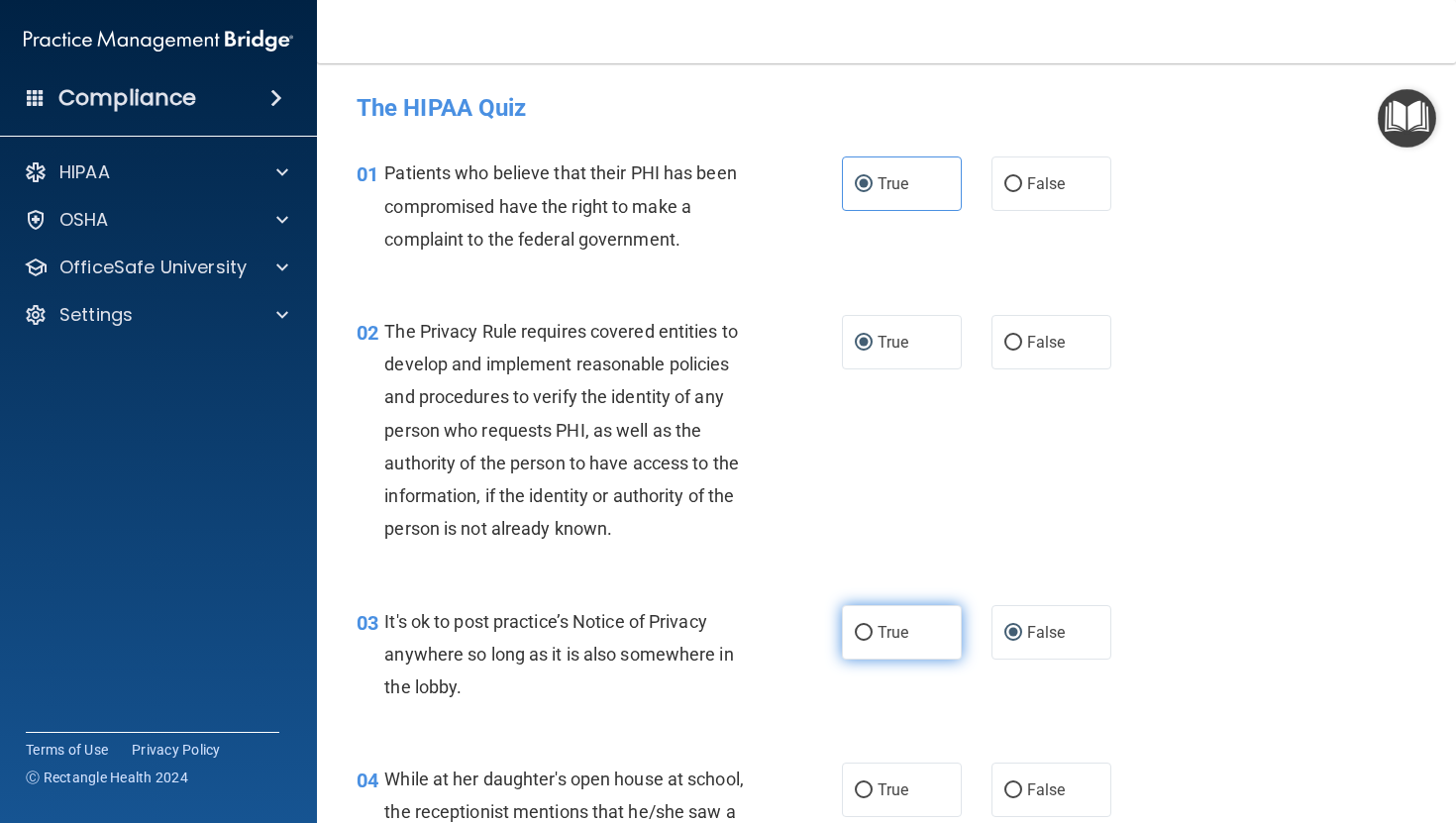 click on "True" at bounding box center (892, 632) 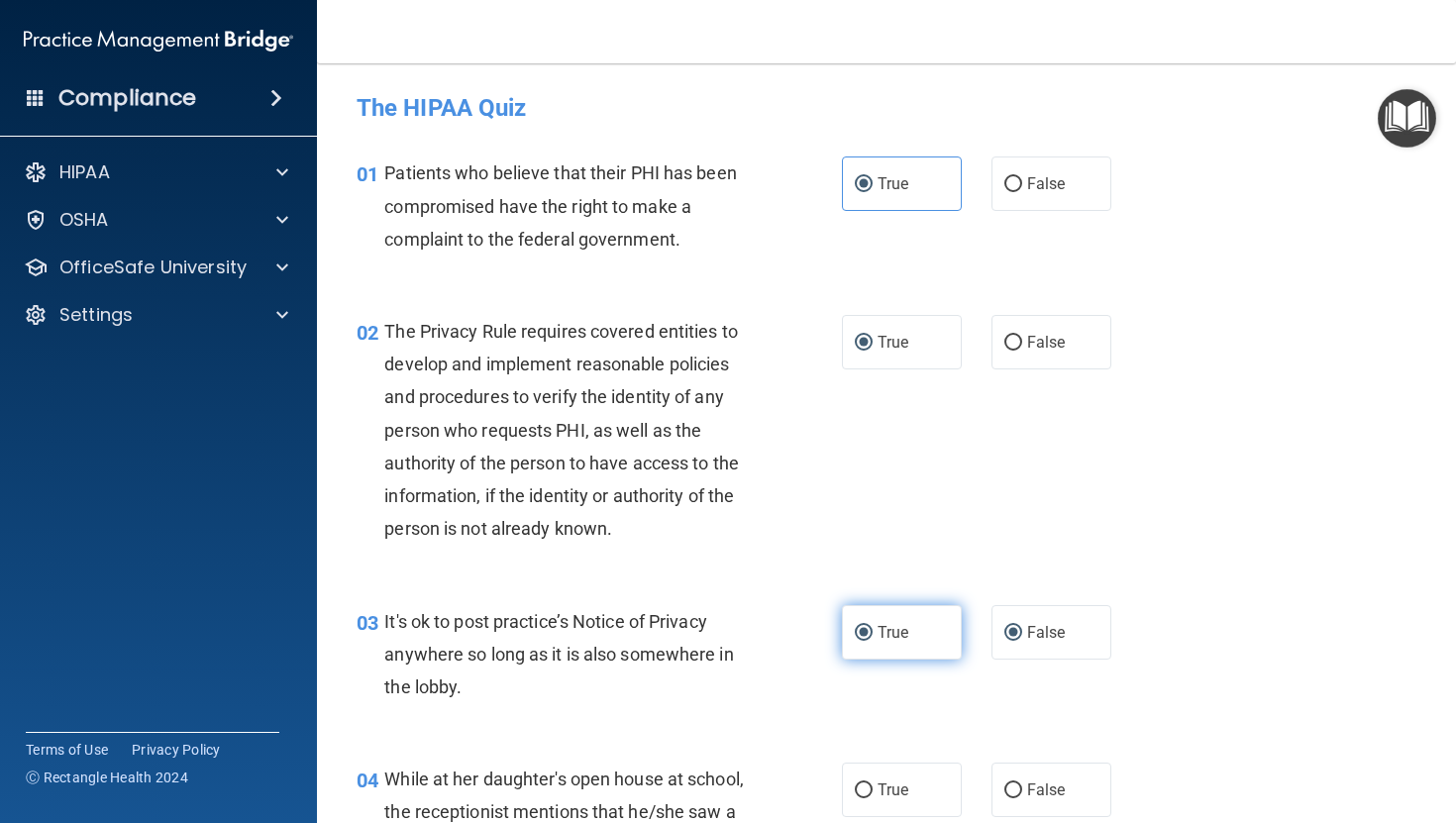 radio on "false" 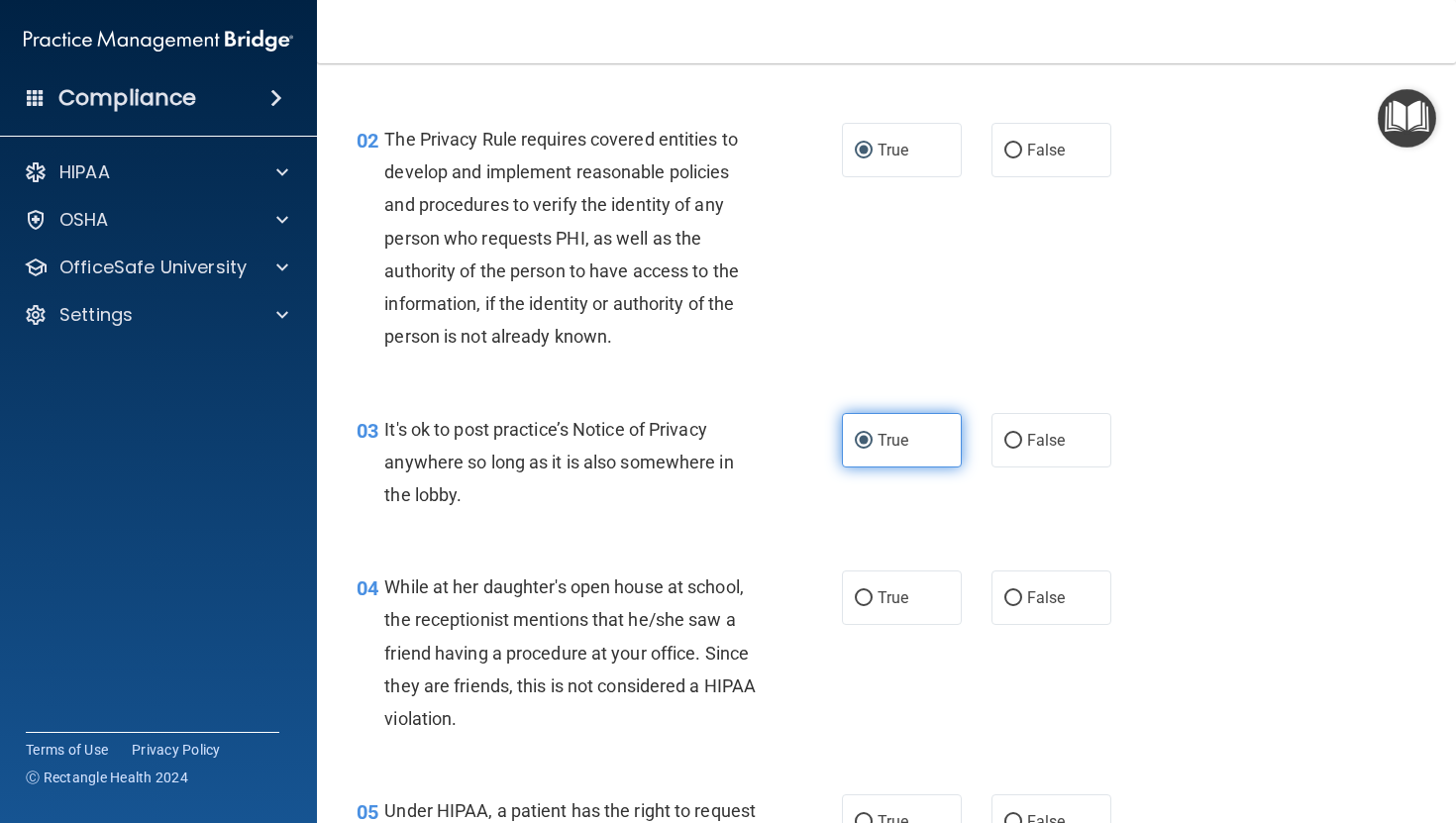 scroll, scrollTop: 196, scrollLeft: 0, axis: vertical 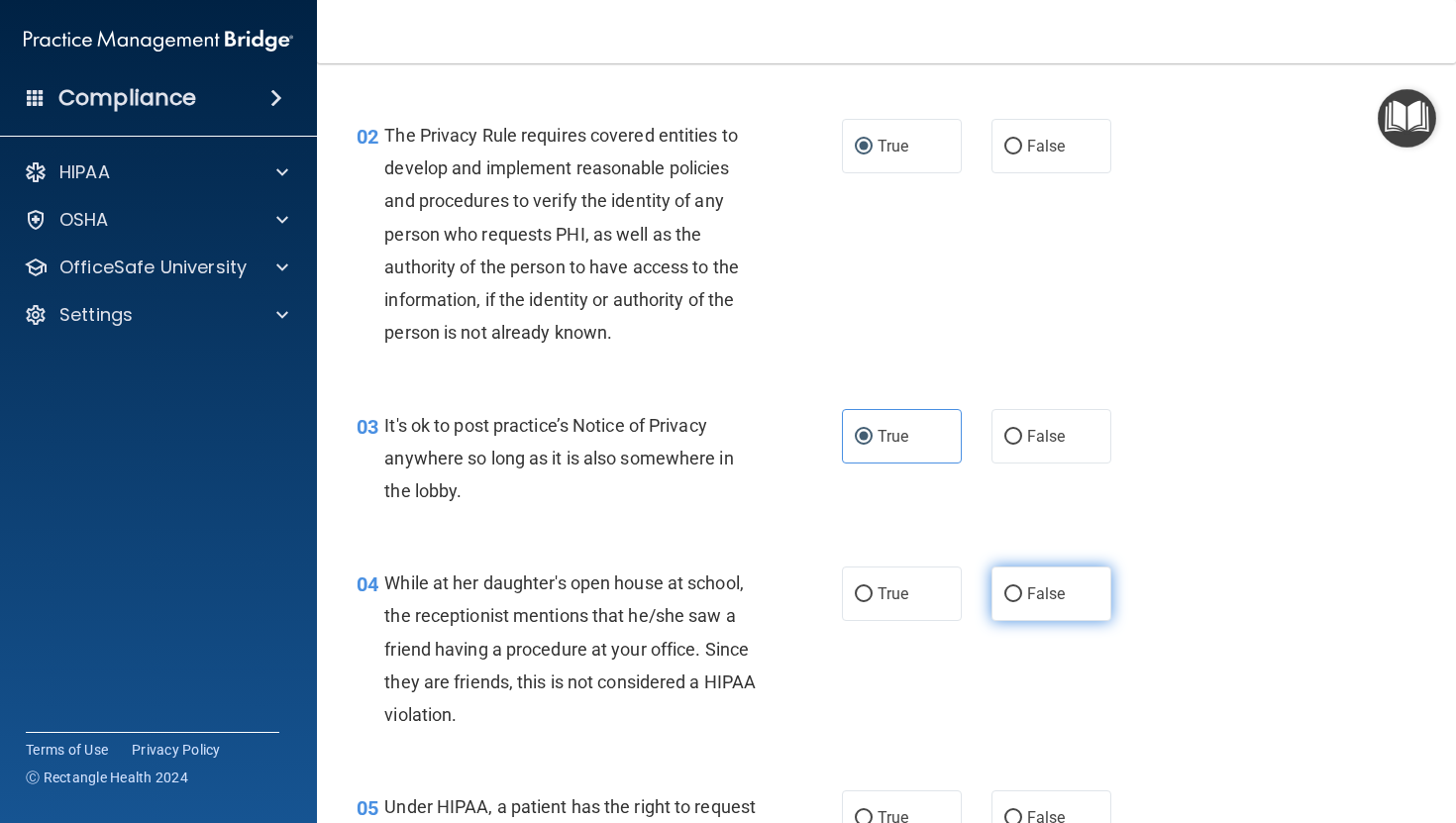 click on "False" at bounding box center (1046, 593) 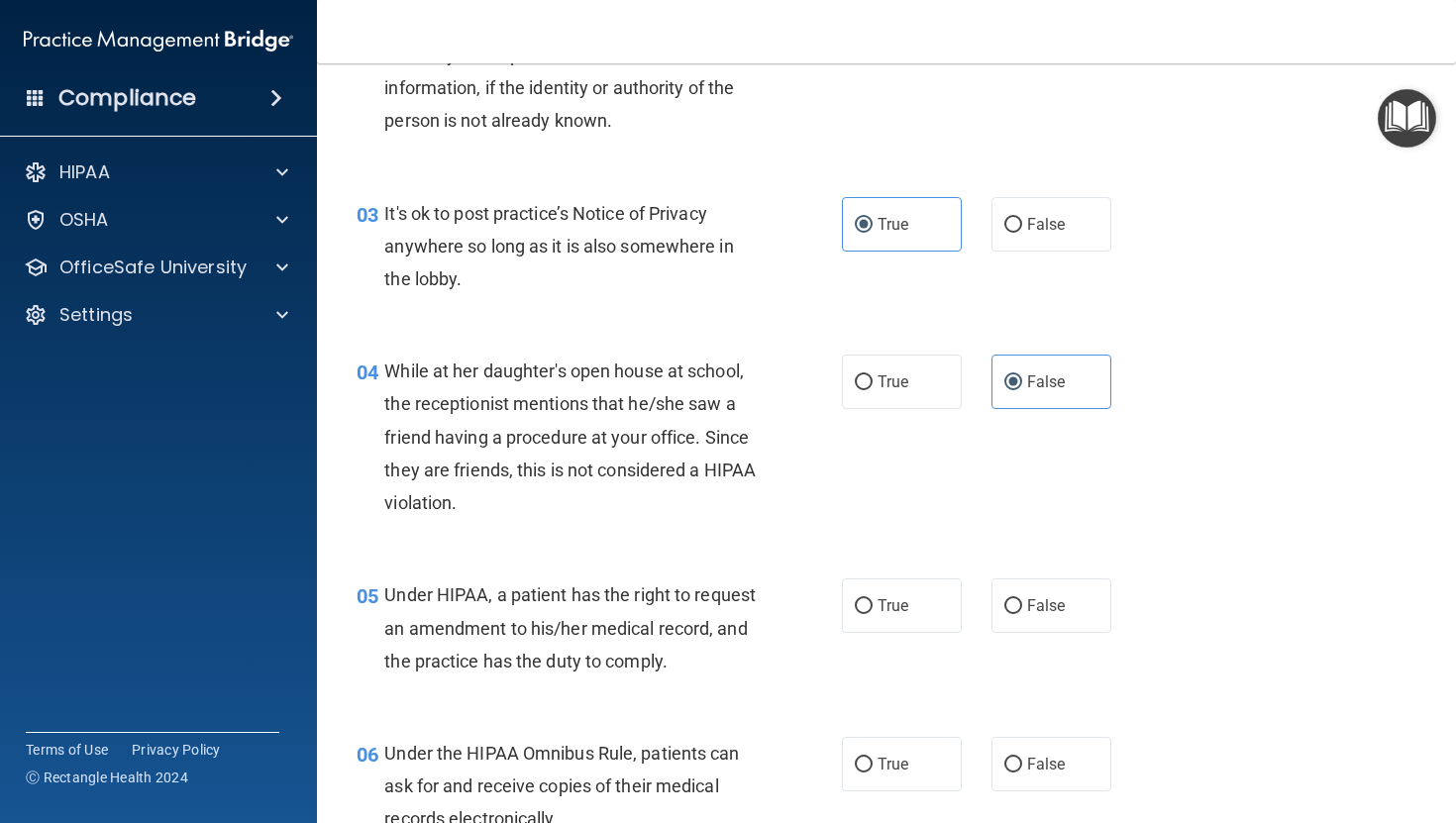 scroll, scrollTop: 409, scrollLeft: 0, axis: vertical 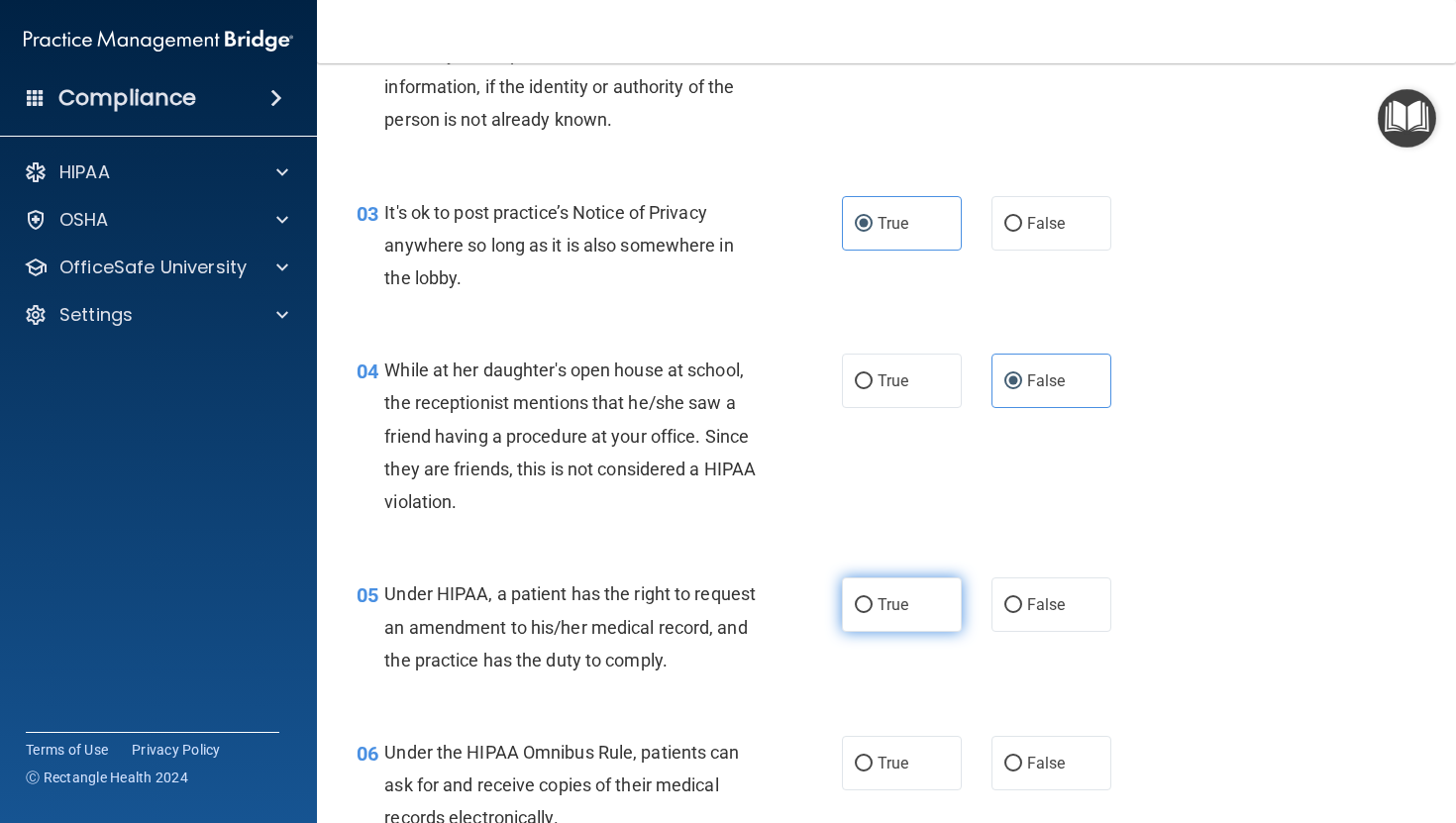 click on "True" at bounding box center [901, 604] 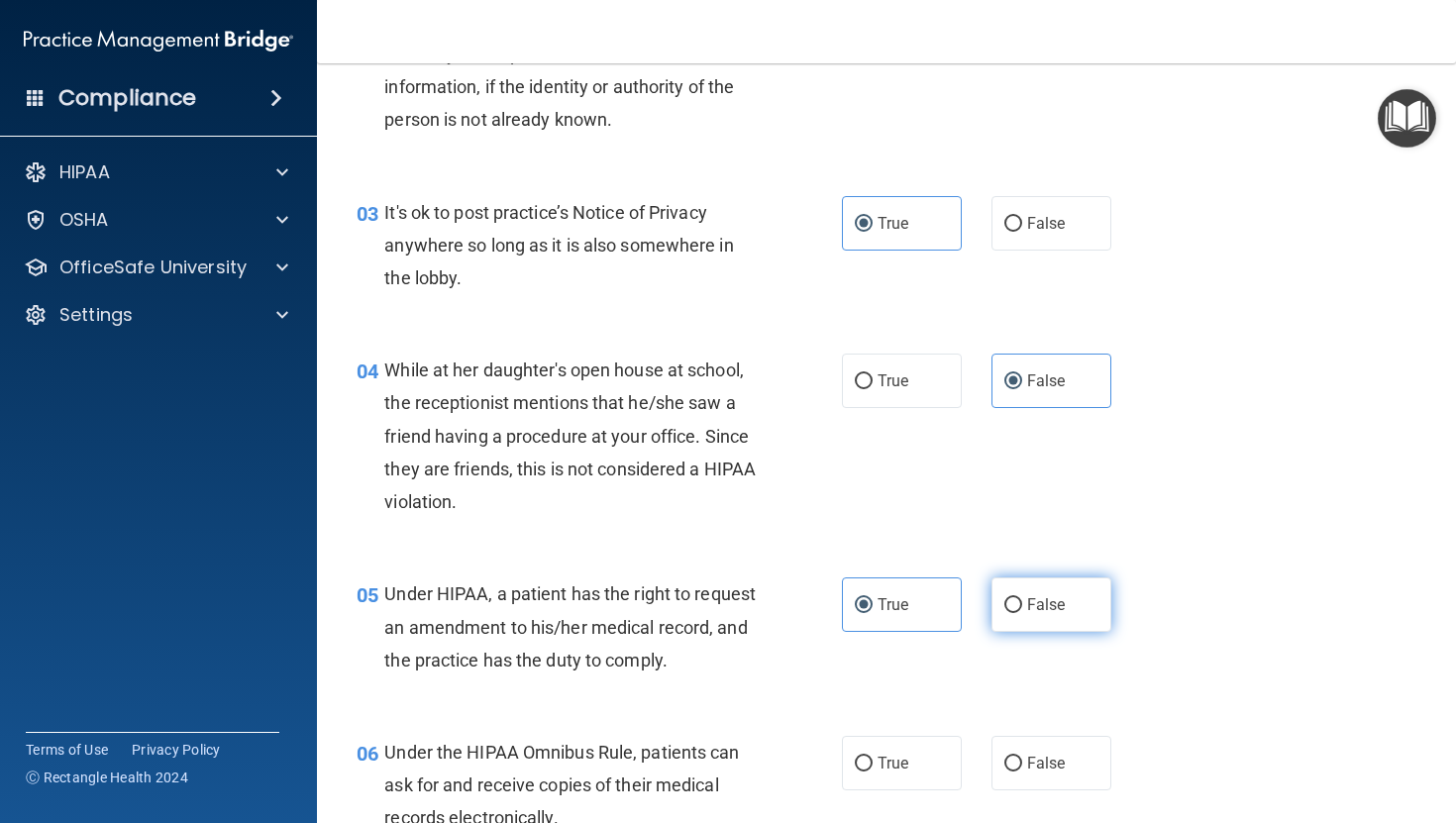 click on "False" at bounding box center (1046, 604) 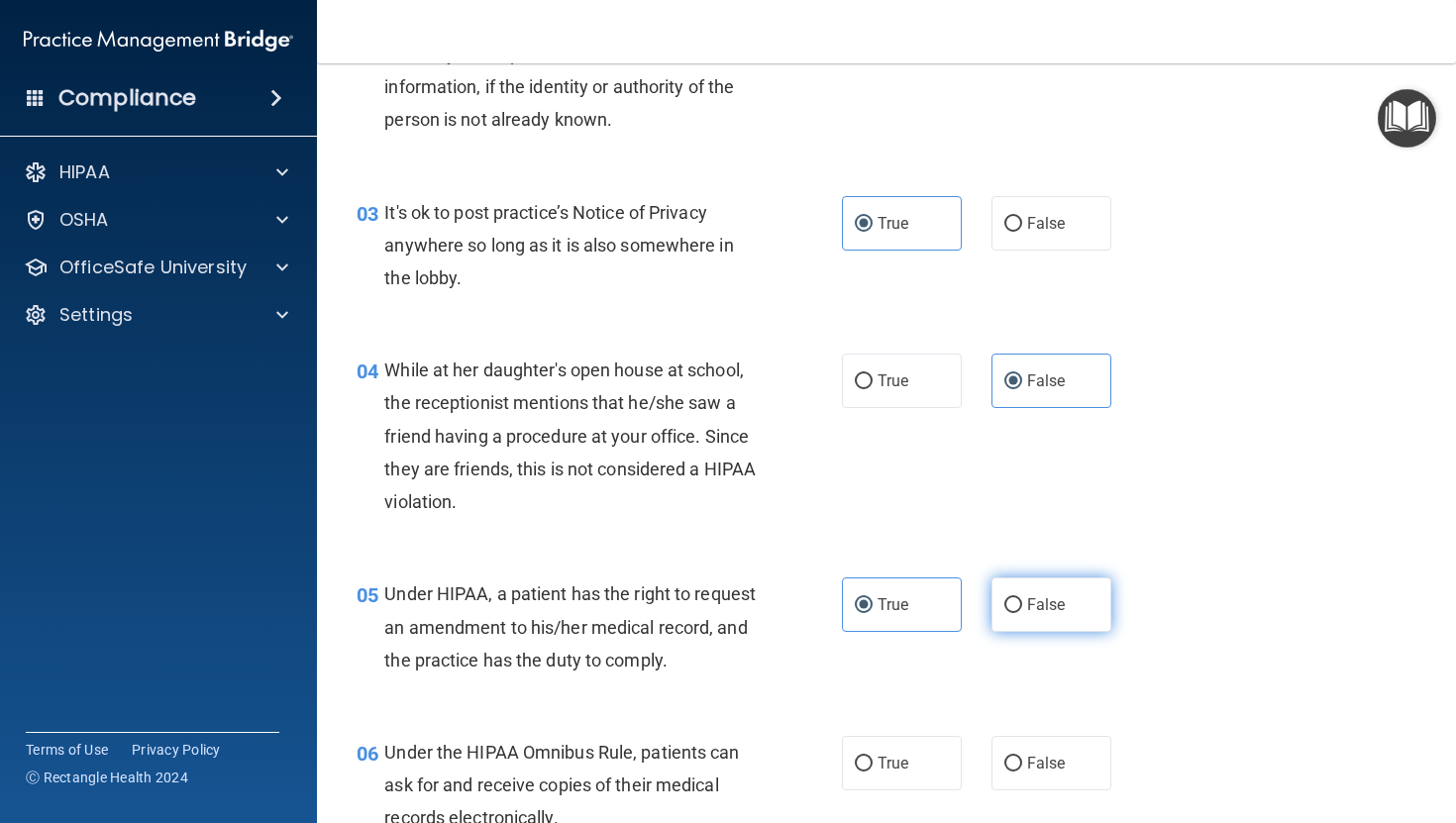 radio on "true" 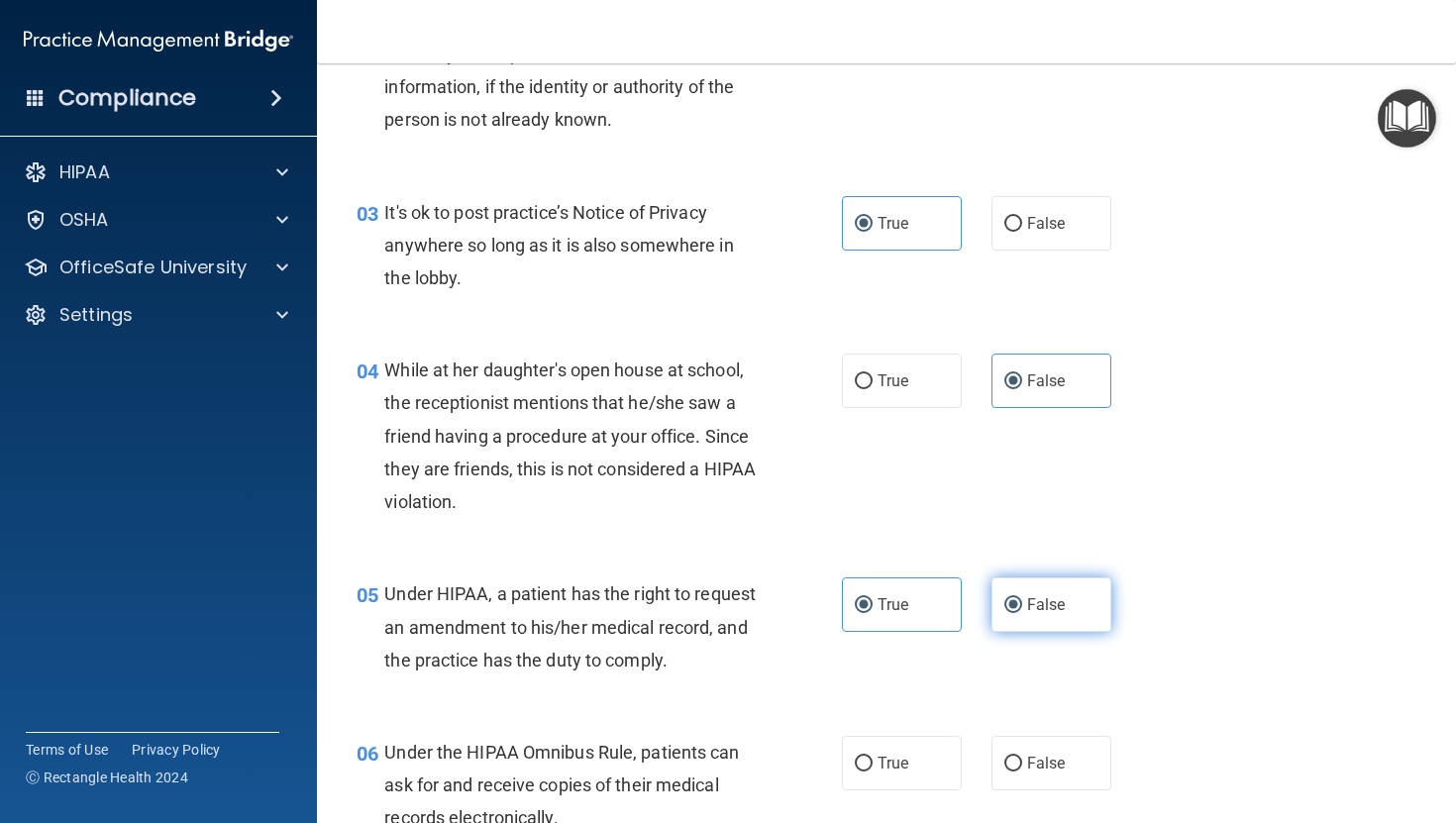 radio on "false" 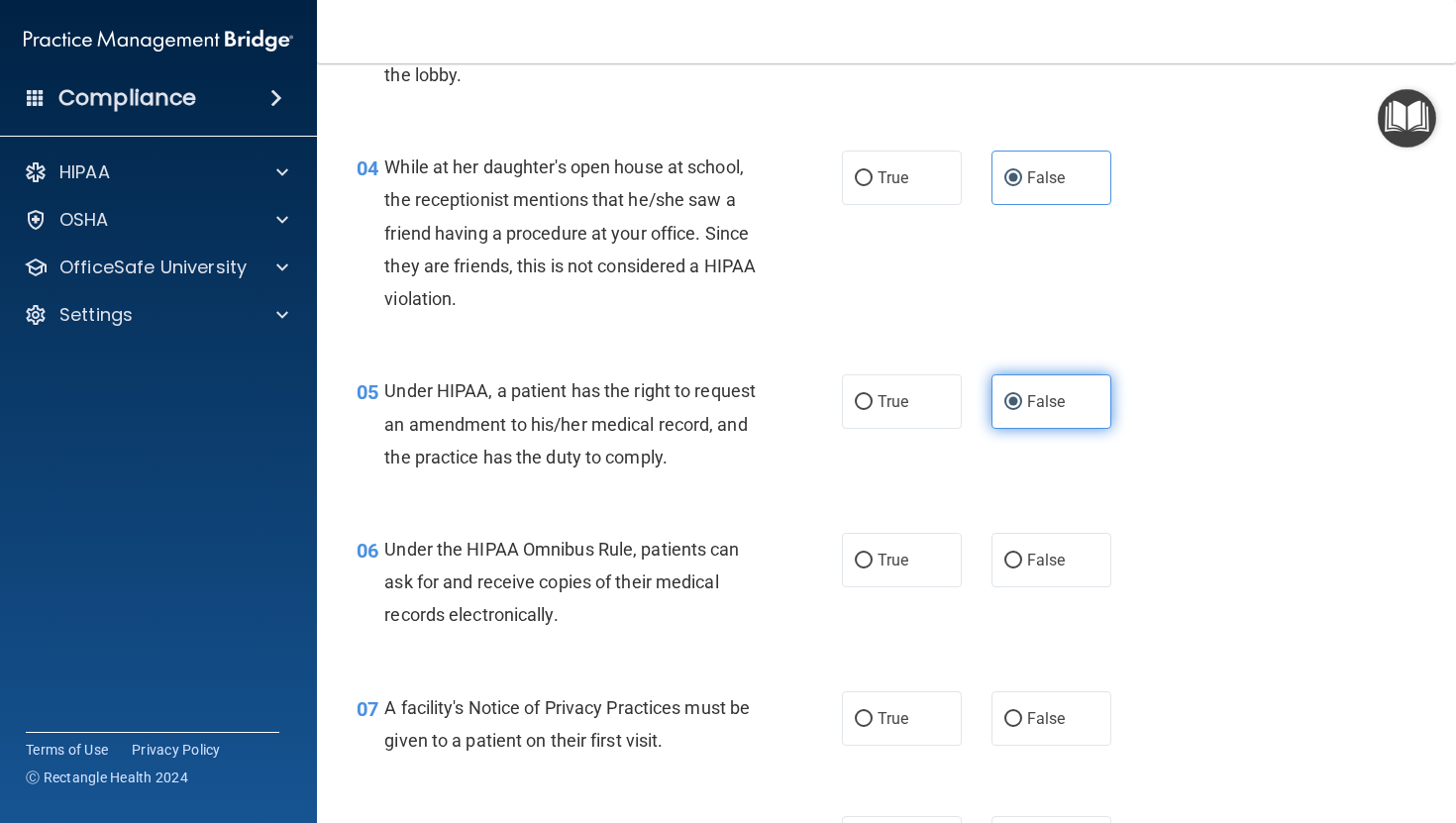 scroll, scrollTop: 640, scrollLeft: 0, axis: vertical 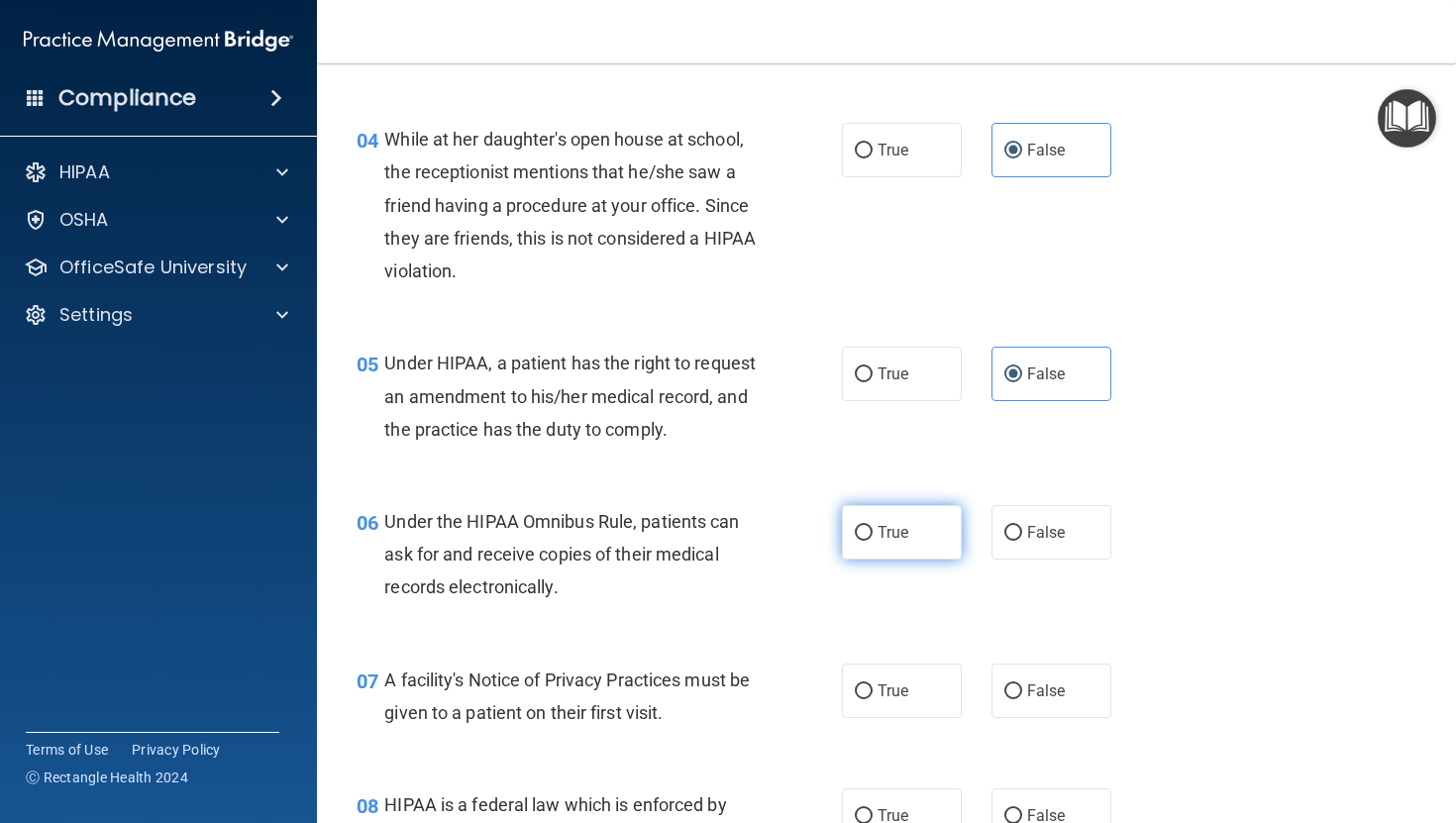 click on "True" at bounding box center [901, 532] 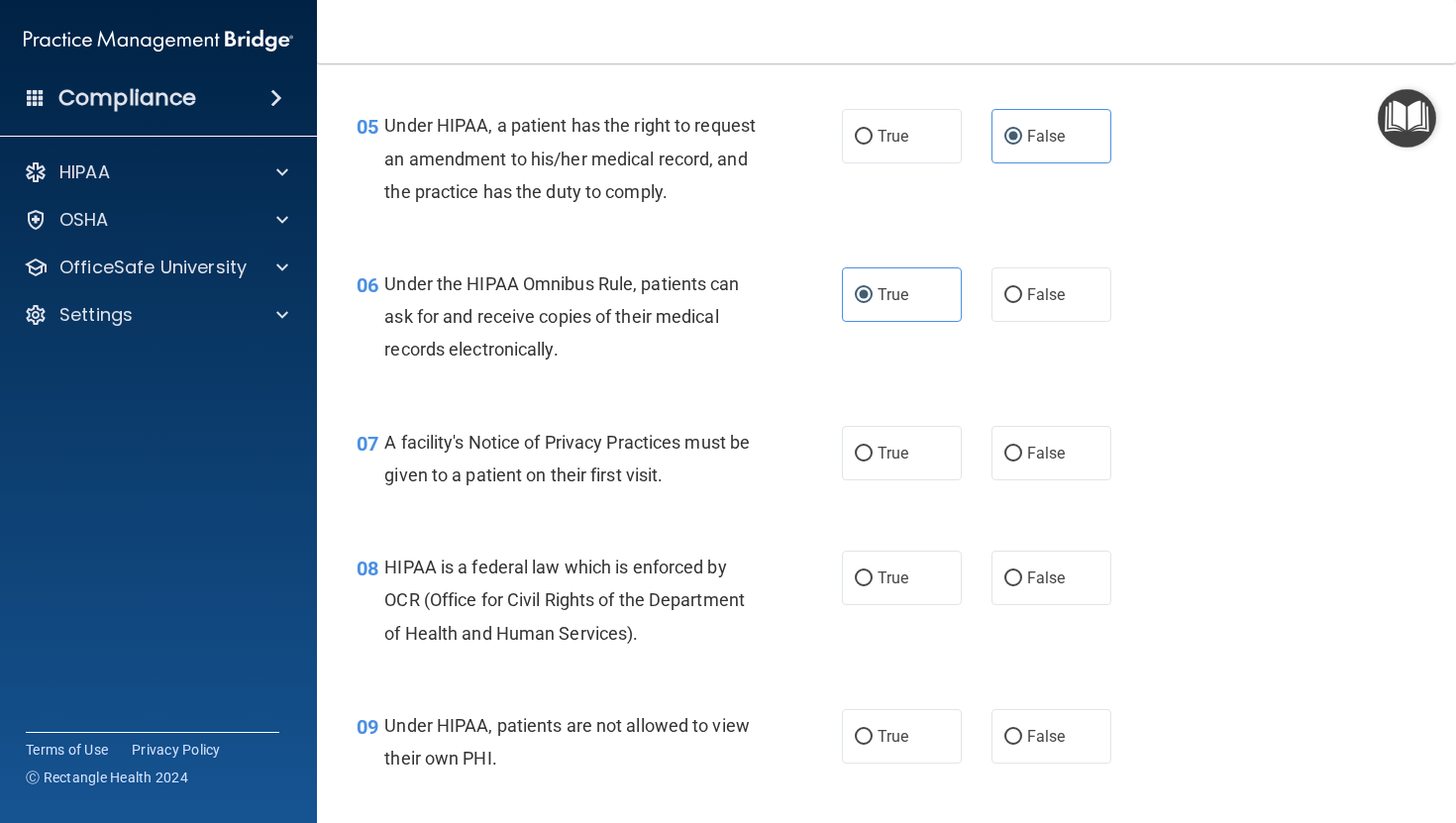 scroll, scrollTop: 880, scrollLeft: 0, axis: vertical 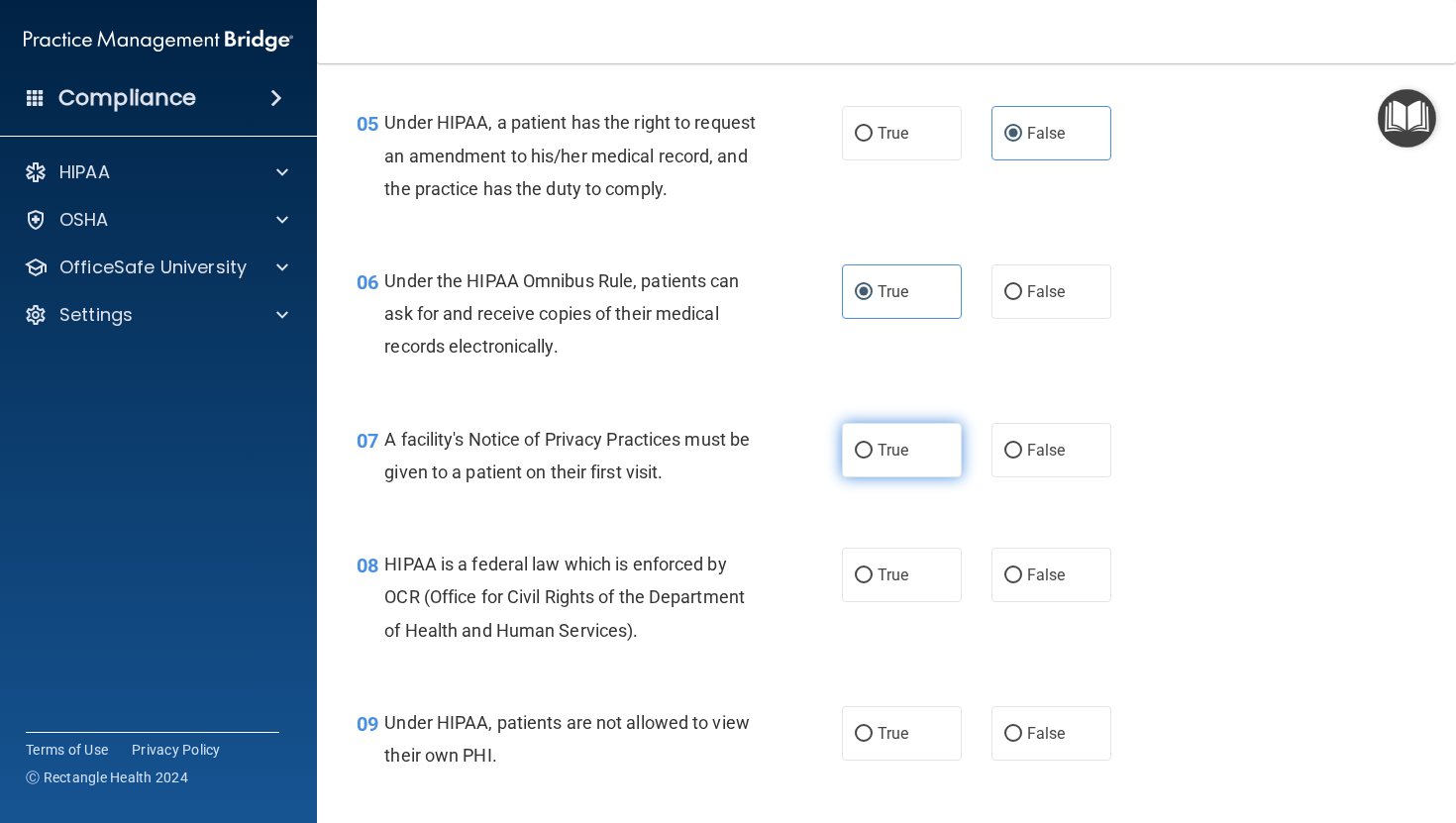 click on "True" at bounding box center [901, 450] 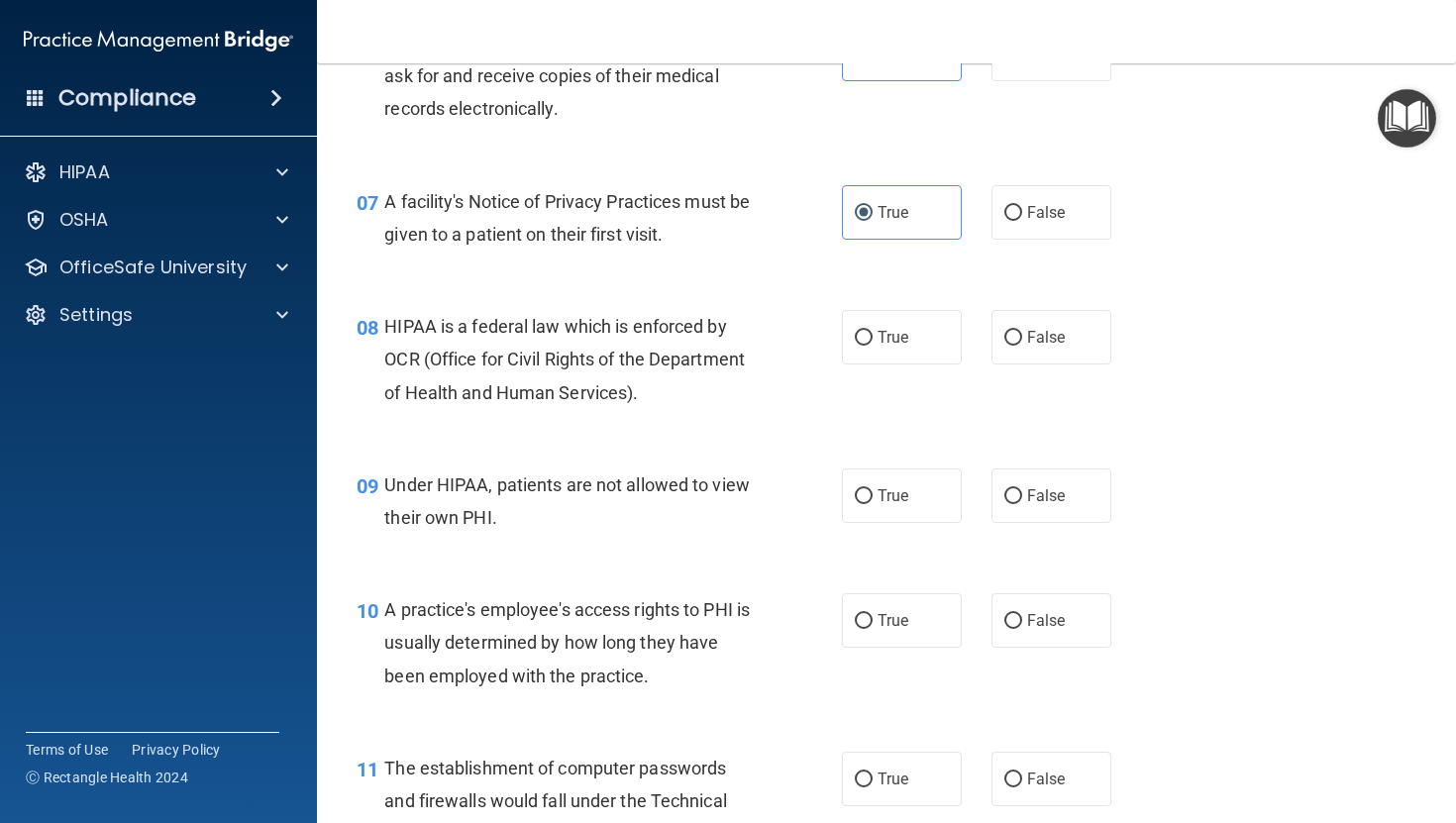 scroll, scrollTop: 1113, scrollLeft: 0, axis: vertical 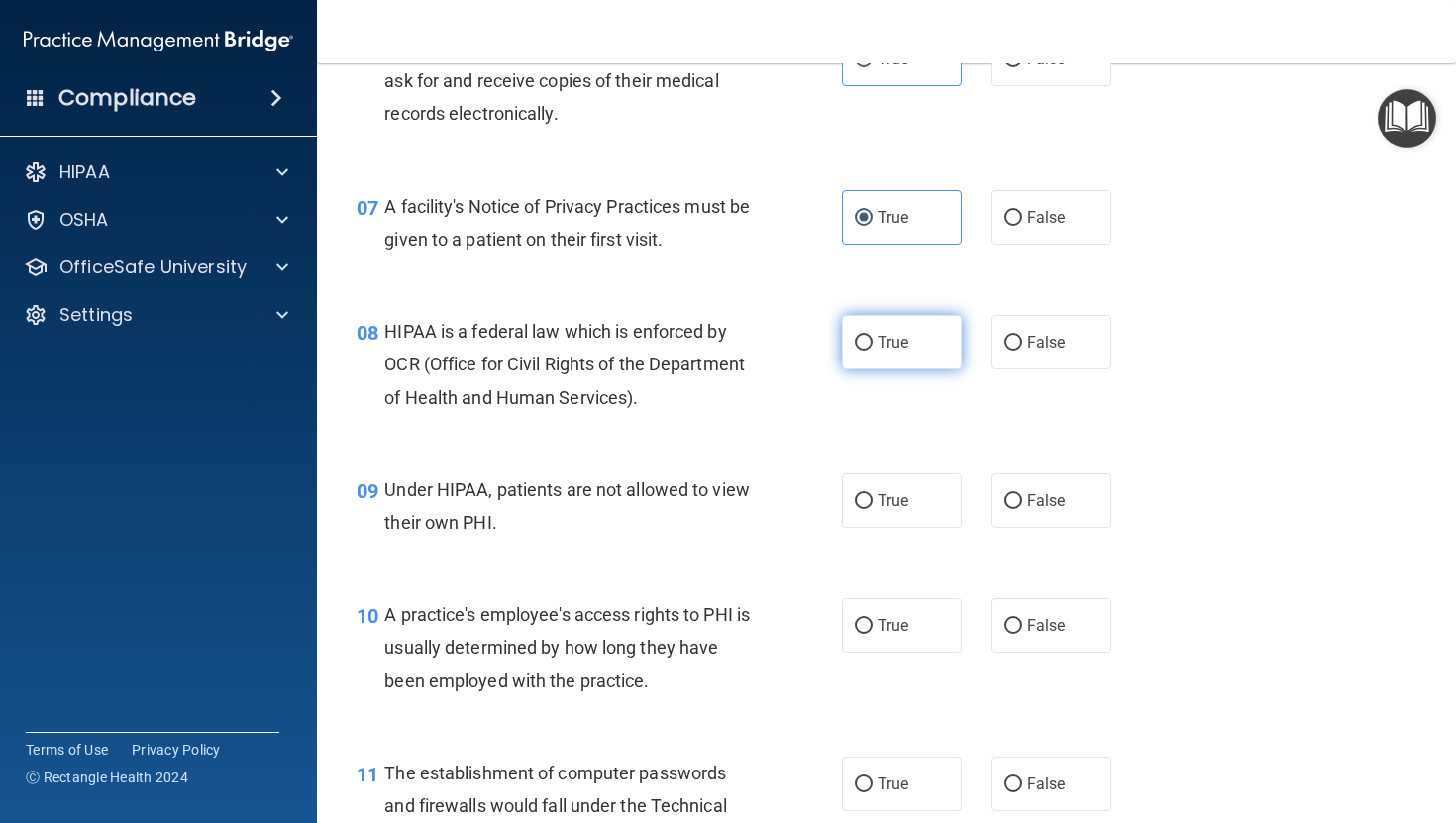 click on "True" at bounding box center [901, 342] 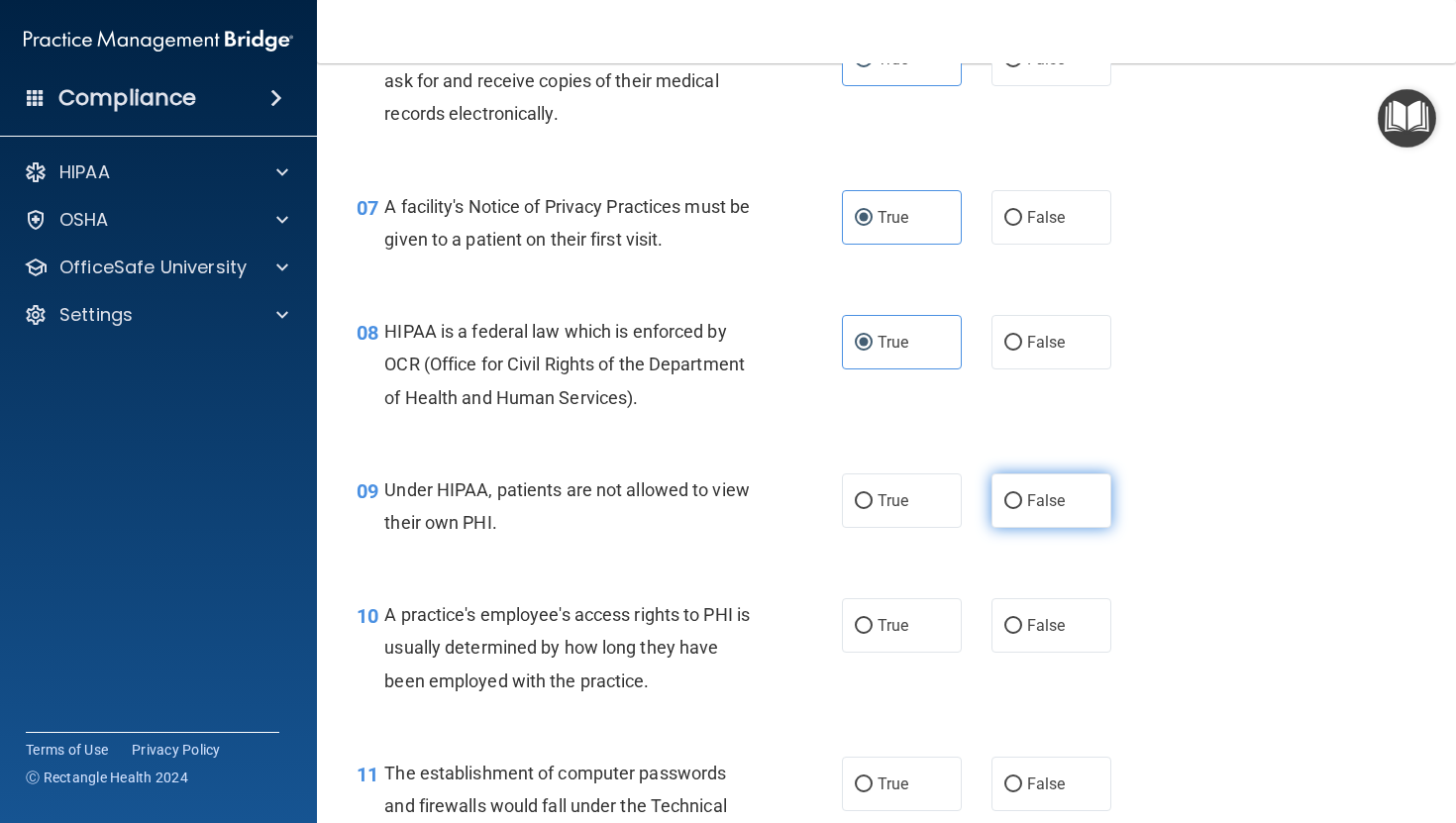 click on "False" at bounding box center (1051, 500) 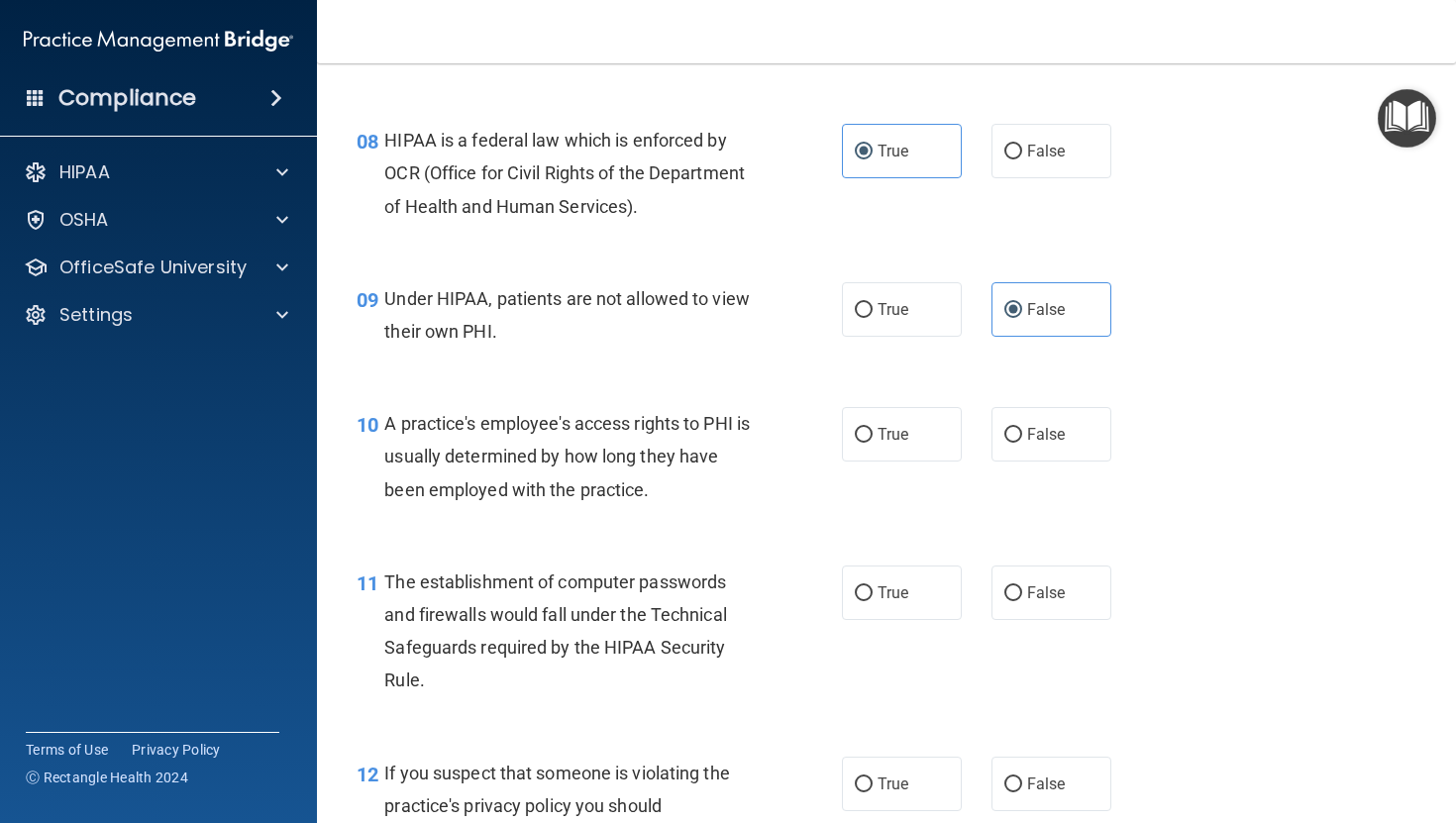 scroll, scrollTop: 1326, scrollLeft: 0, axis: vertical 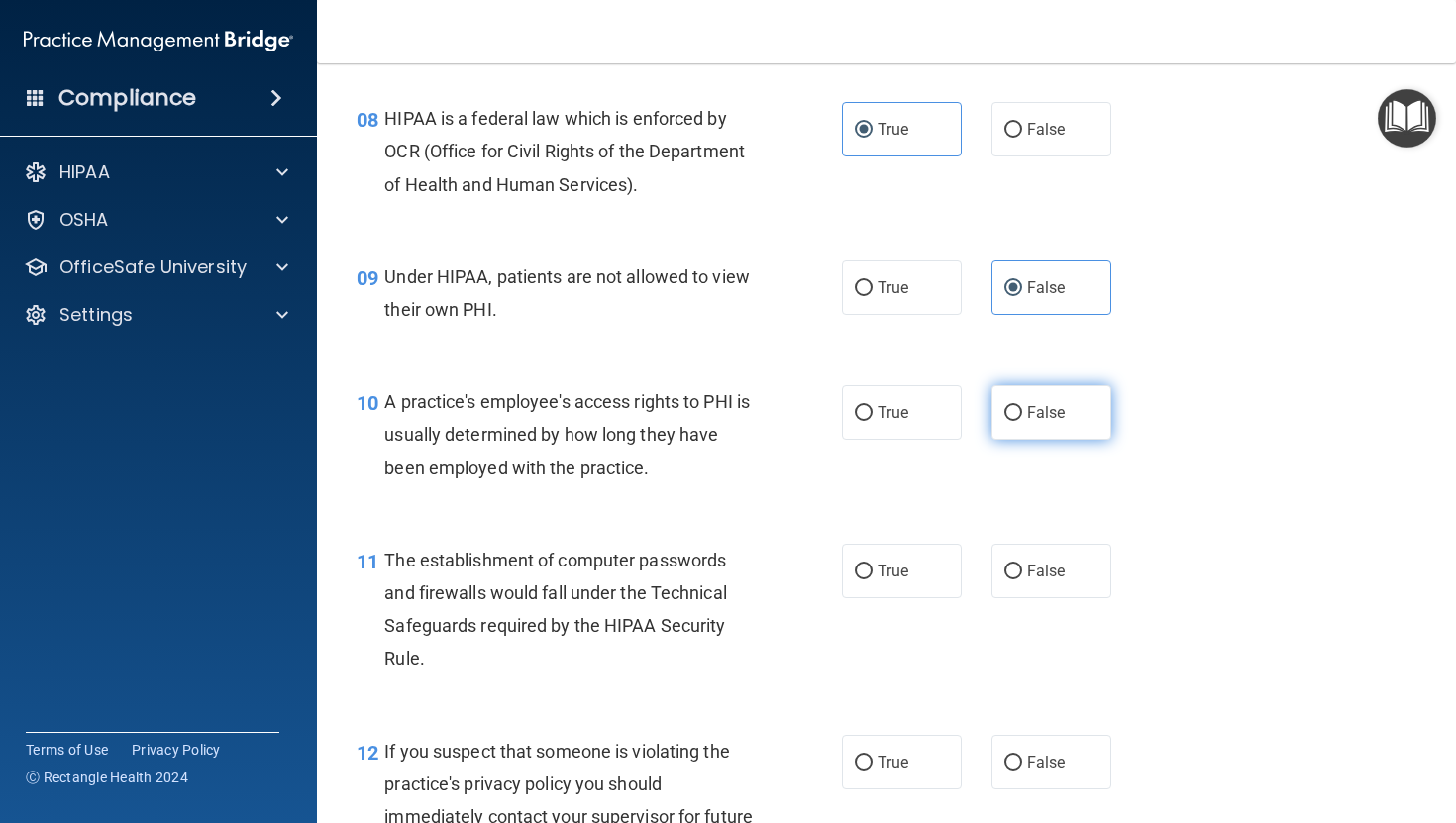 click on "False" at bounding box center [1051, 412] 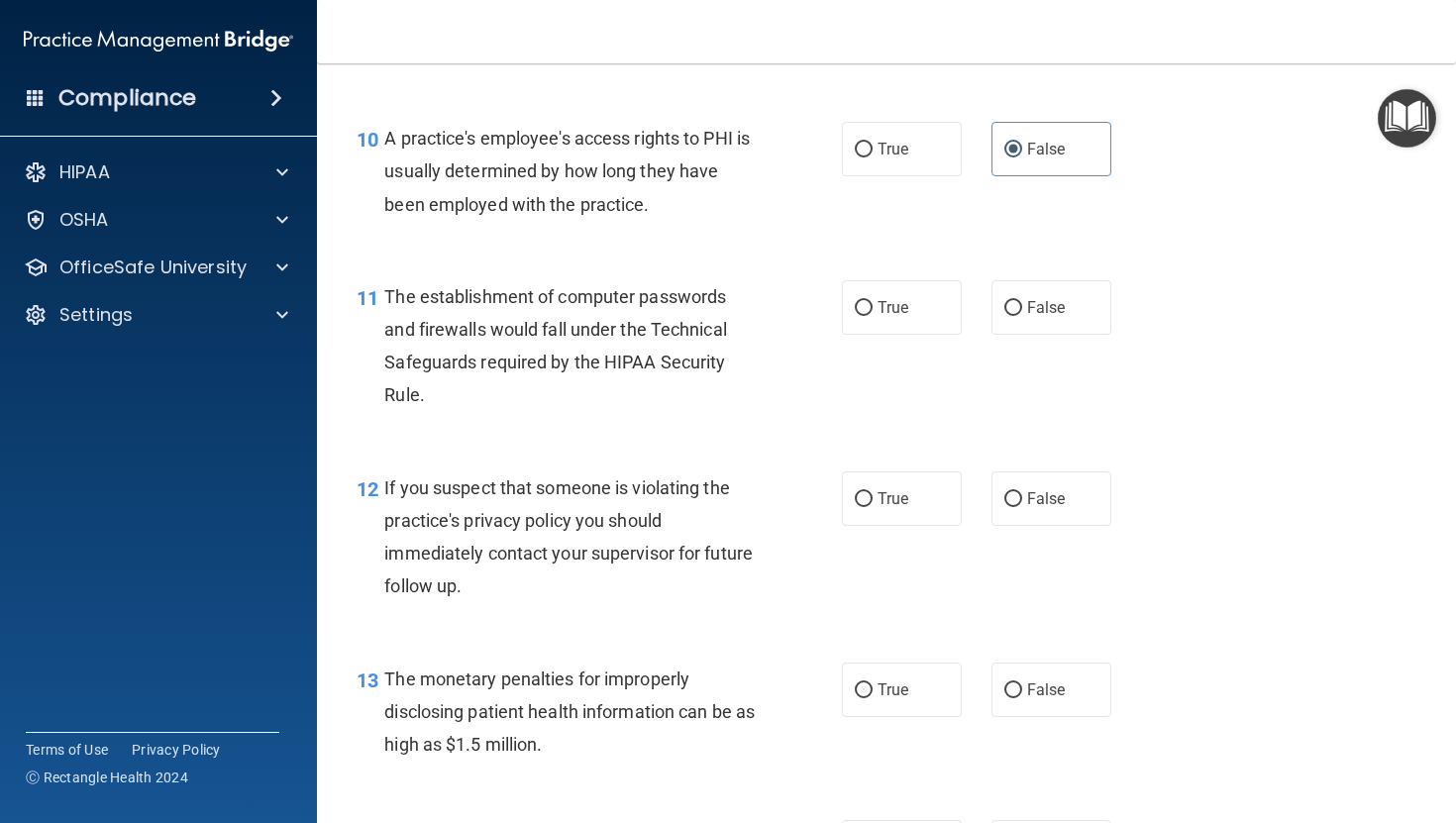 scroll, scrollTop: 1595, scrollLeft: 0, axis: vertical 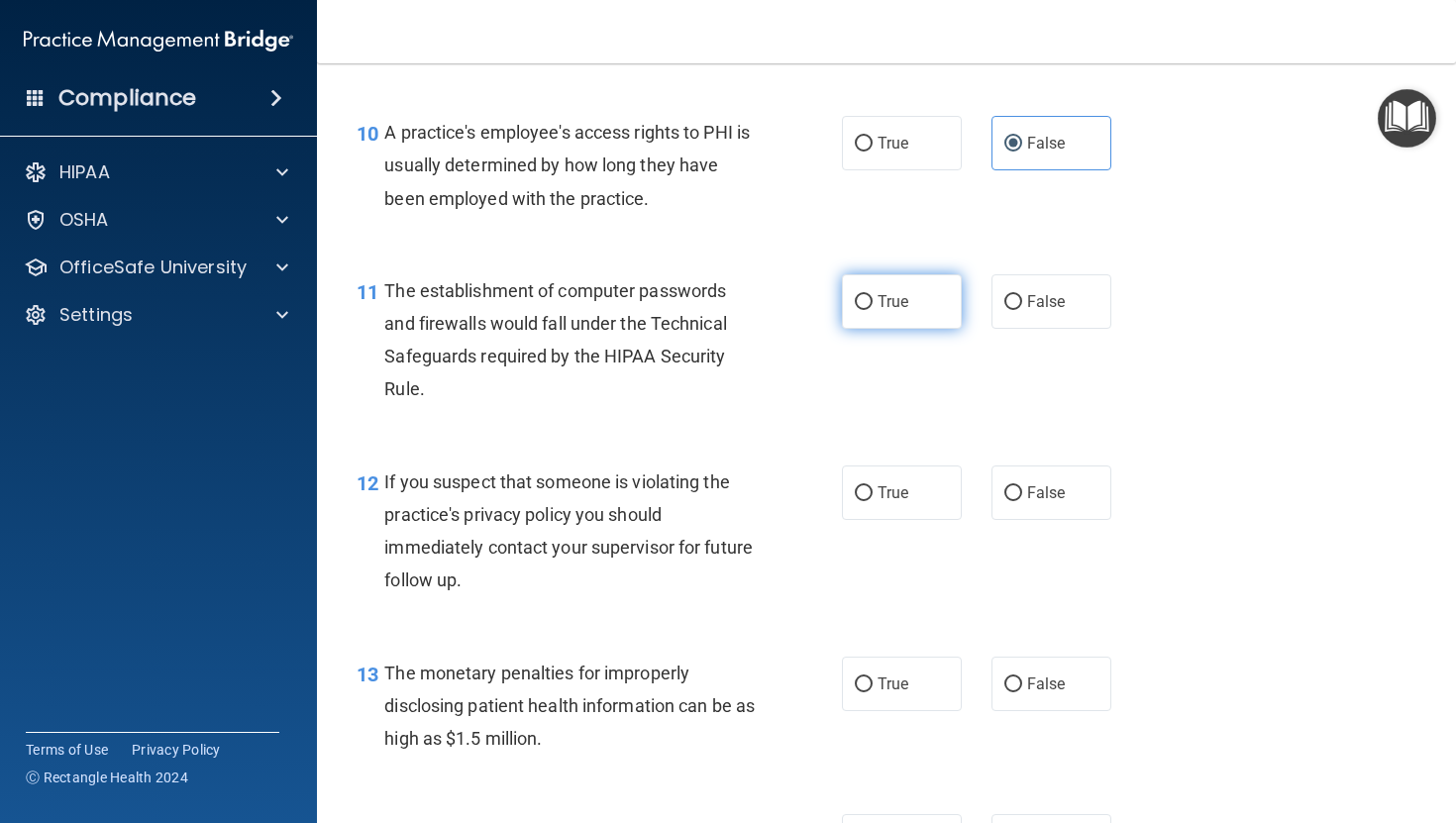 click on "True" at bounding box center [901, 301] 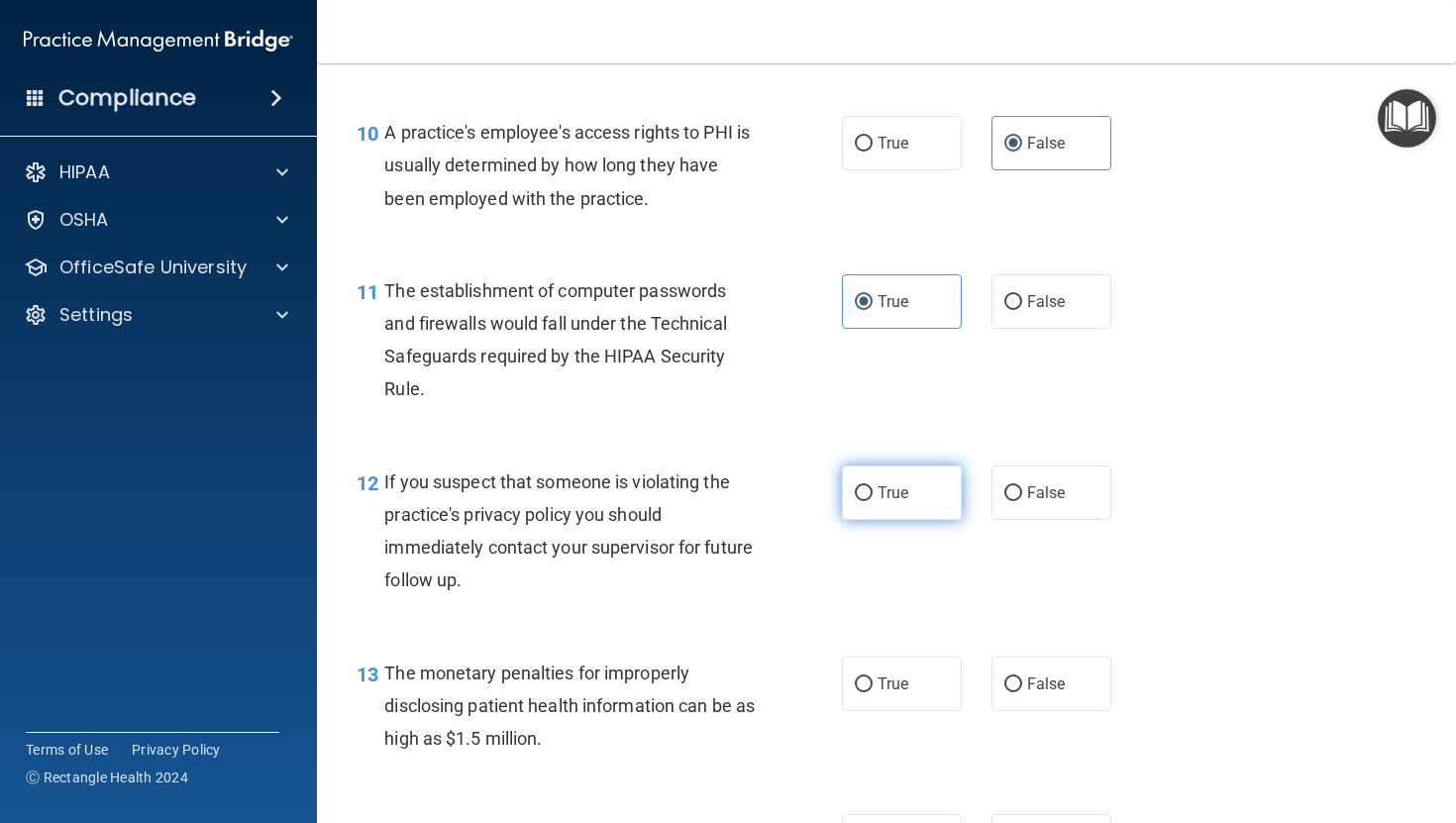 click on "True" at bounding box center [892, 492] 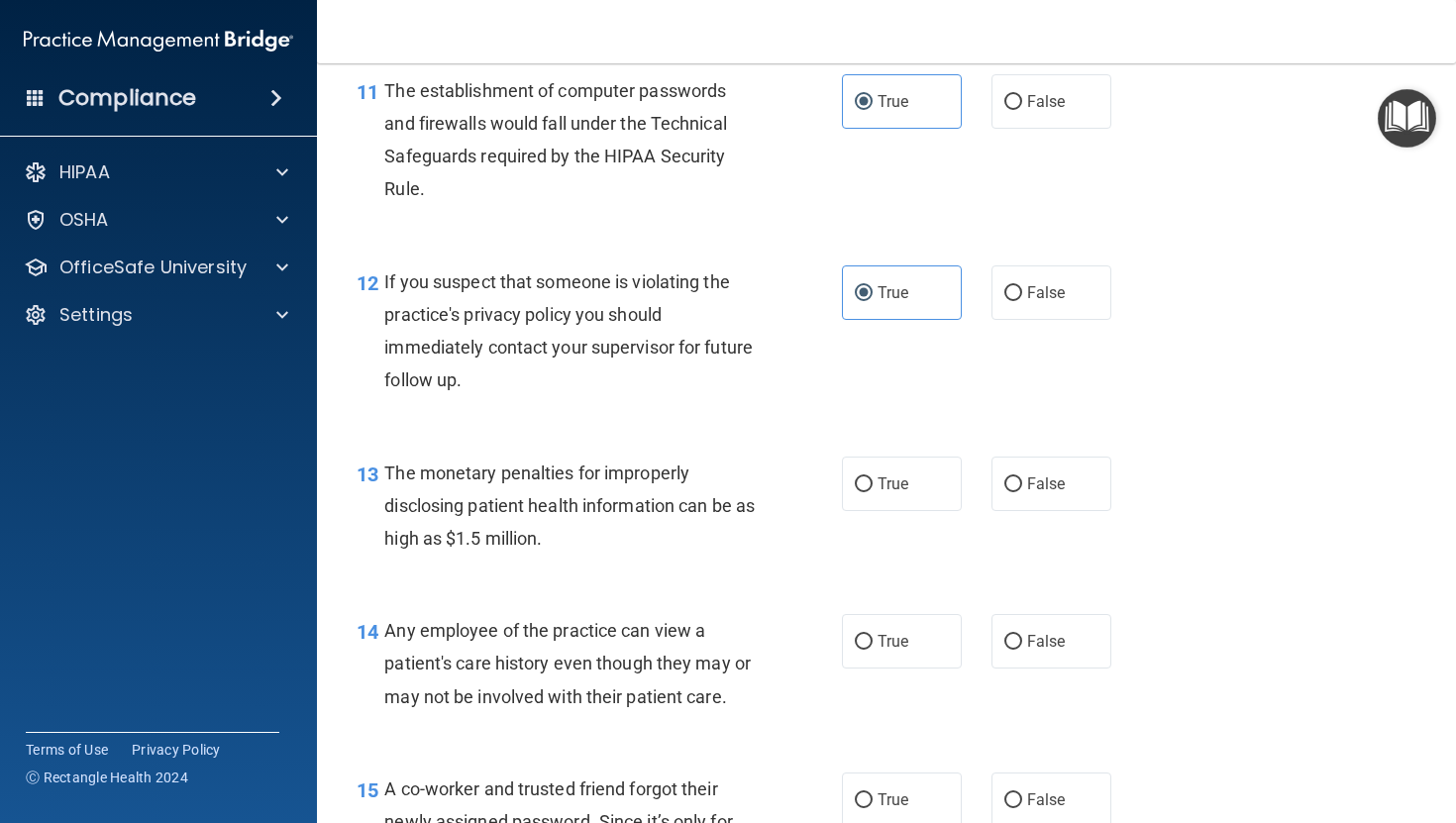 scroll, scrollTop: 1839, scrollLeft: 0, axis: vertical 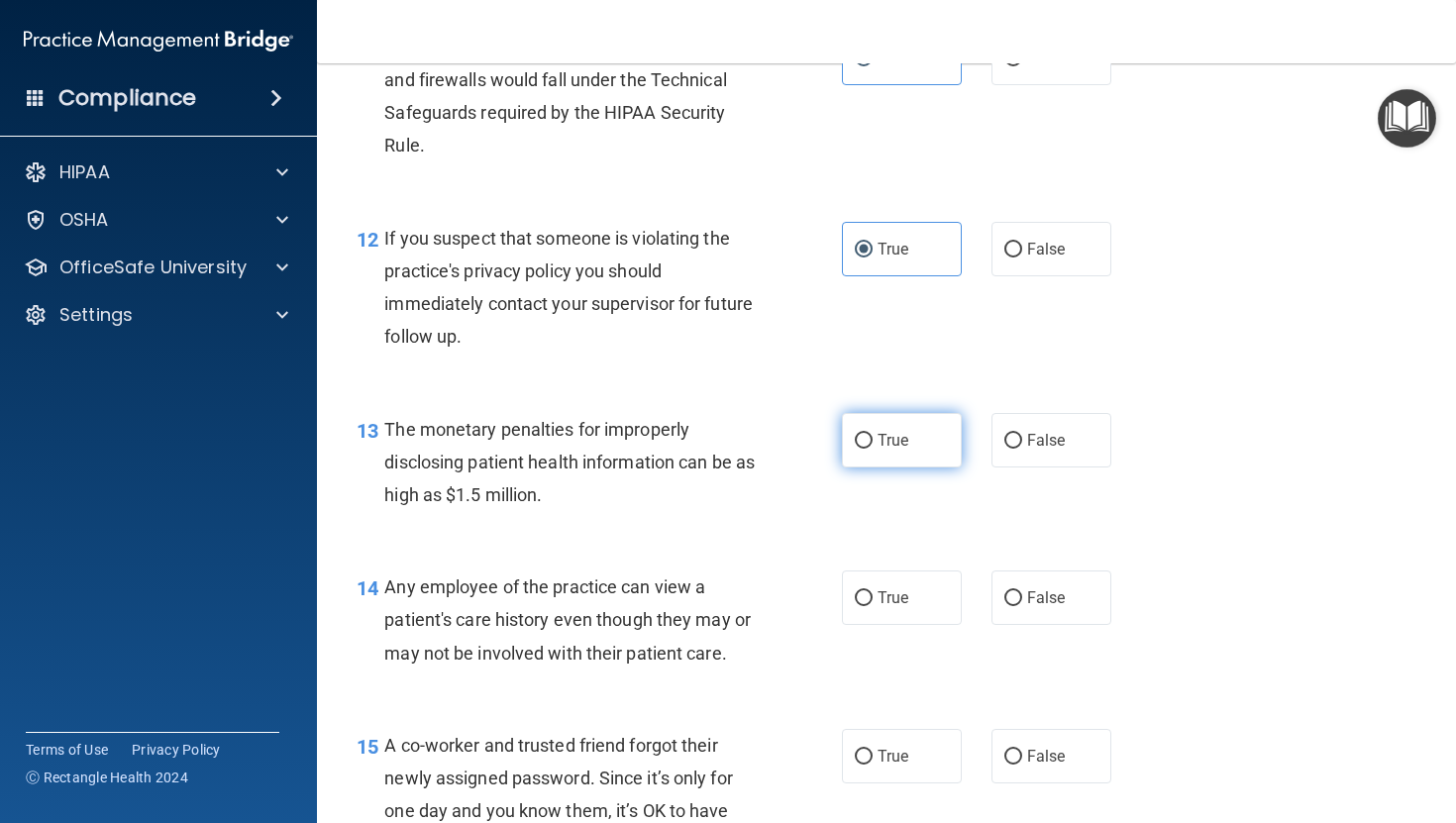 click on "True" at bounding box center (901, 440) 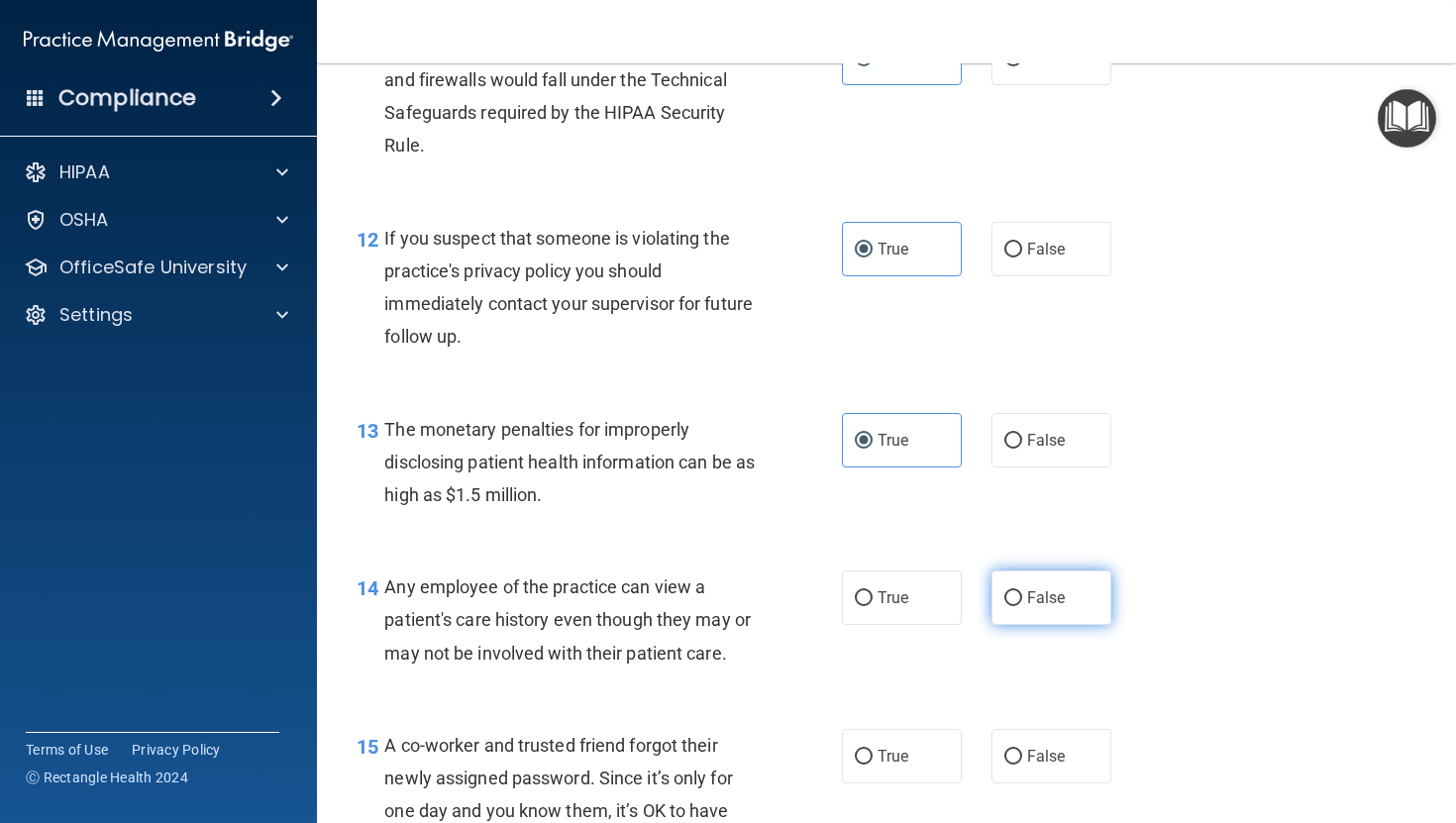 click on "False" at bounding box center [1046, 597] 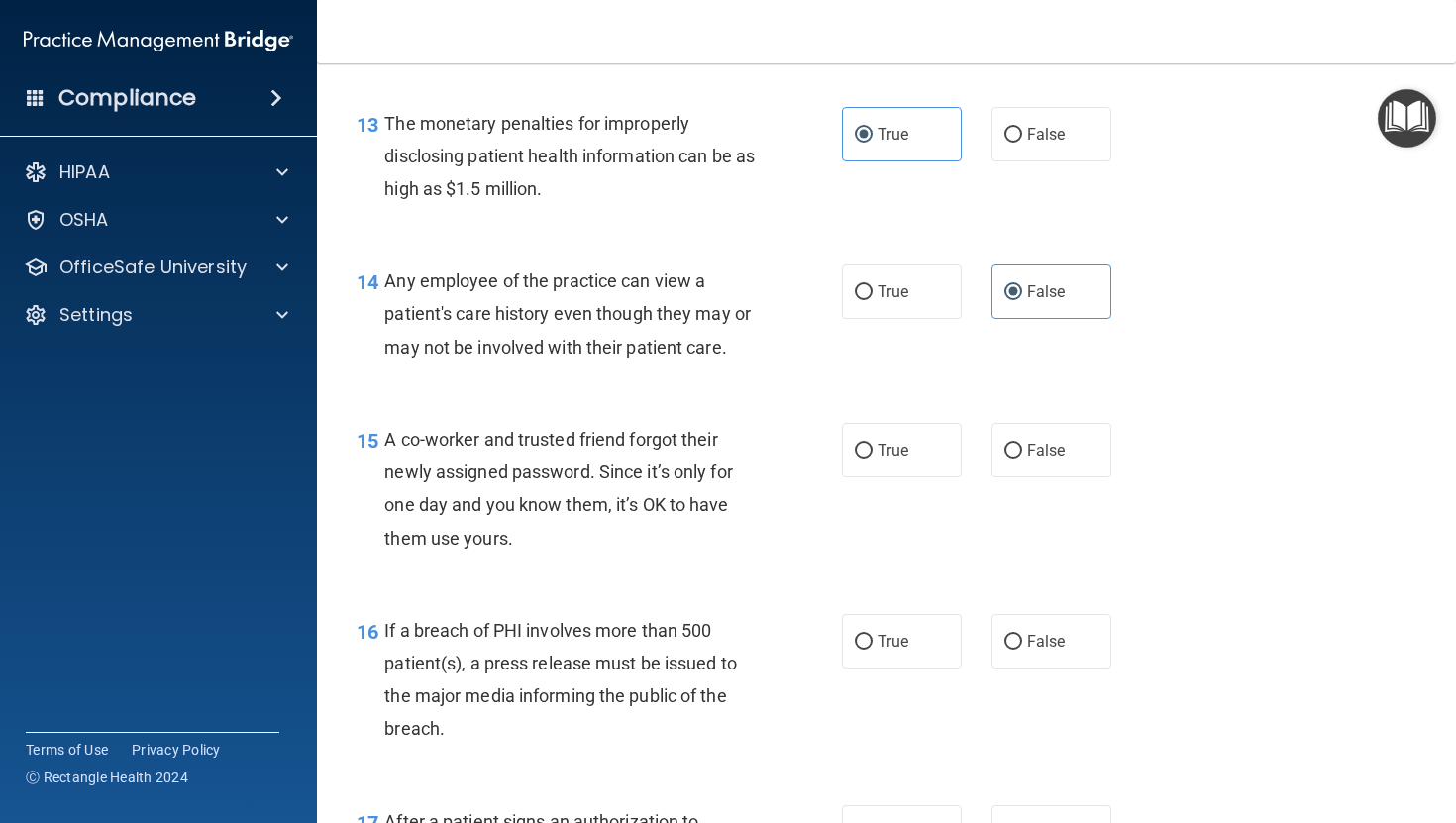 scroll, scrollTop: 2154, scrollLeft: 0, axis: vertical 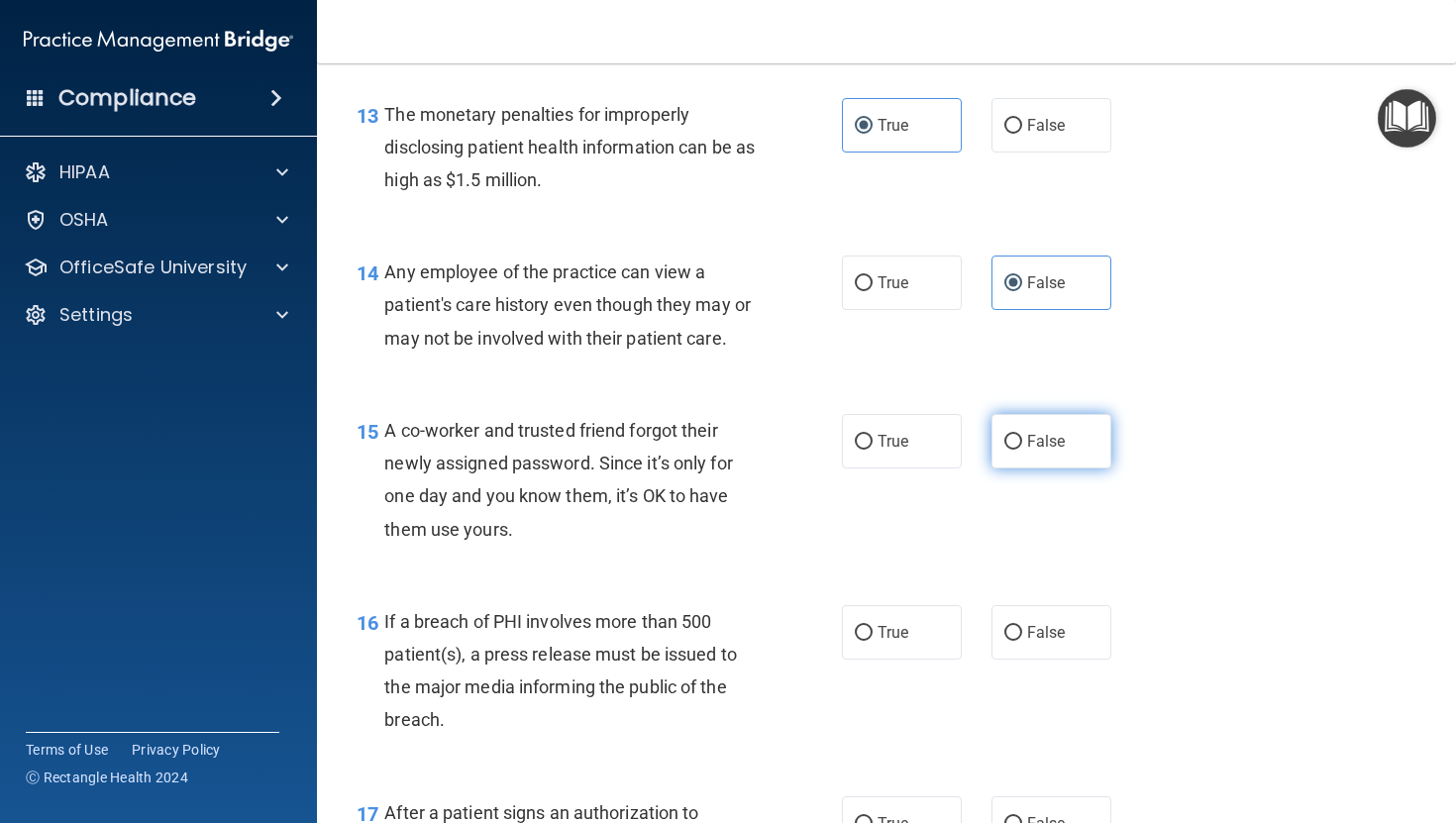 click on "False" at bounding box center [1046, 441] 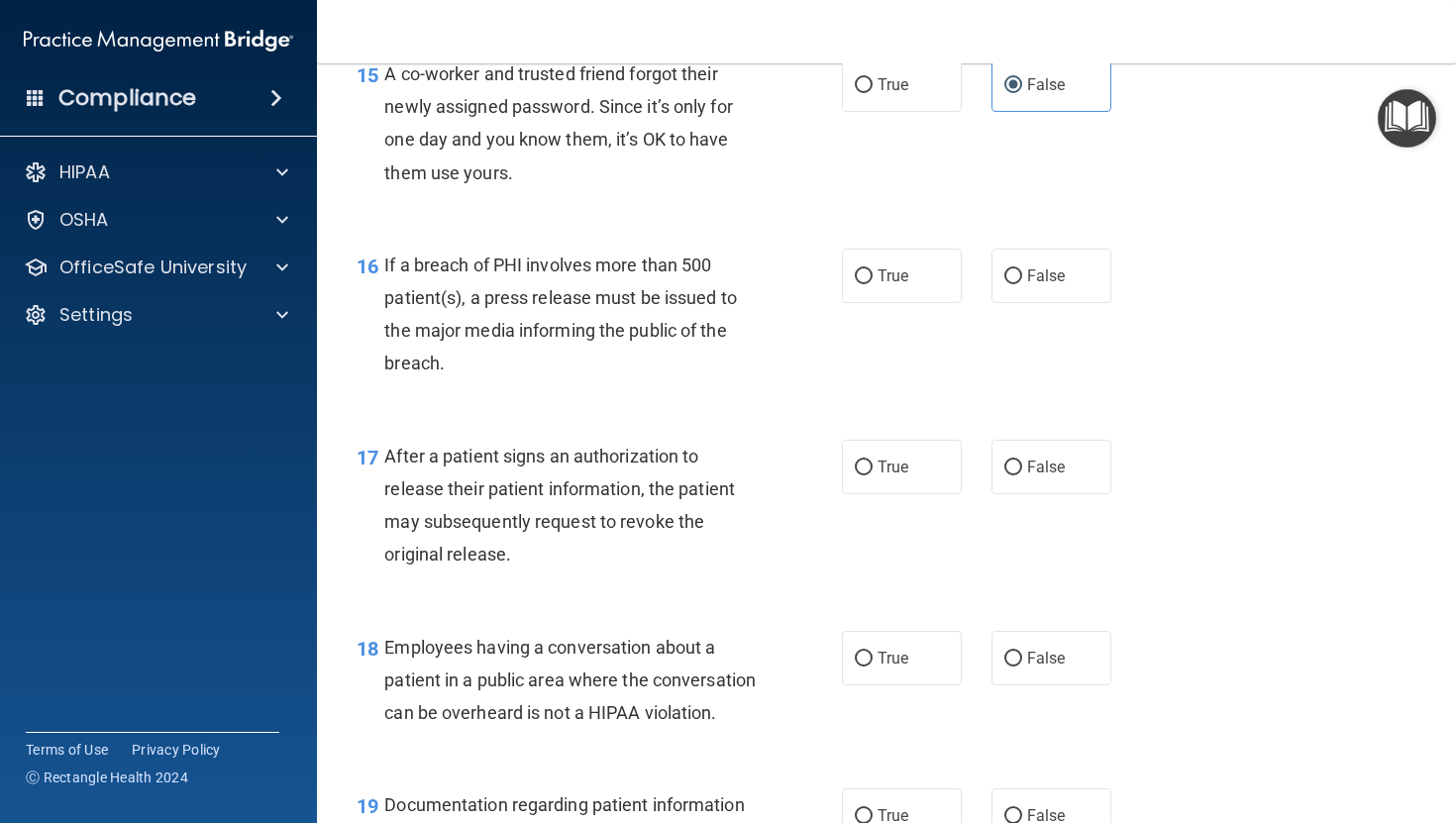 scroll, scrollTop: 2513, scrollLeft: 0, axis: vertical 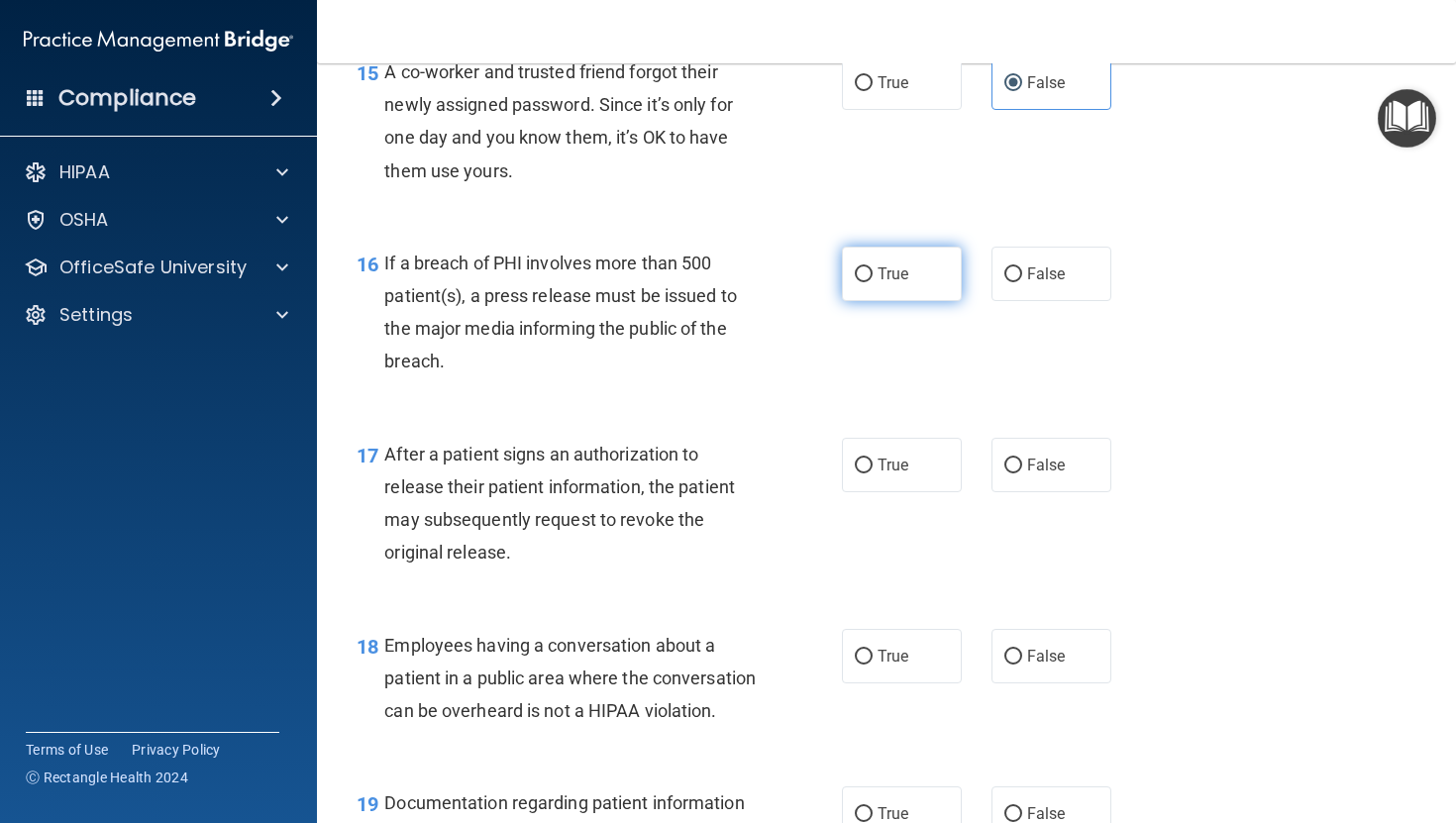 click on "True" at bounding box center [901, 273] 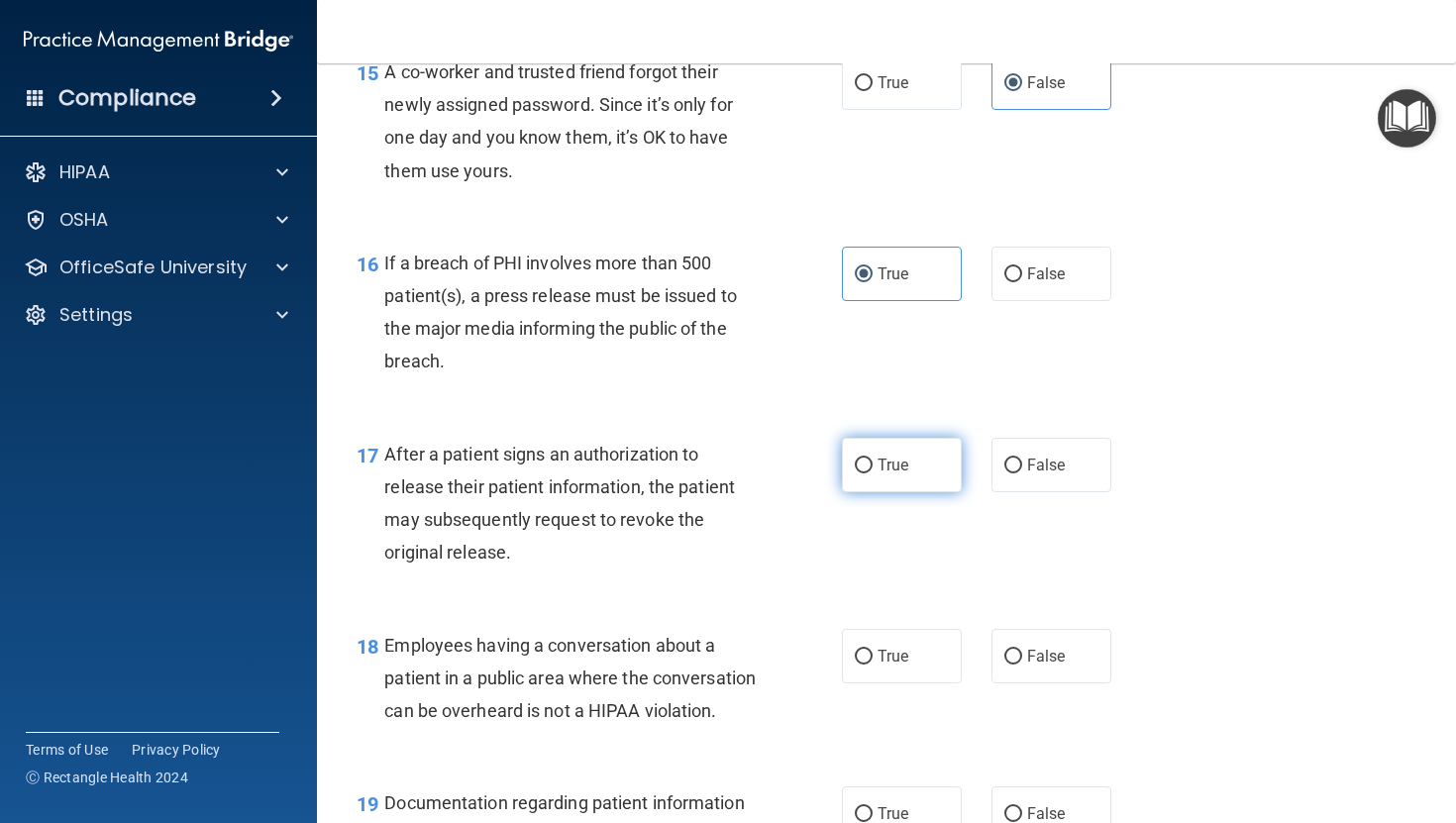 click on "True" at bounding box center (864, 465) 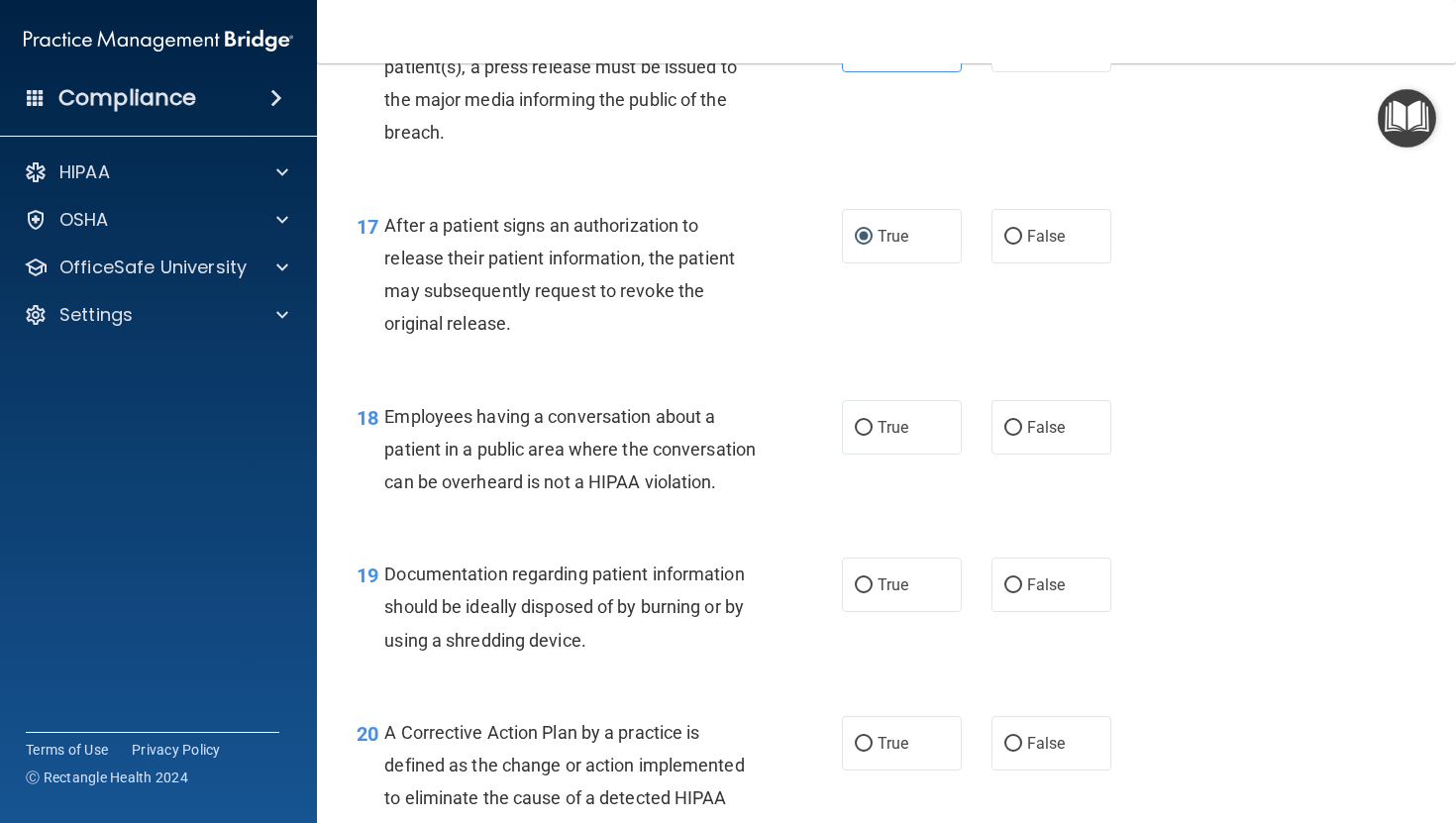 scroll, scrollTop: 2771, scrollLeft: 0, axis: vertical 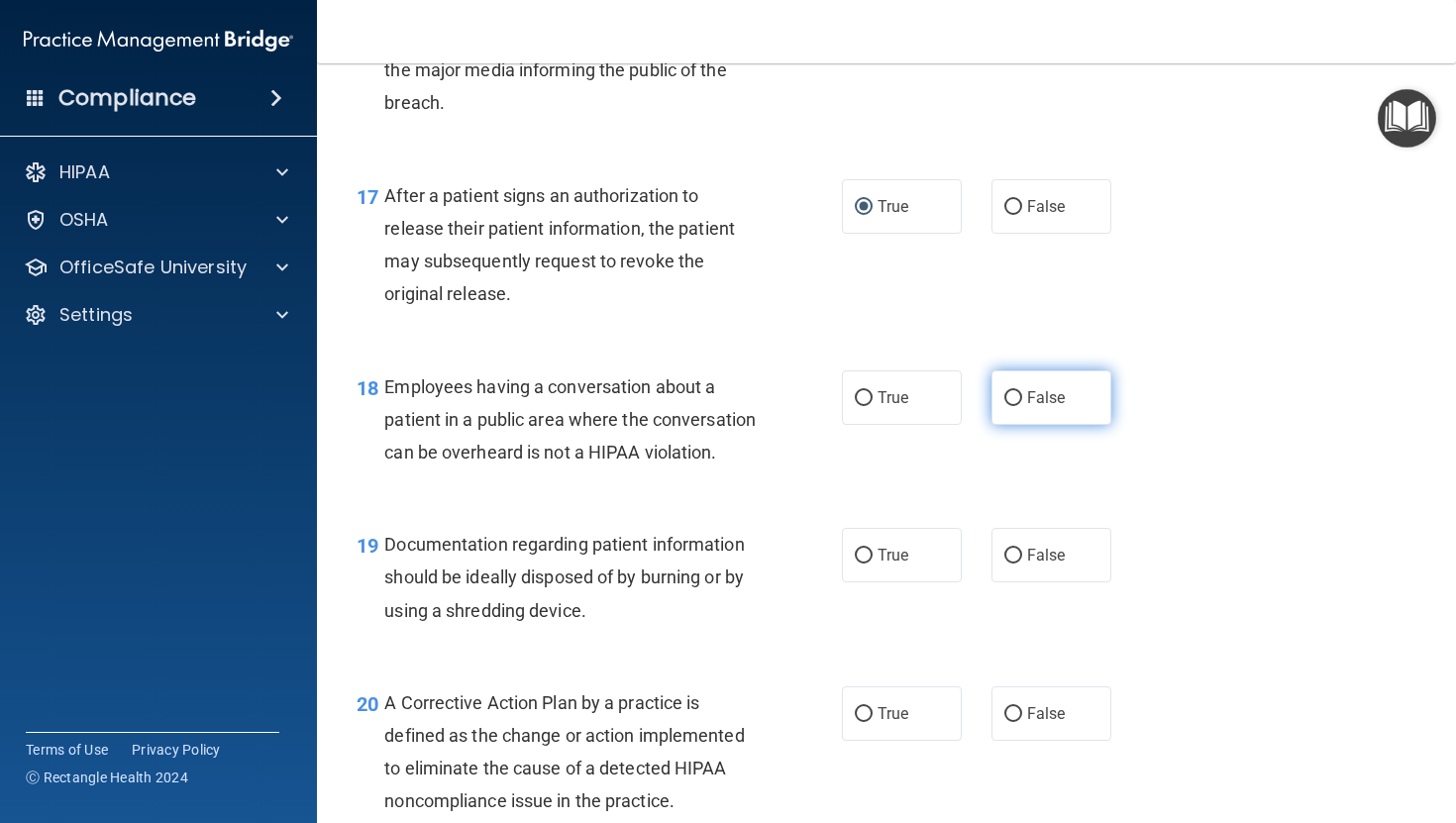 click on "False" at bounding box center [1013, 398] 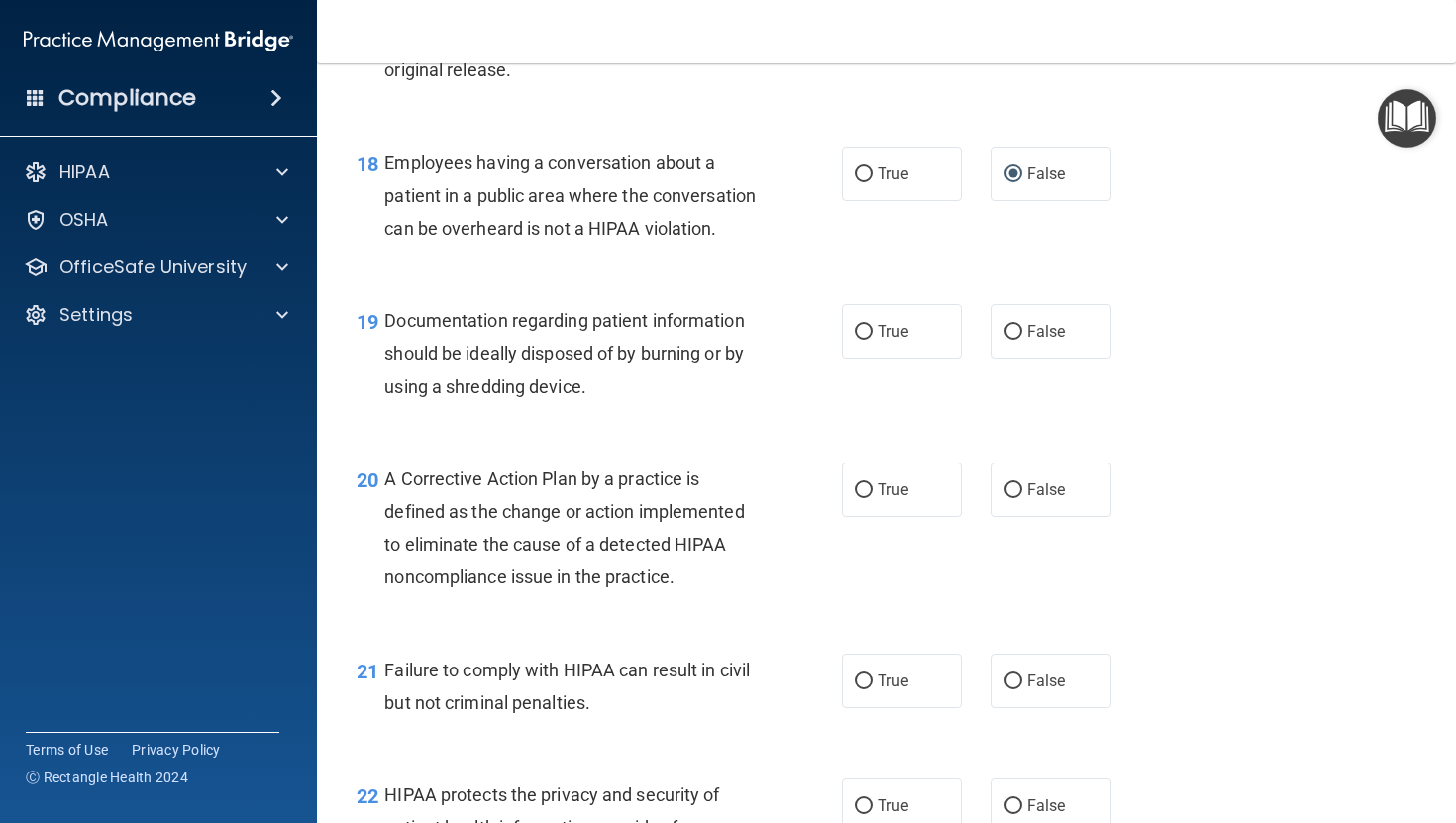 scroll, scrollTop: 3003, scrollLeft: 0, axis: vertical 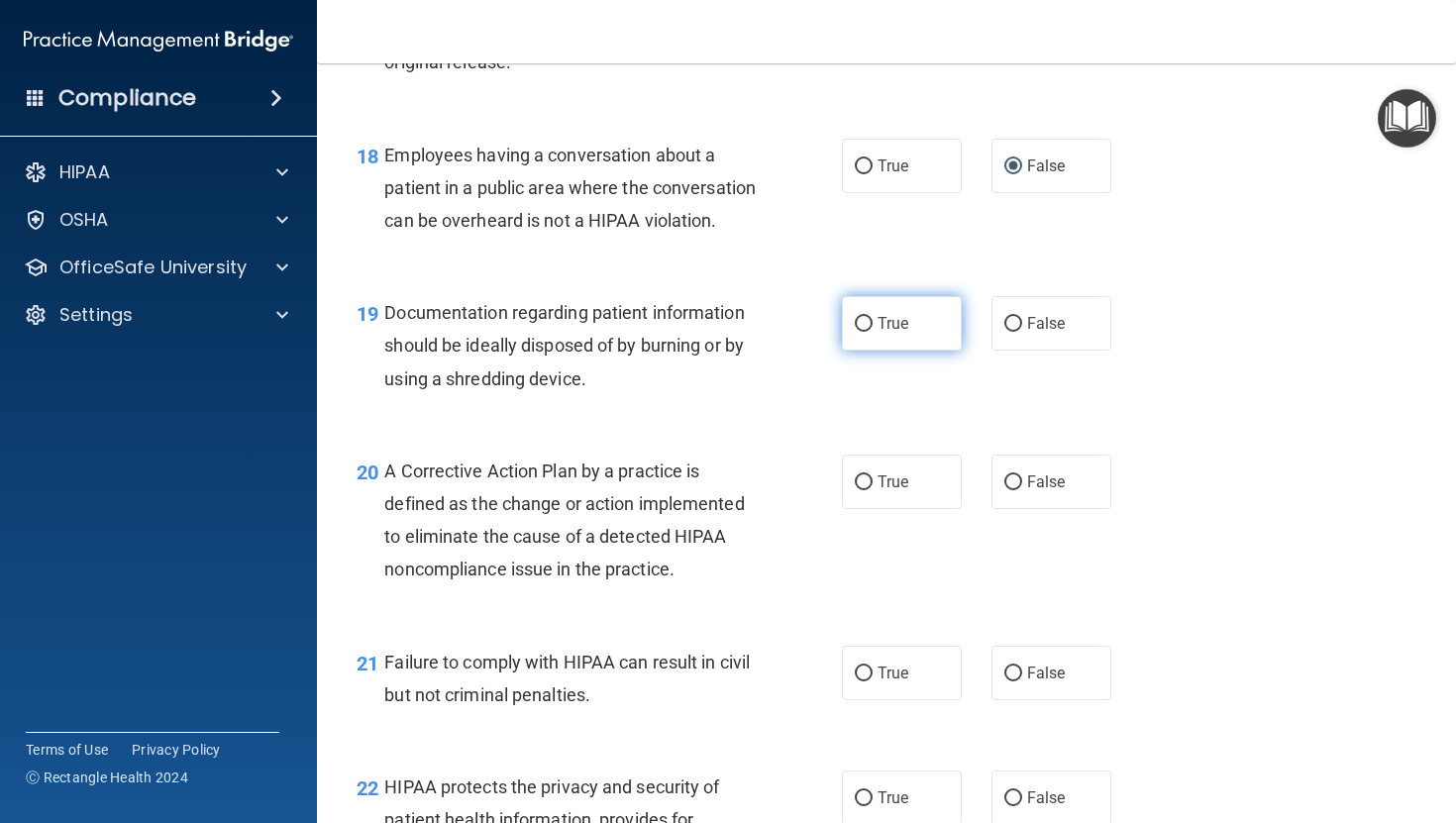 click on "True" at bounding box center (892, 323) 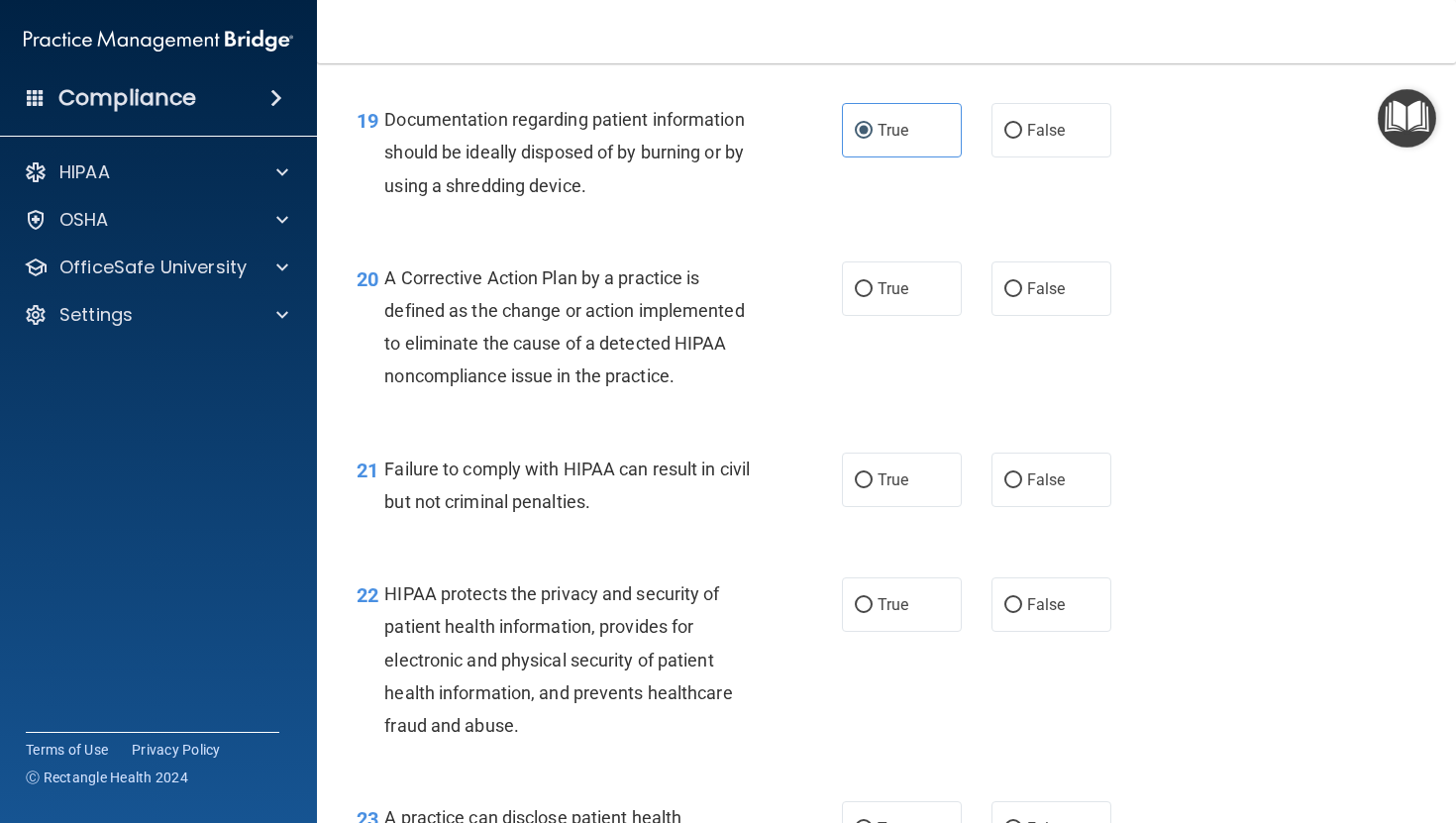 scroll, scrollTop: 3194, scrollLeft: 0, axis: vertical 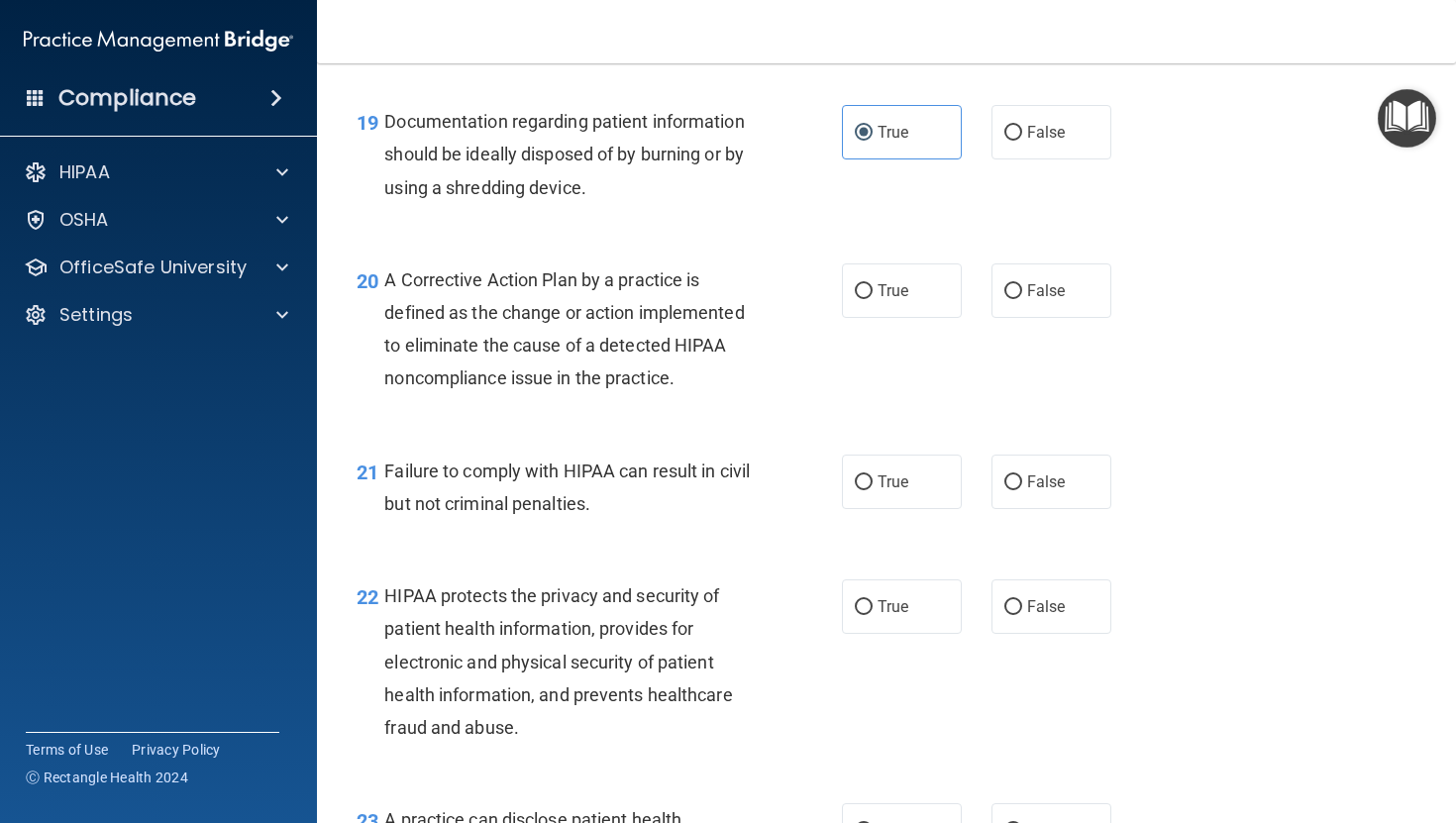 click on "20       A Corrective Action Plan by a practice is defined as the change or action implemented to eliminate the cause of a detected HIPAA noncompliance issue in the practice." at bounding box center [599, 334] 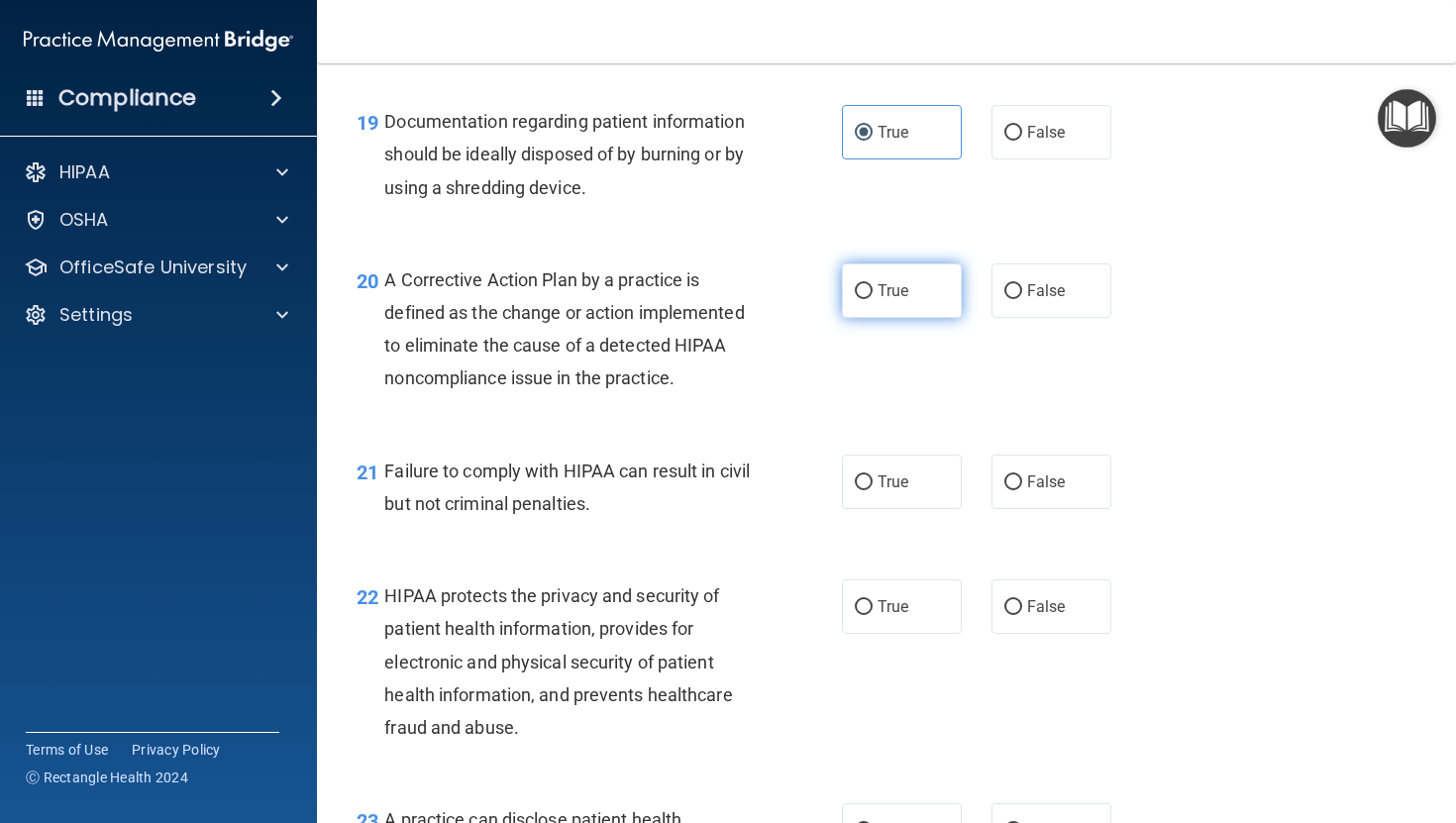 click on "True" at bounding box center [864, 291] 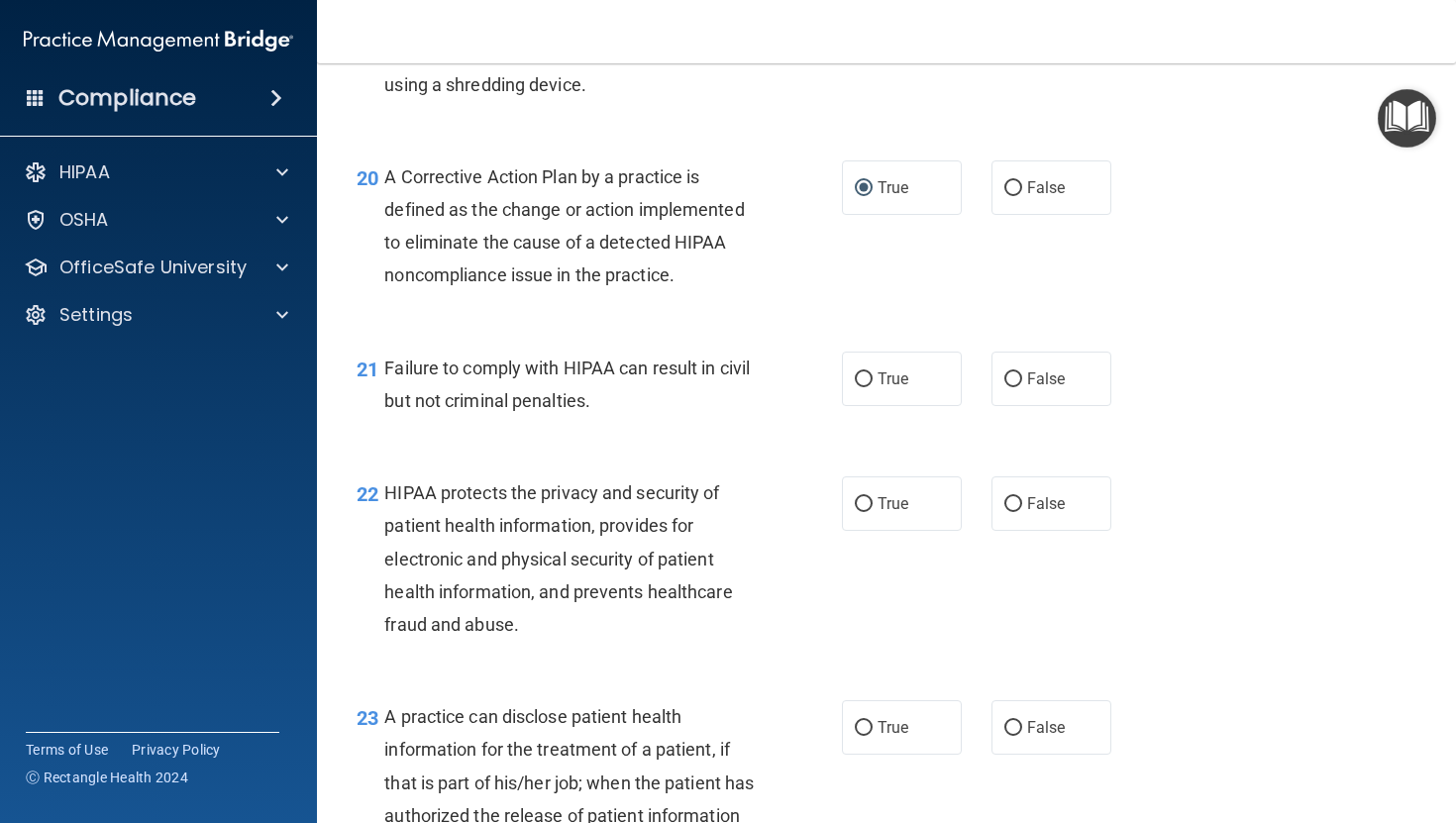 scroll, scrollTop: 3301, scrollLeft: 0, axis: vertical 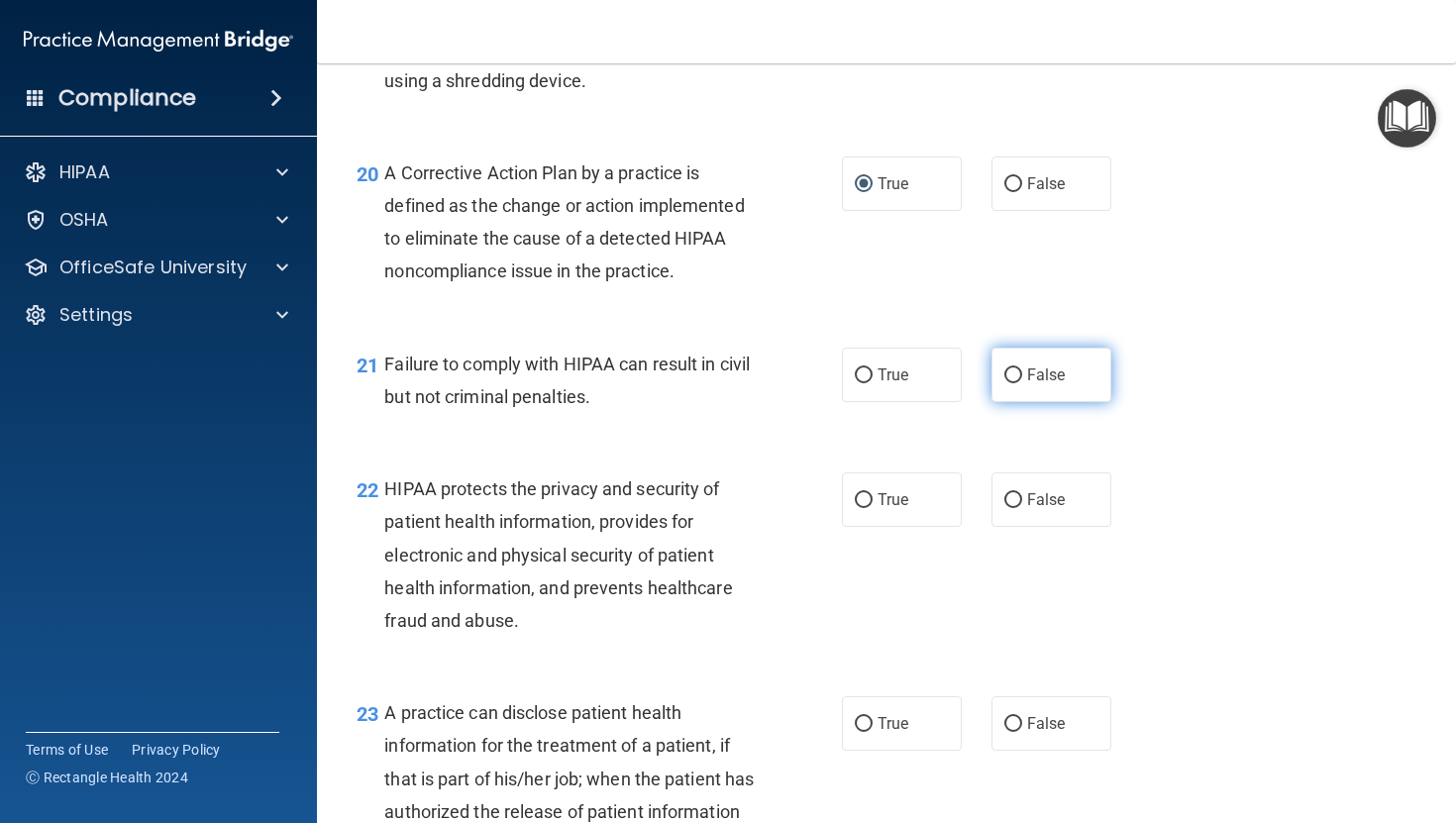 click on "False" at bounding box center (1051, 374) 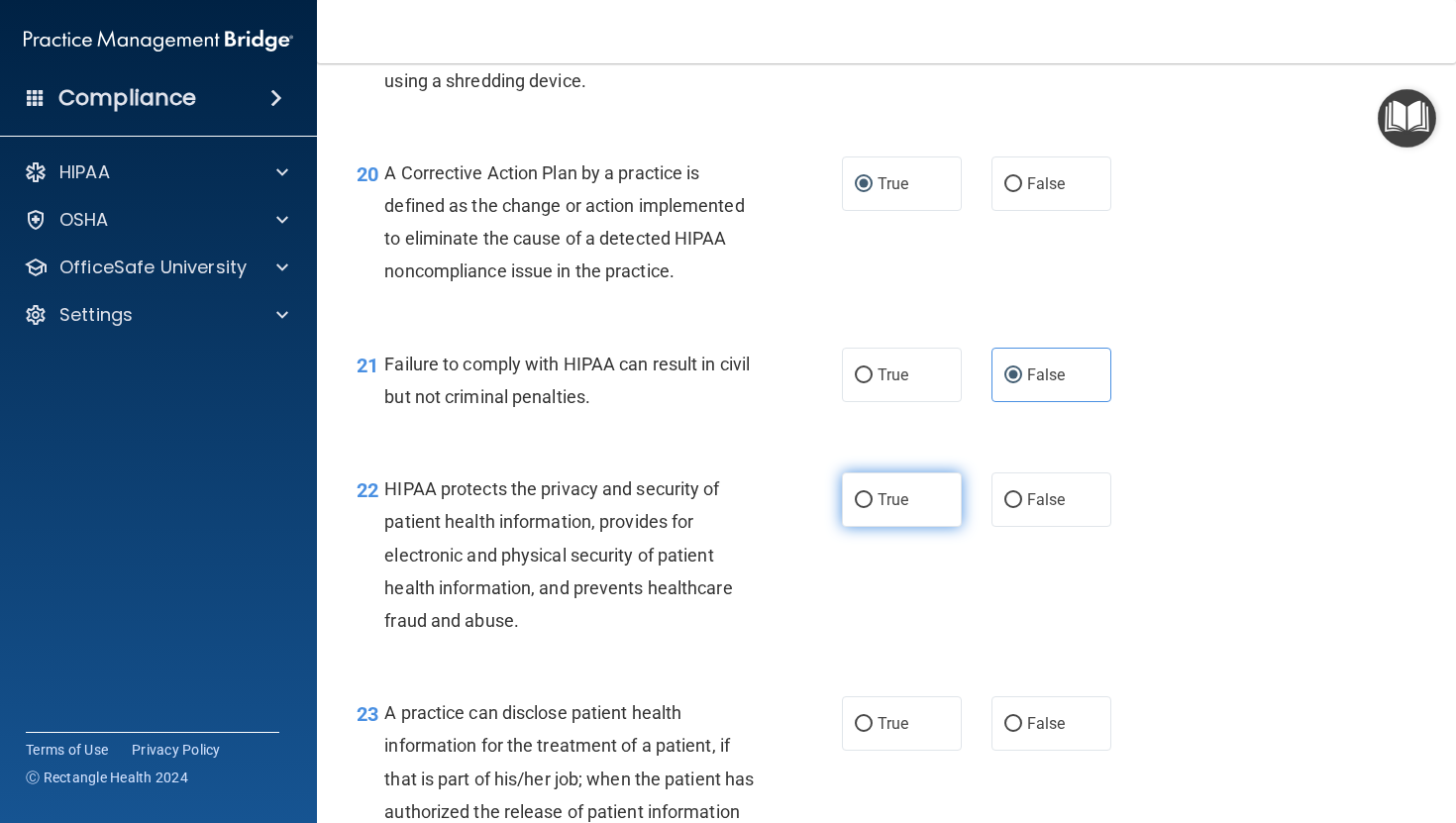 click on "True" at bounding box center [892, 499] 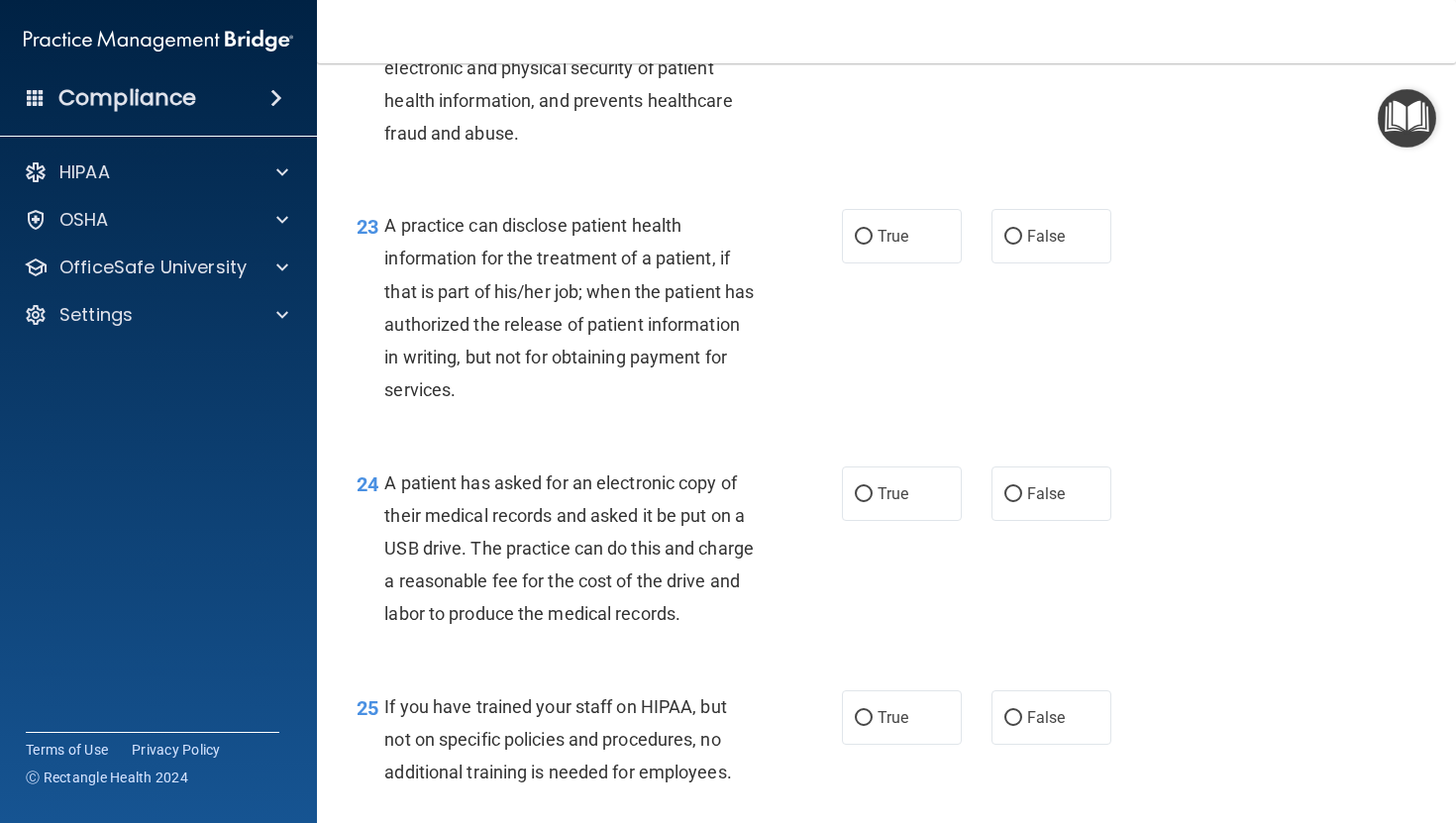 scroll, scrollTop: 3793, scrollLeft: 0, axis: vertical 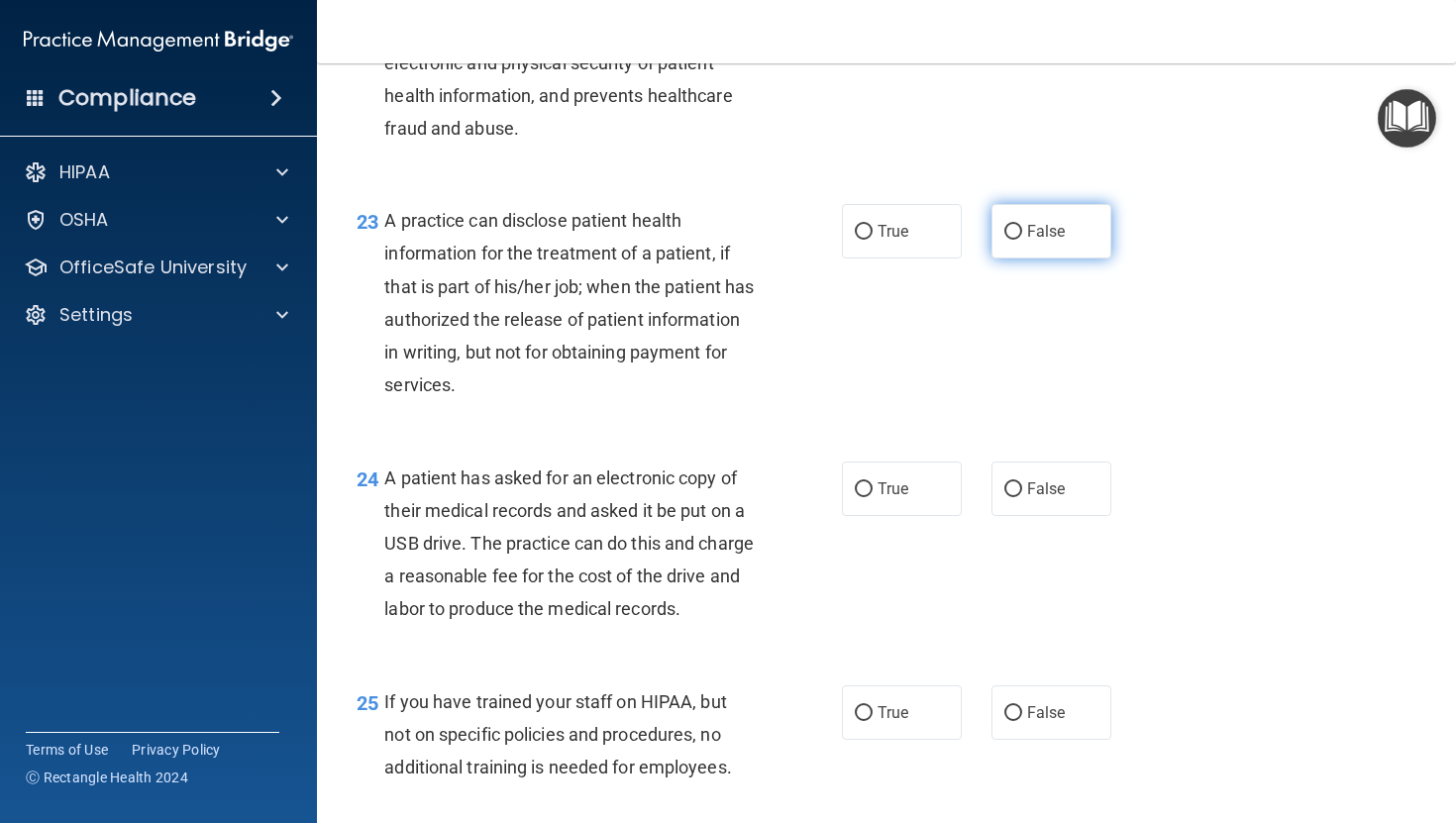 click on "False" at bounding box center [1046, 231] 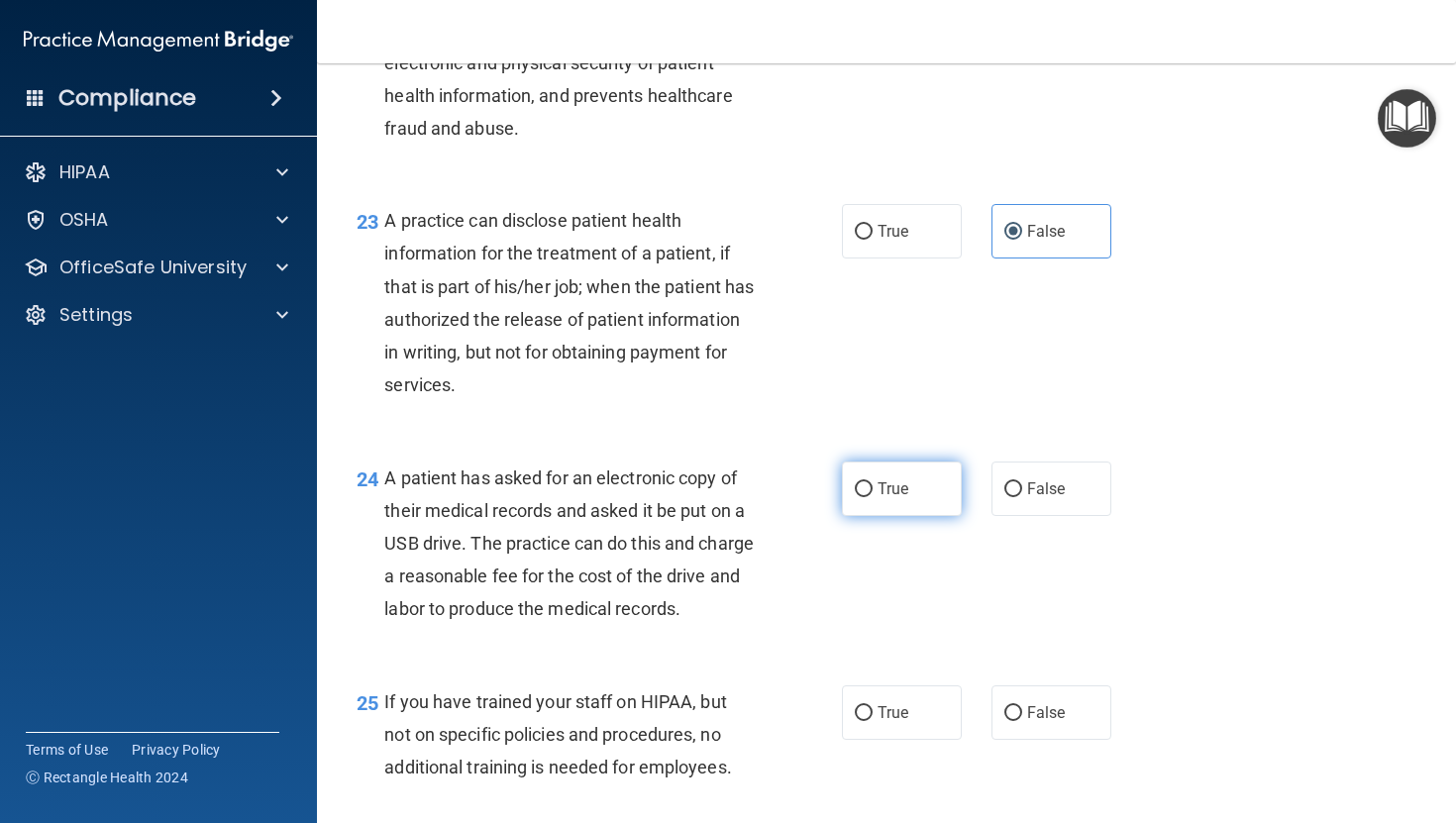 click on "True" at bounding box center (901, 488) 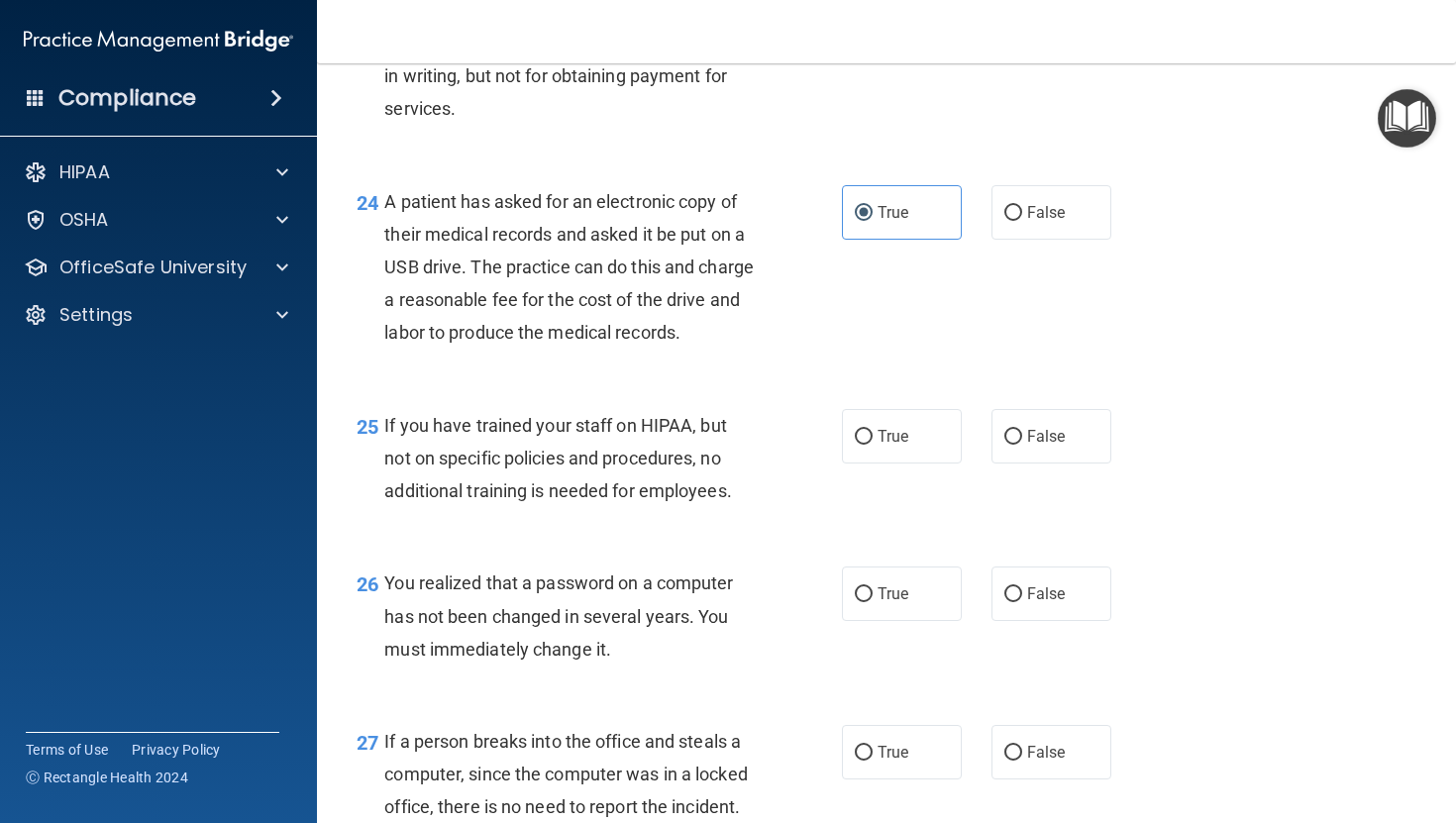 scroll, scrollTop: 4121, scrollLeft: 0, axis: vertical 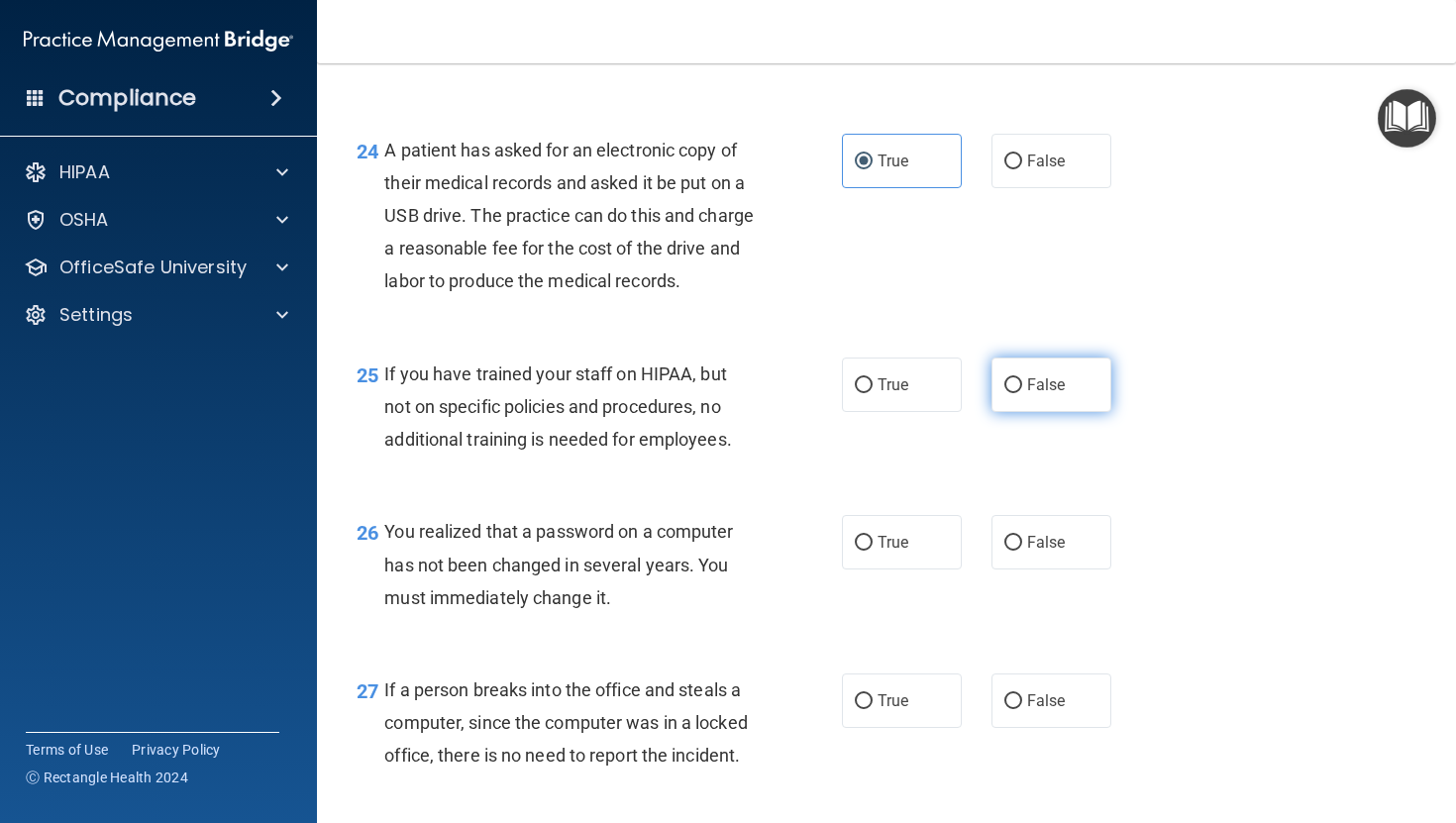 click on "False" at bounding box center (1046, 384) 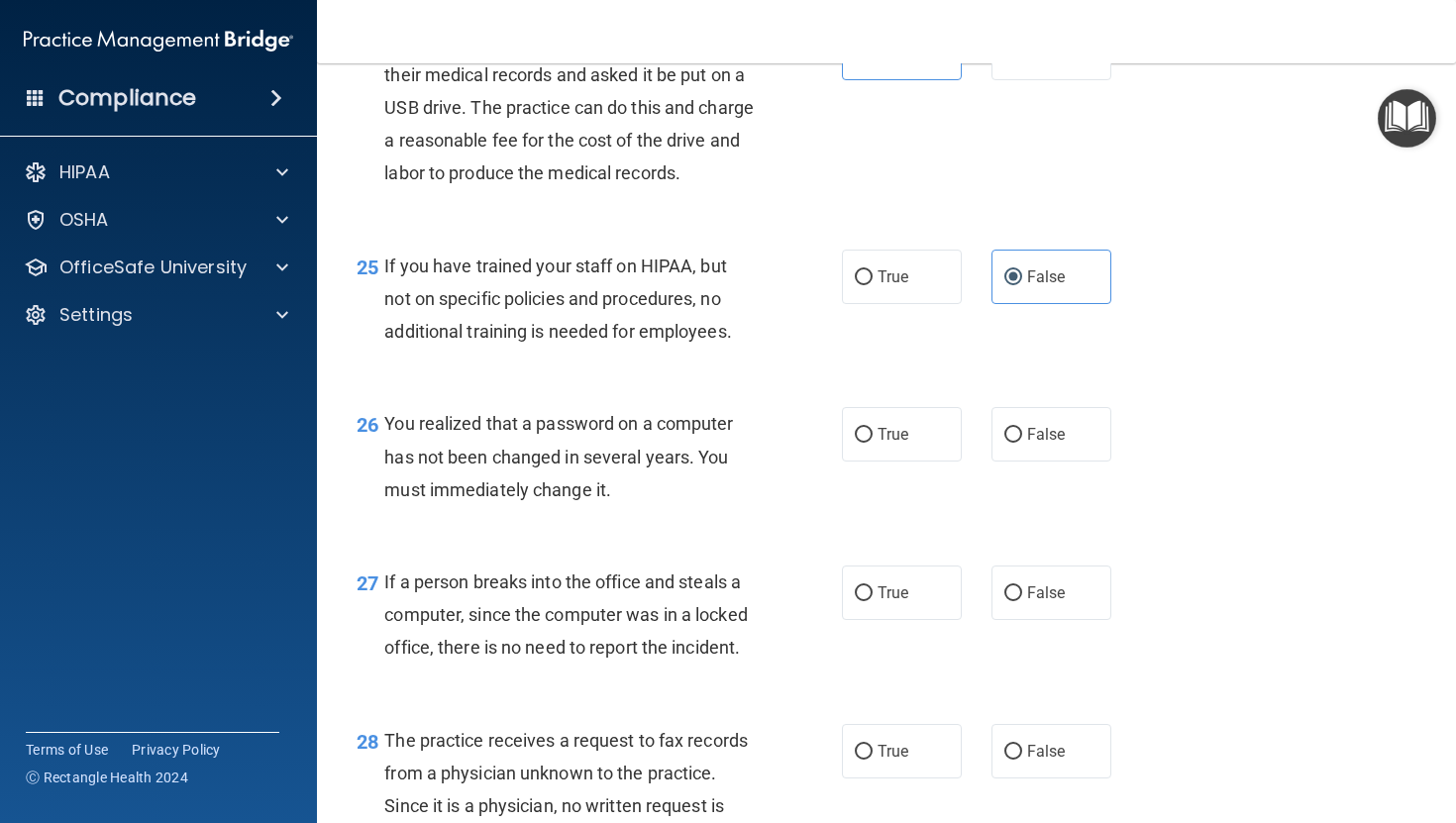 scroll, scrollTop: 4230, scrollLeft: 0, axis: vertical 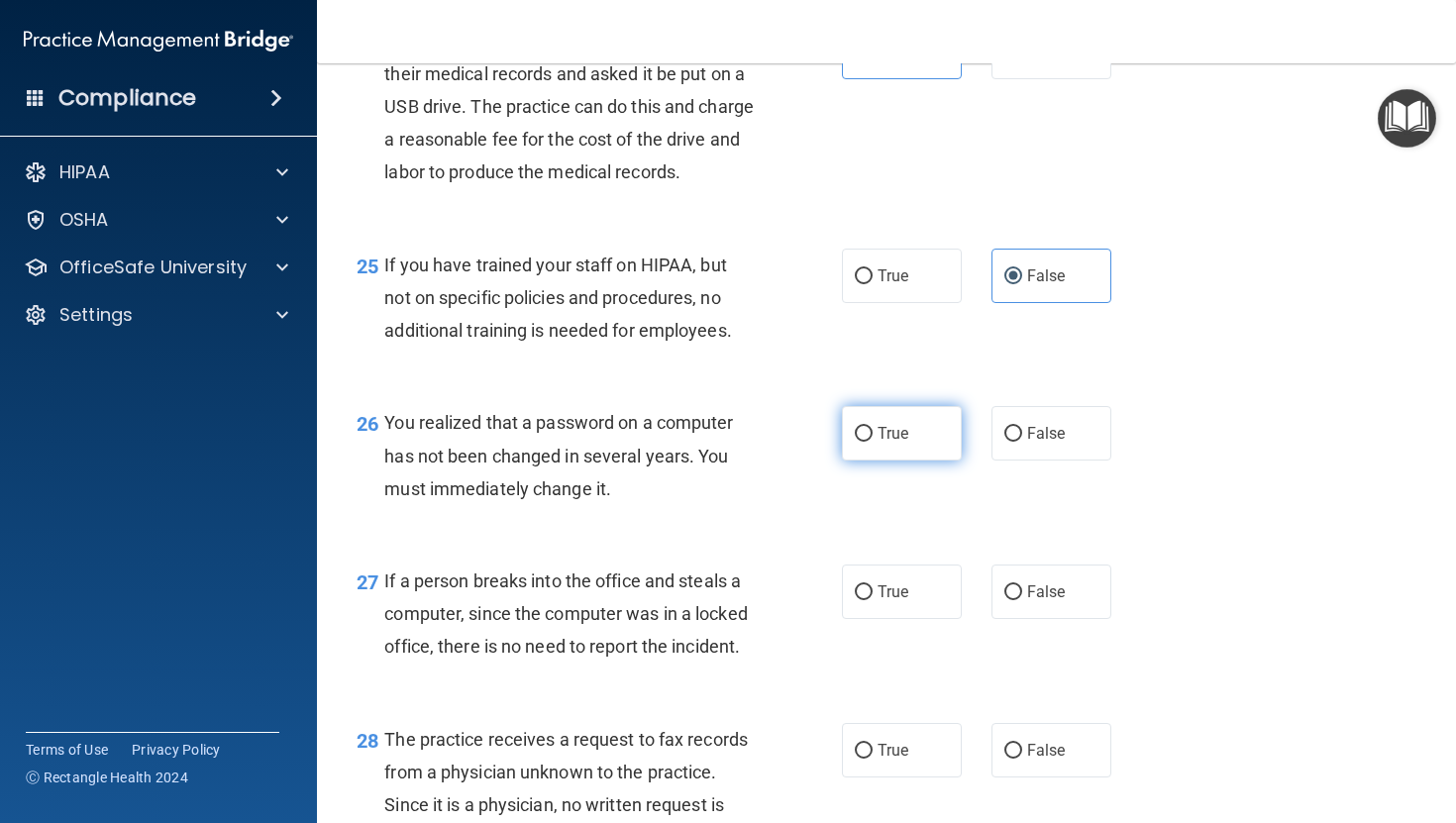 click on "True" at bounding box center (901, 433) 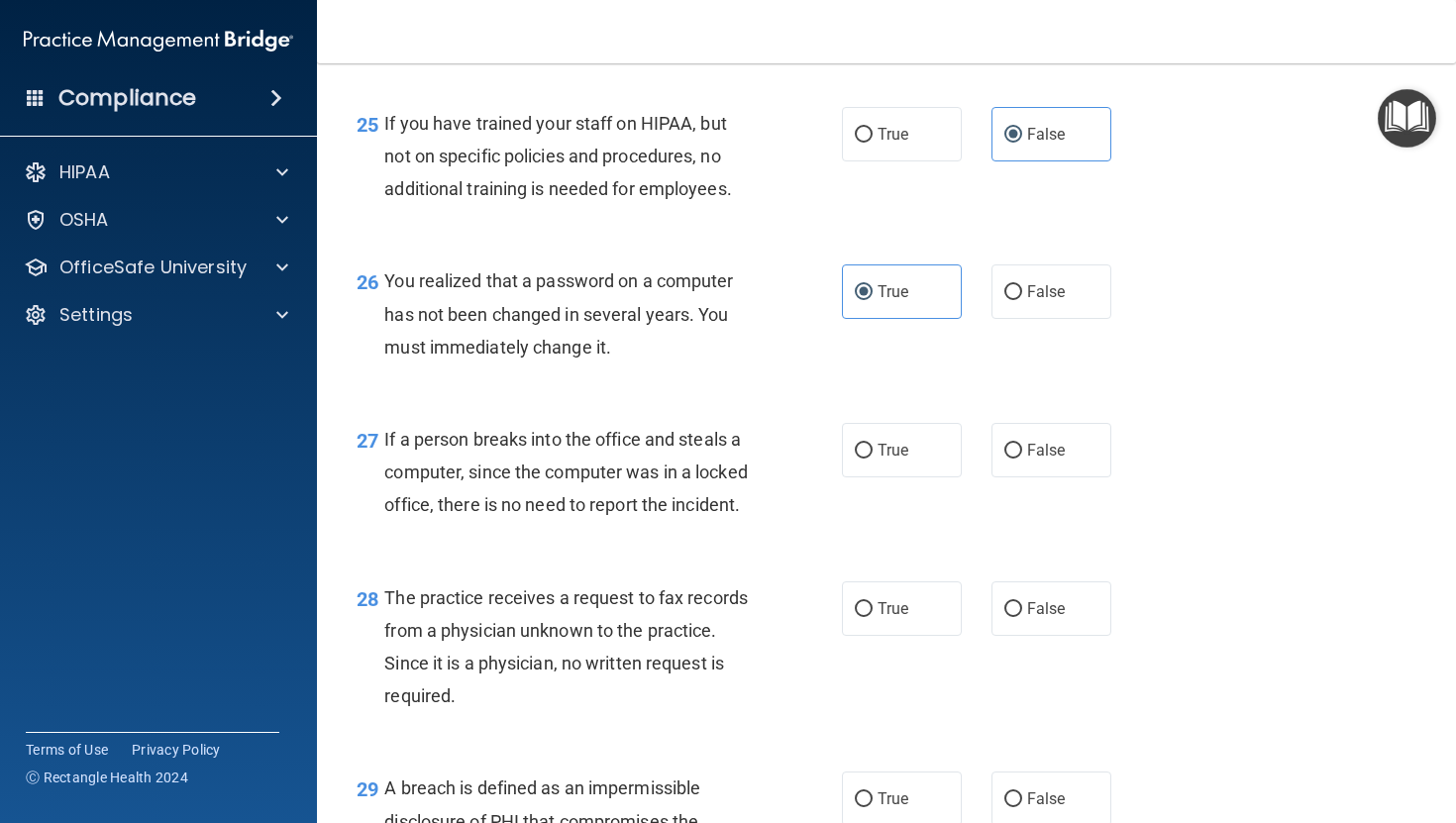 scroll, scrollTop: 4374, scrollLeft: 0, axis: vertical 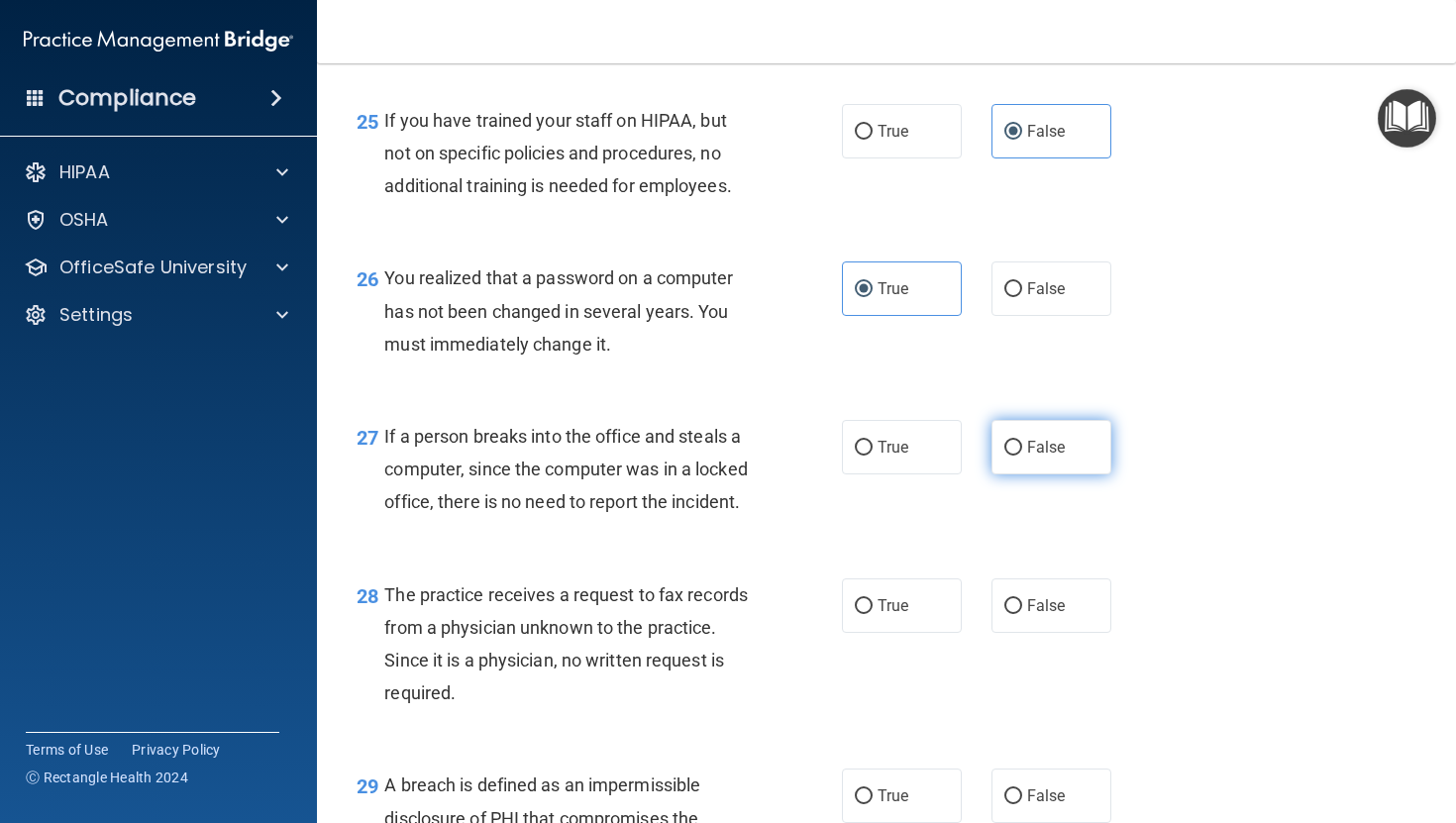 click on "False" at bounding box center [1051, 447] 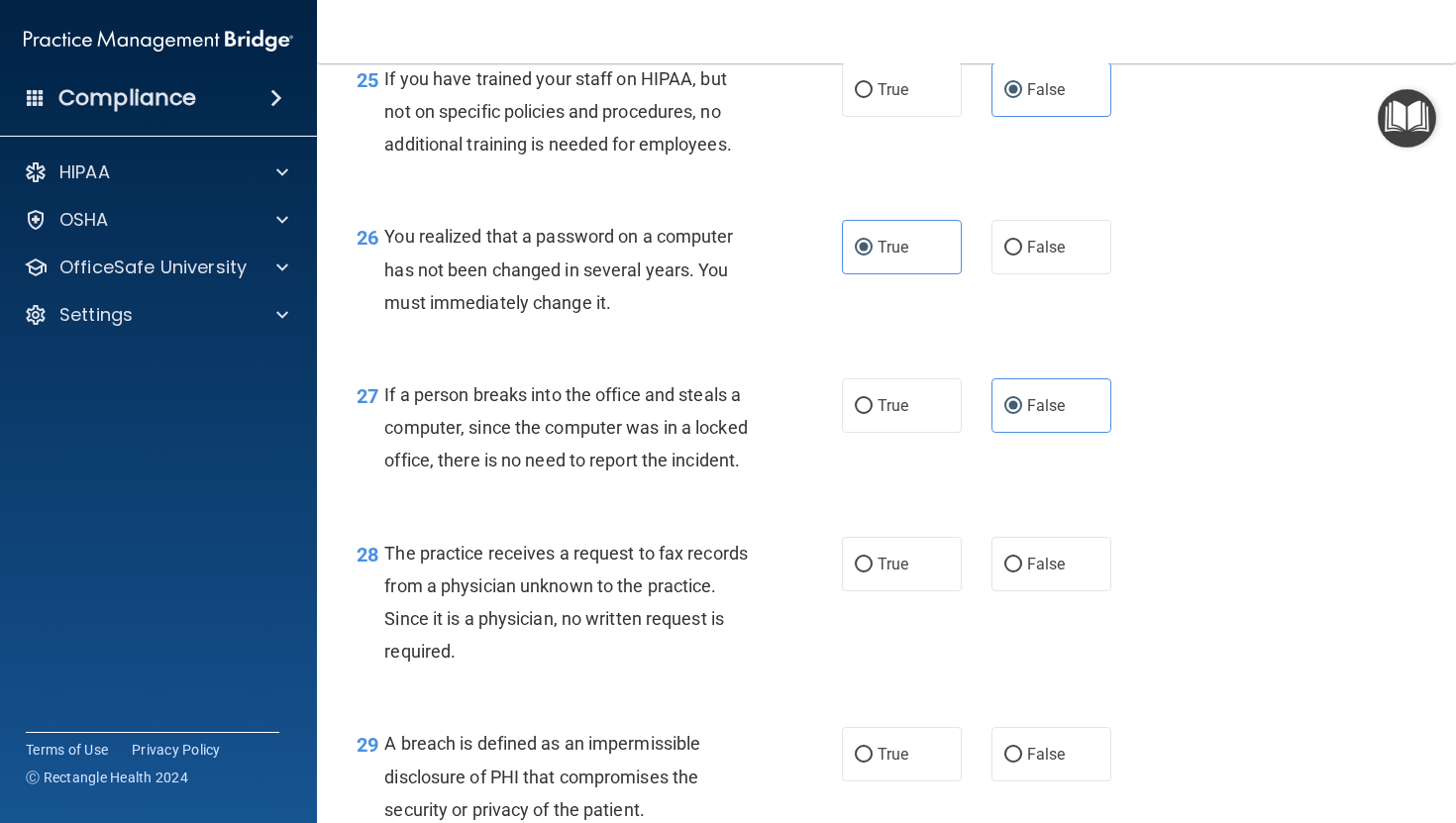 scroll, scrollTop: 4444, scrollLeft: 0, axis: vertical 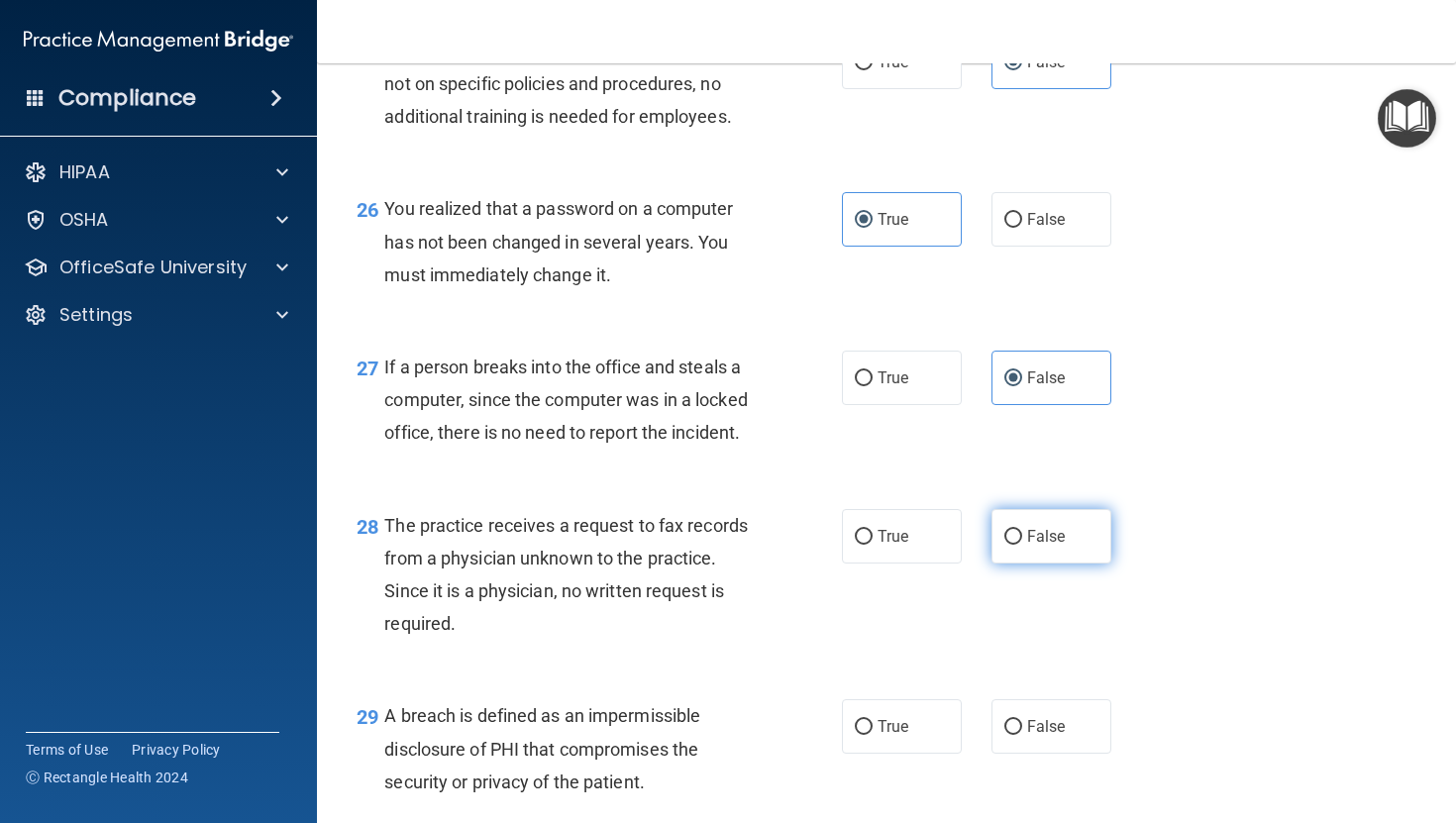 click on "False" at bounding box center [1046, 536] 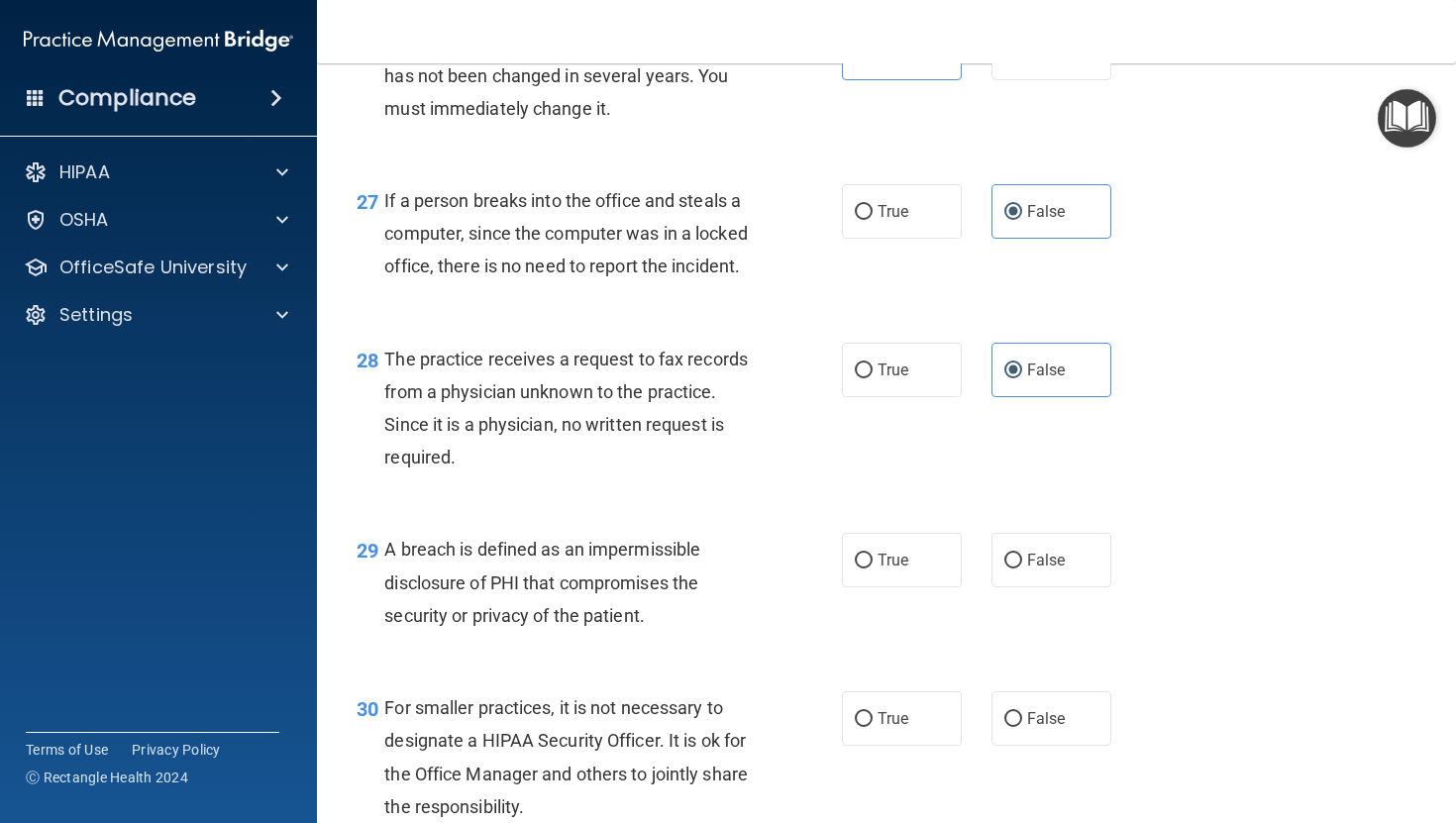 scroll, scrollTop: 4611, scrollLeft: 0, axis: vertical 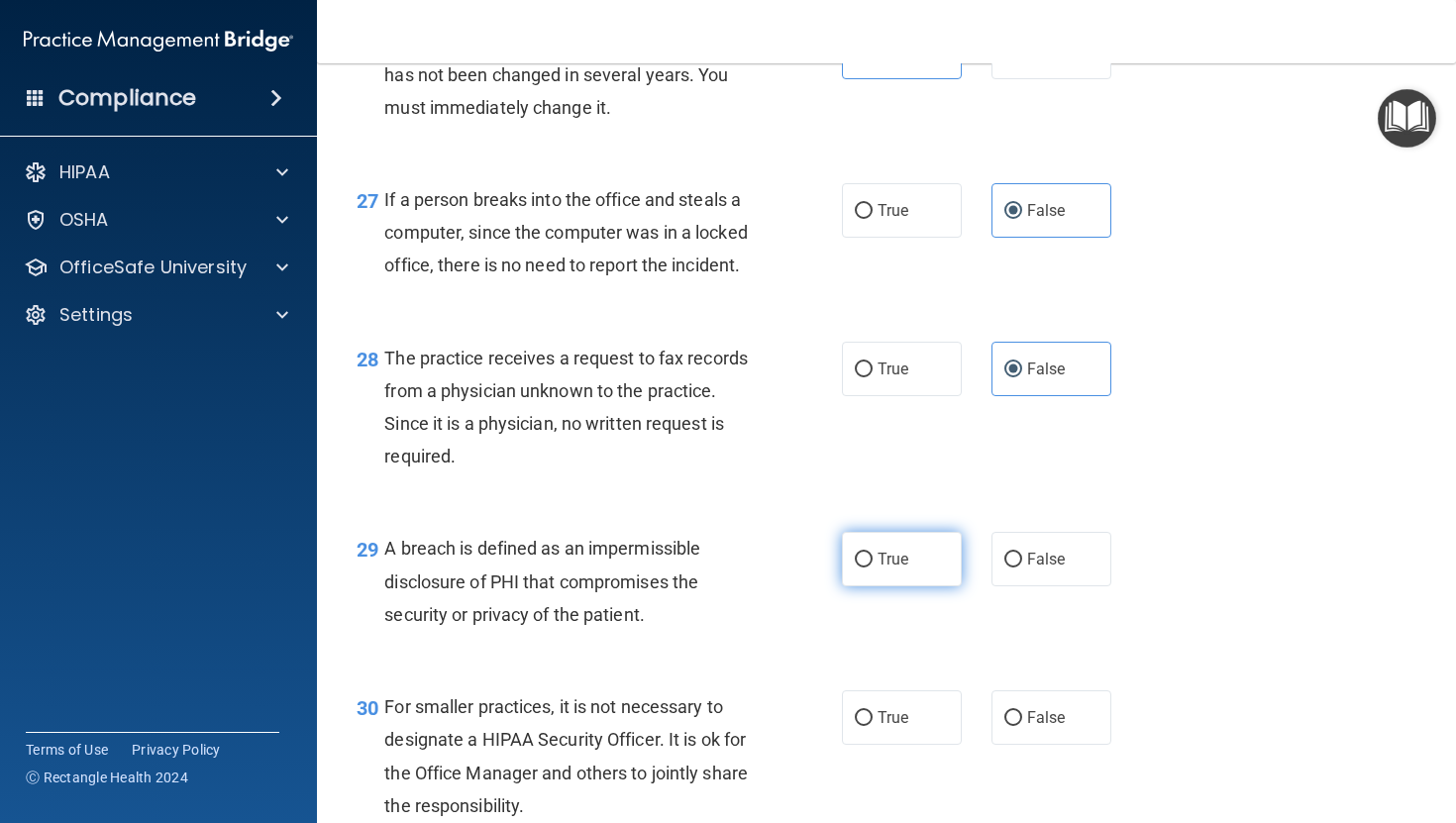 click on "True" at bounding box center [901, 559] 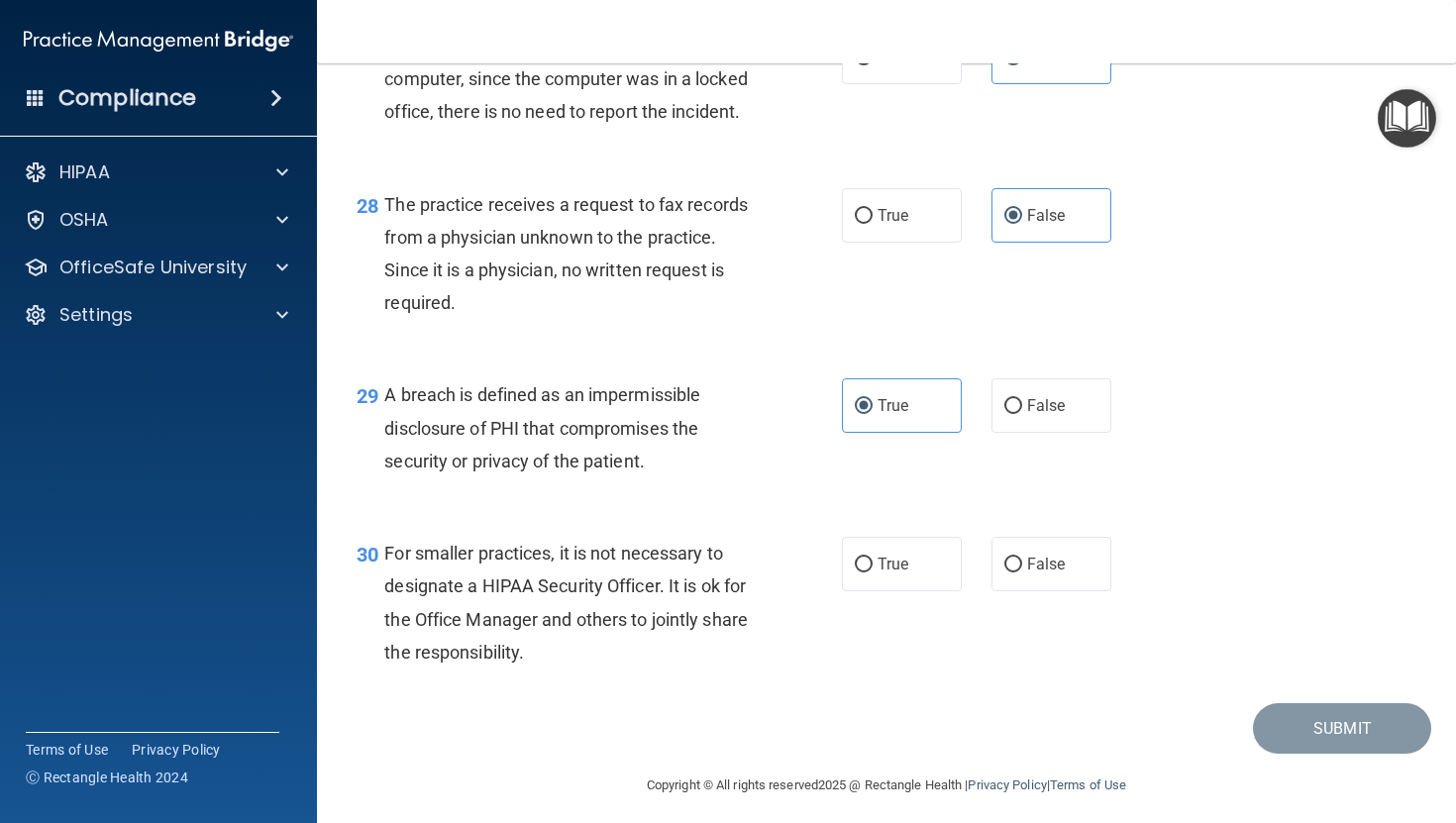scroll, scrollTop: 4766, scrollLeft: 0, axis: vertical 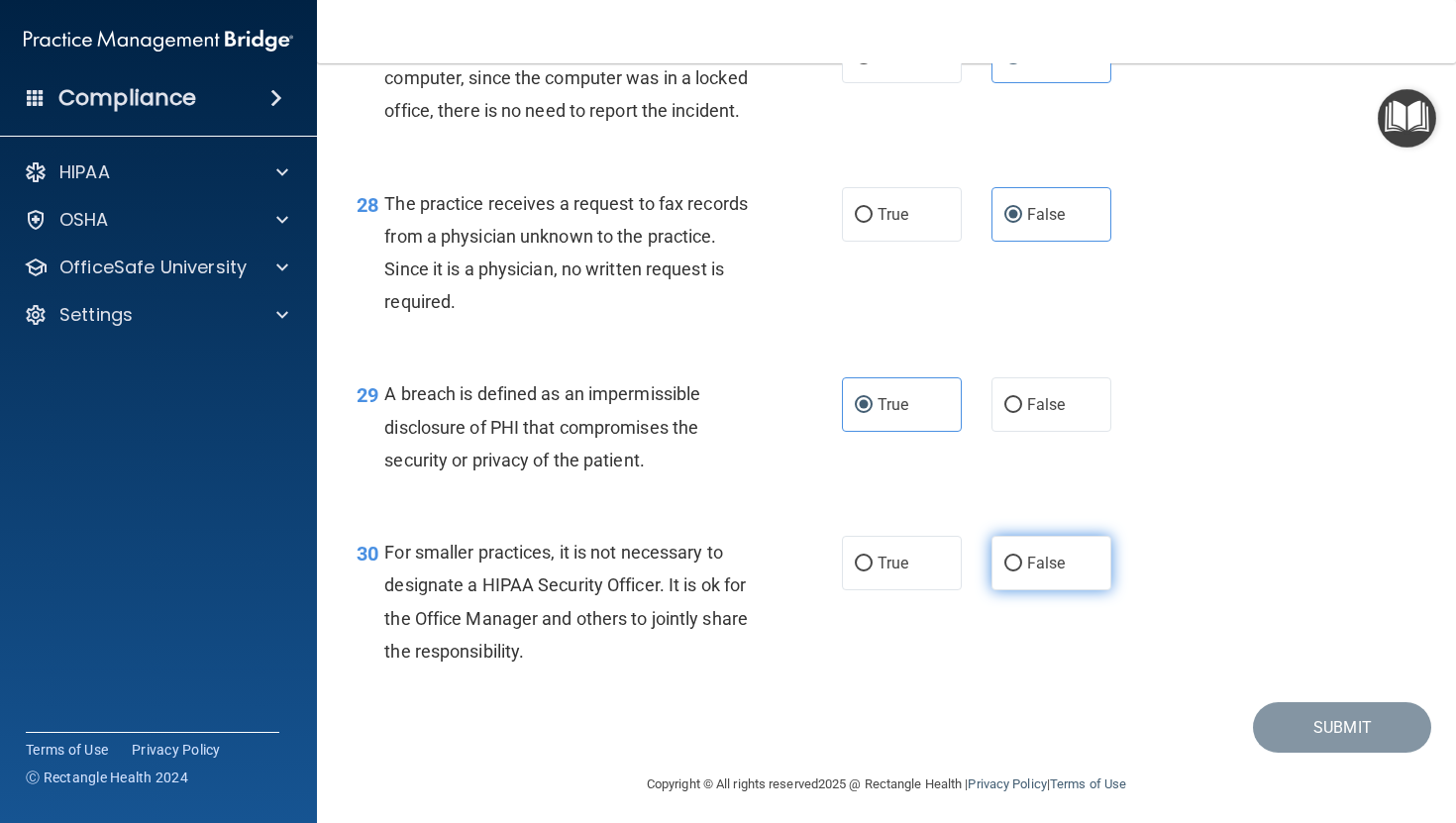 click on "False" at bounding box center [1046, 563] 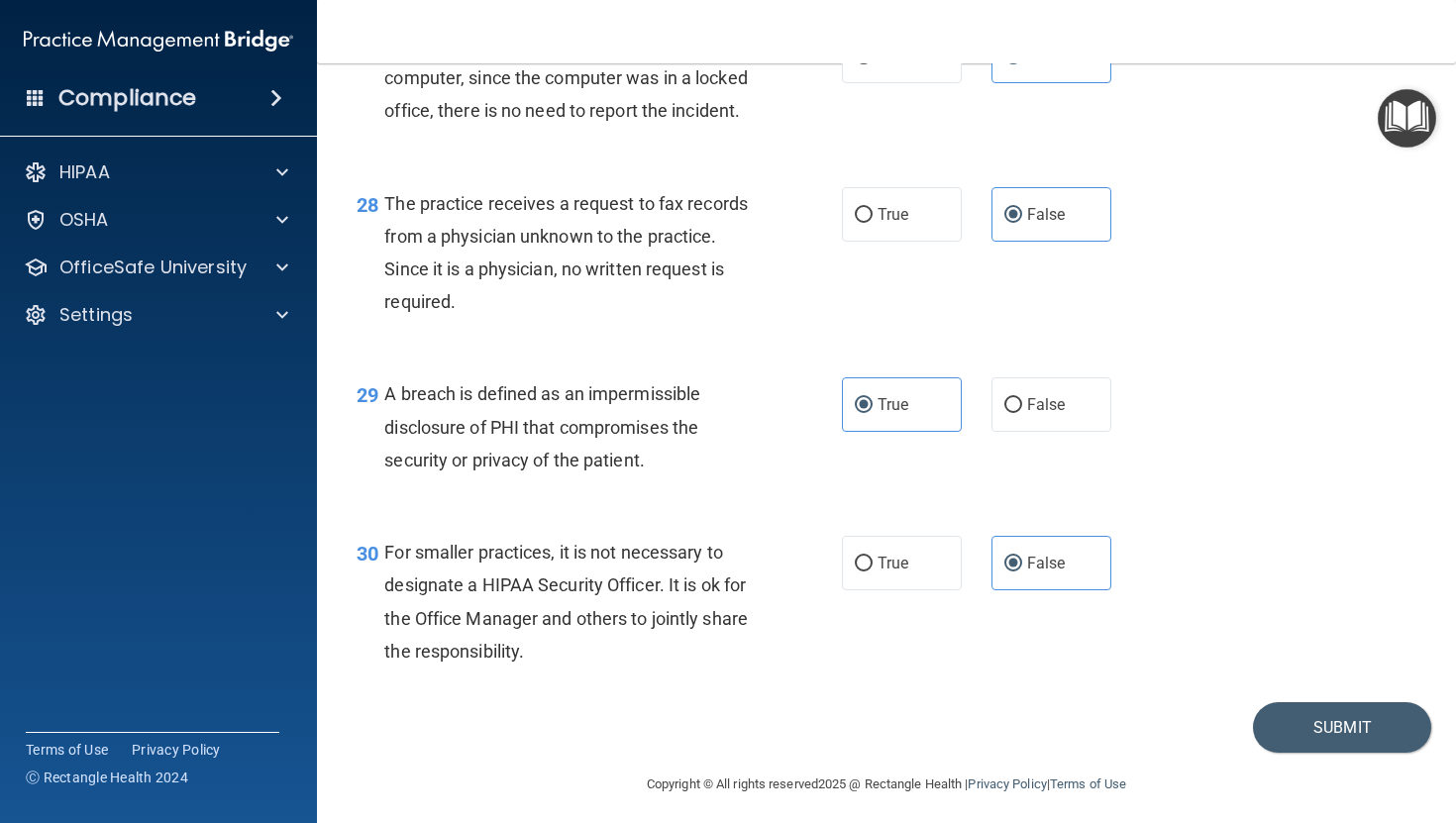 scroll, scrollTop: 4874, scrollLeft: 0, axis: vertical 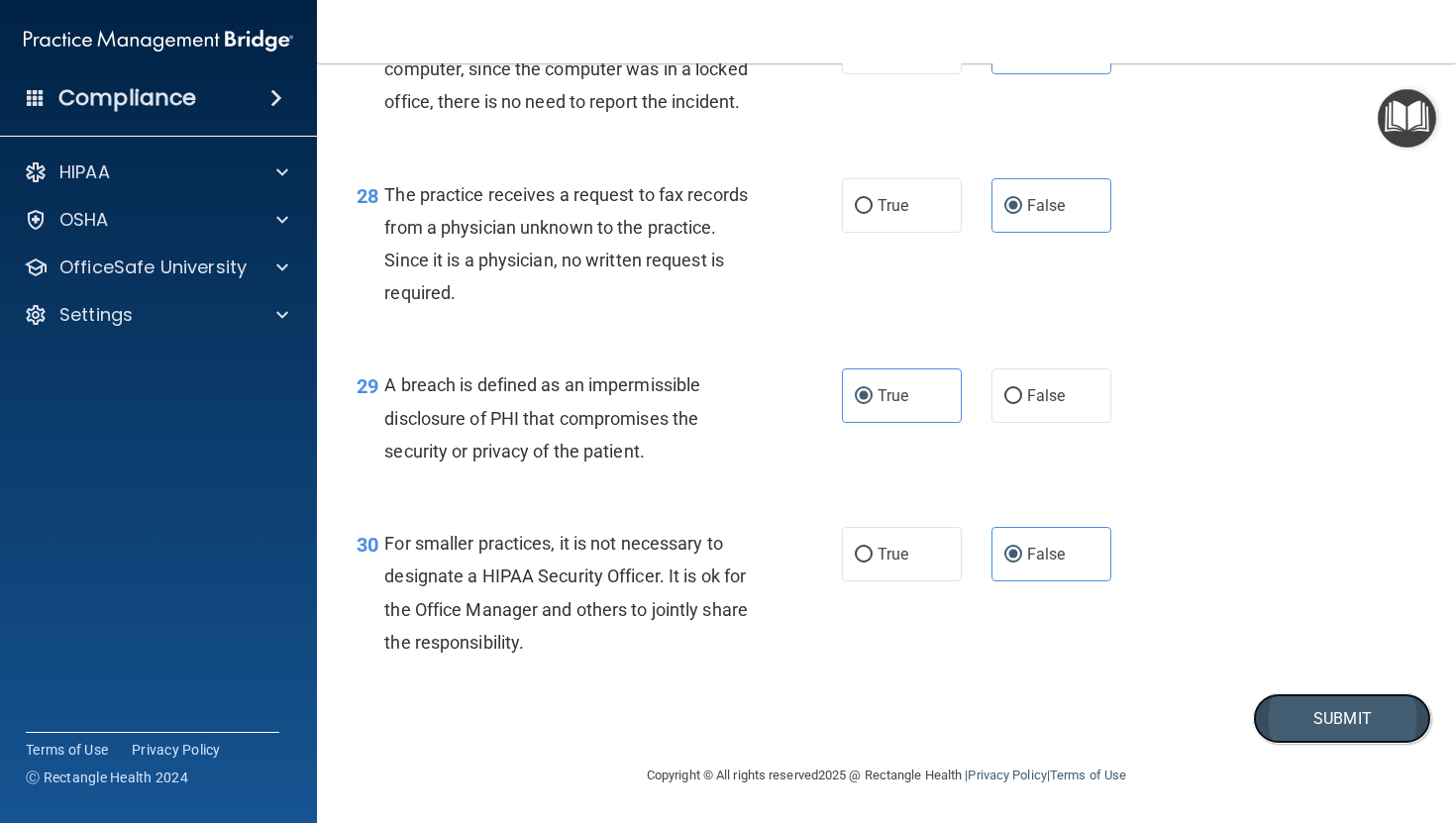 click on "Submit" at bounding box center (1342, 718) 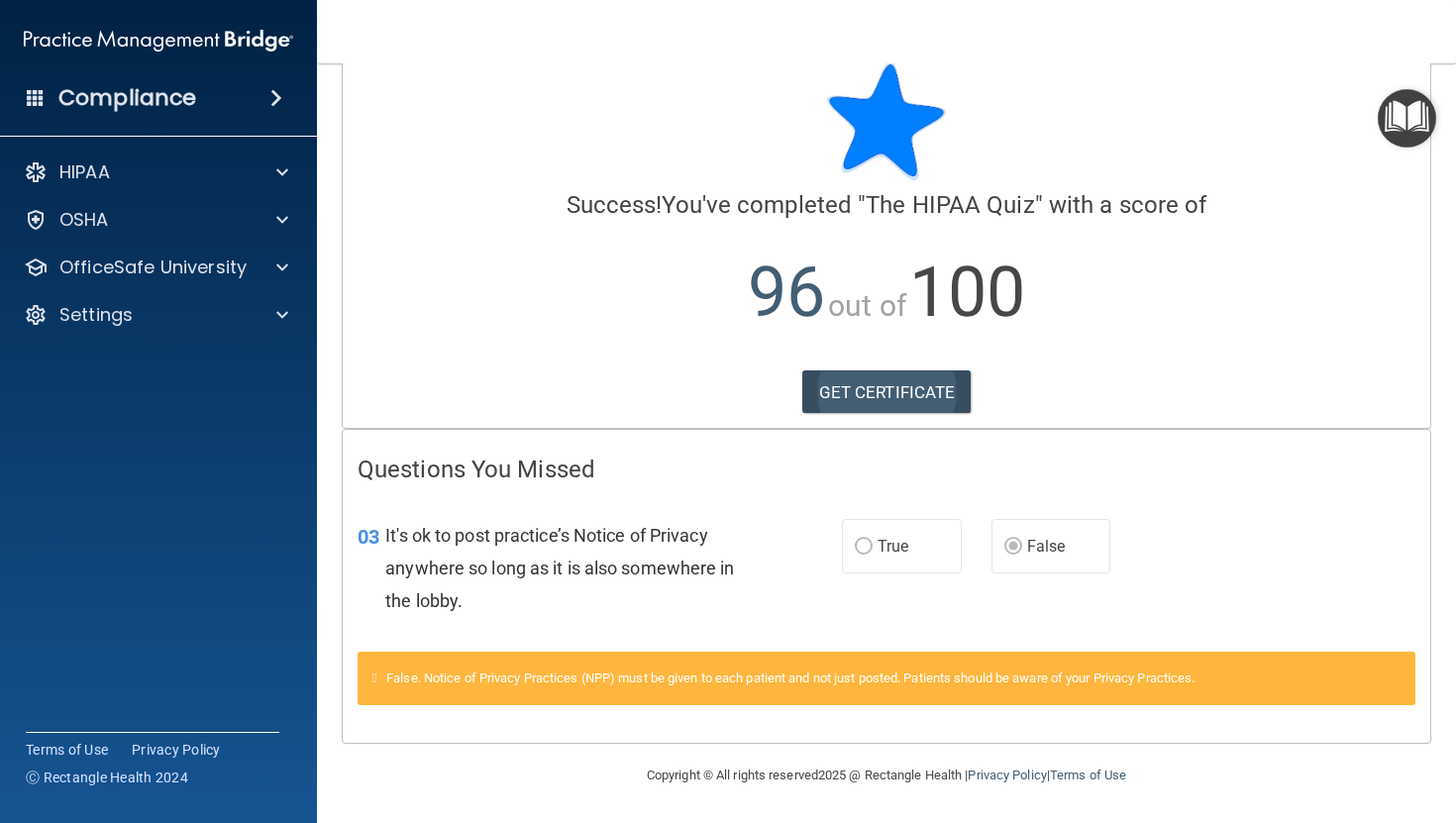 scroll, scrollTop: 37, scrollLeft: 0, axis: vertical 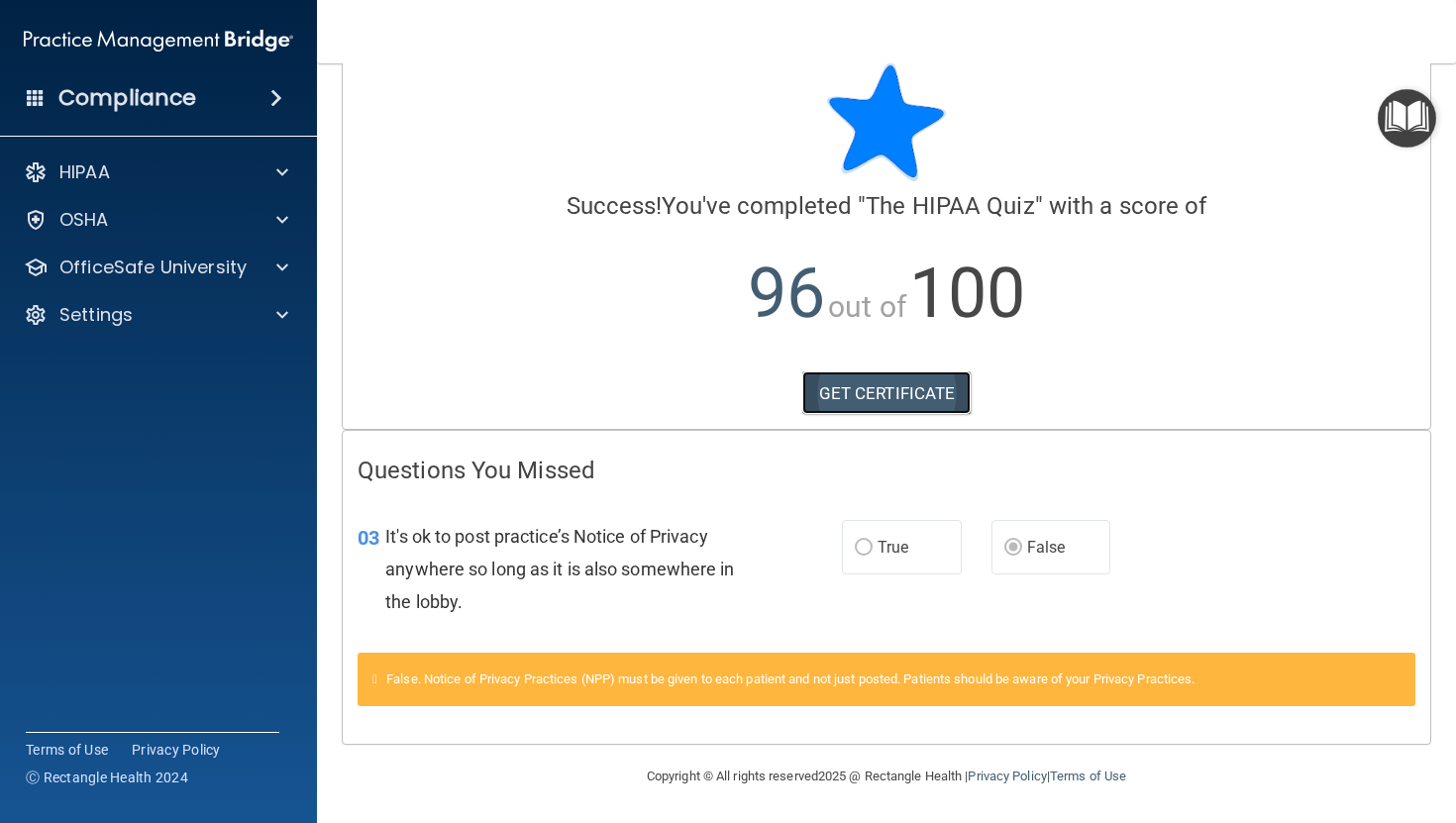 click on "GET CERTIFICATE" at bounding box center [886, 393] 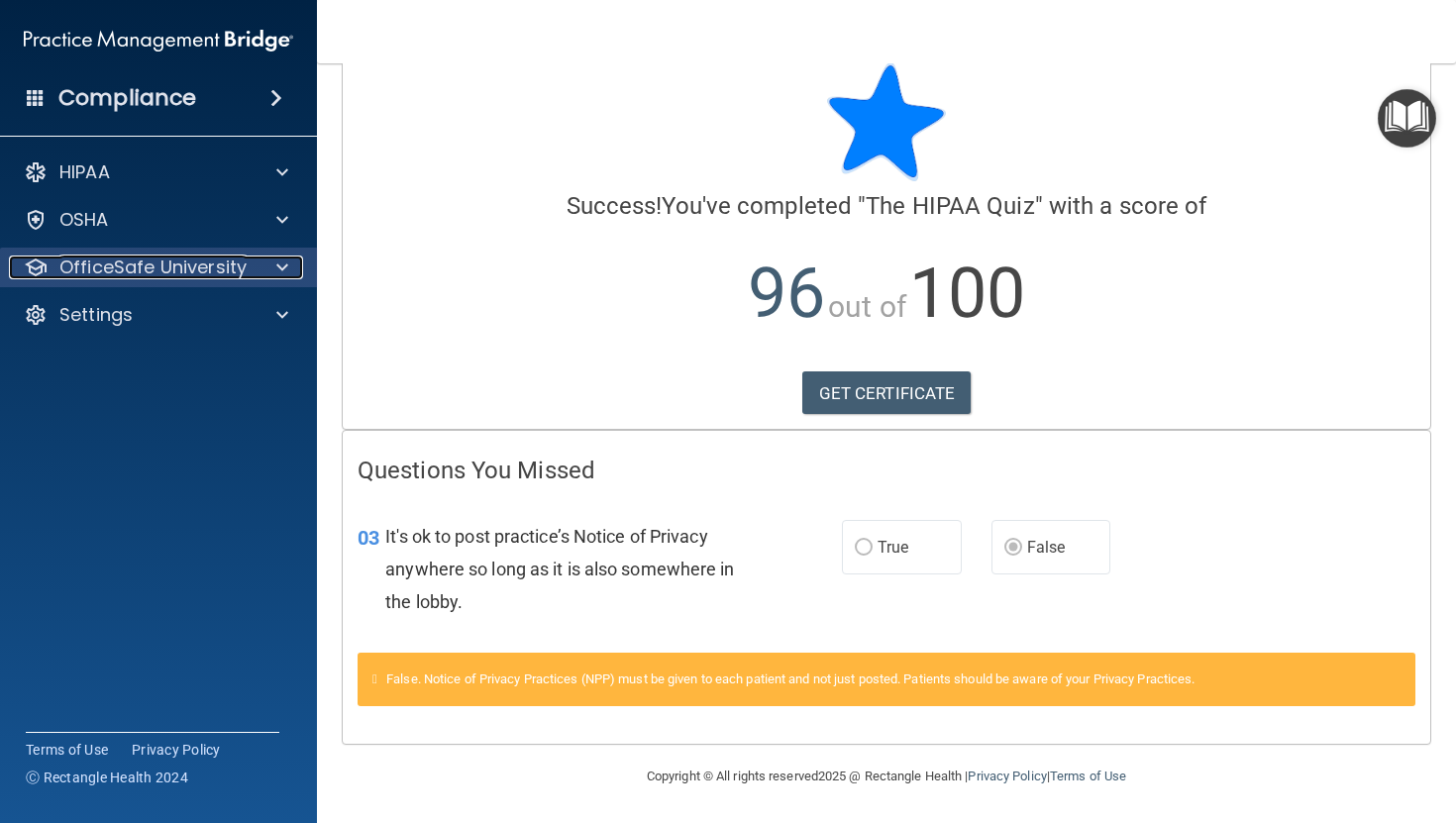 click at bounding box center [279, 267] 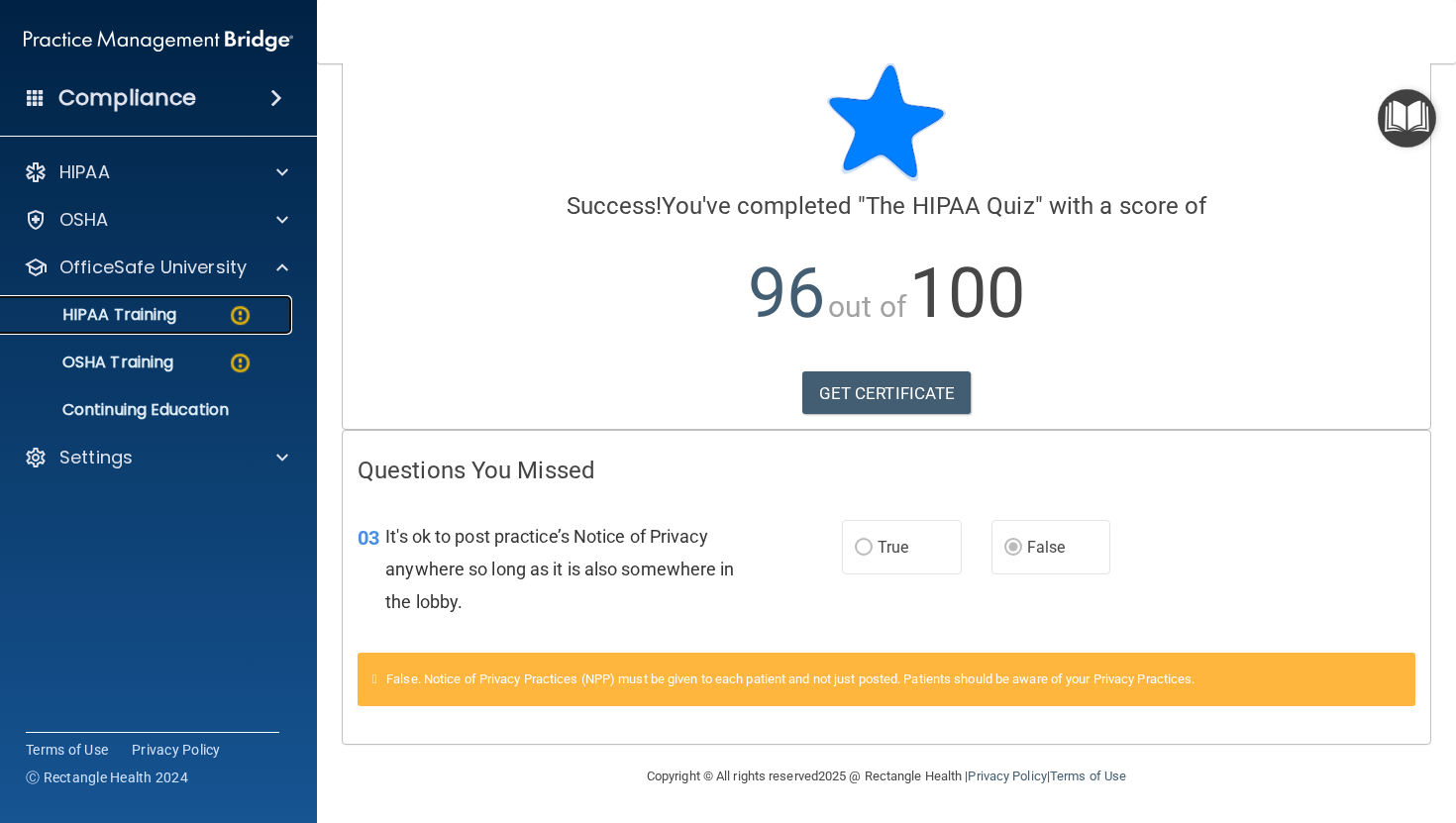 click at bounding box center (240, 315) 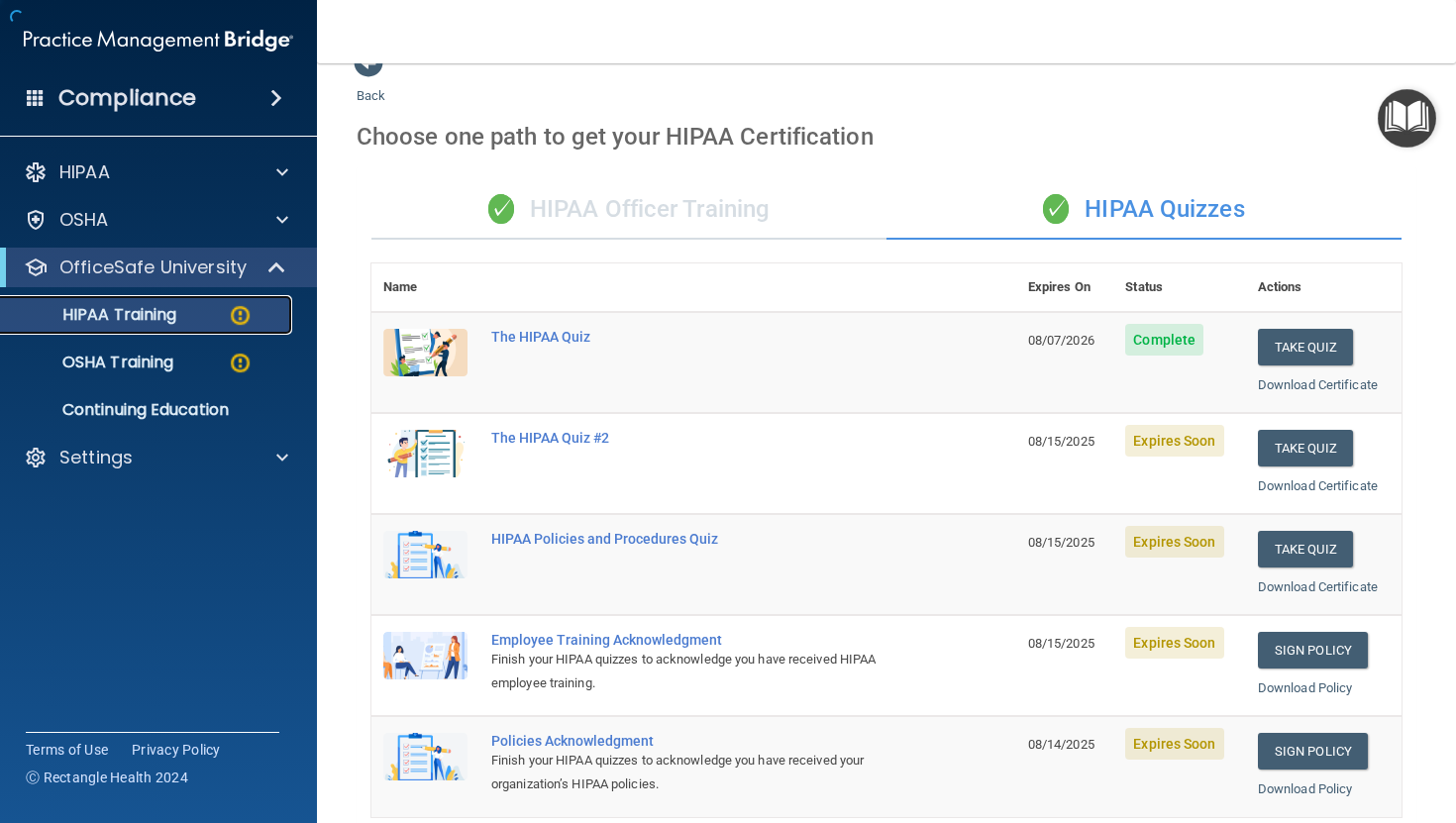 scroll, scrollTop: 667, scrollLeft: 0, axis: vertical 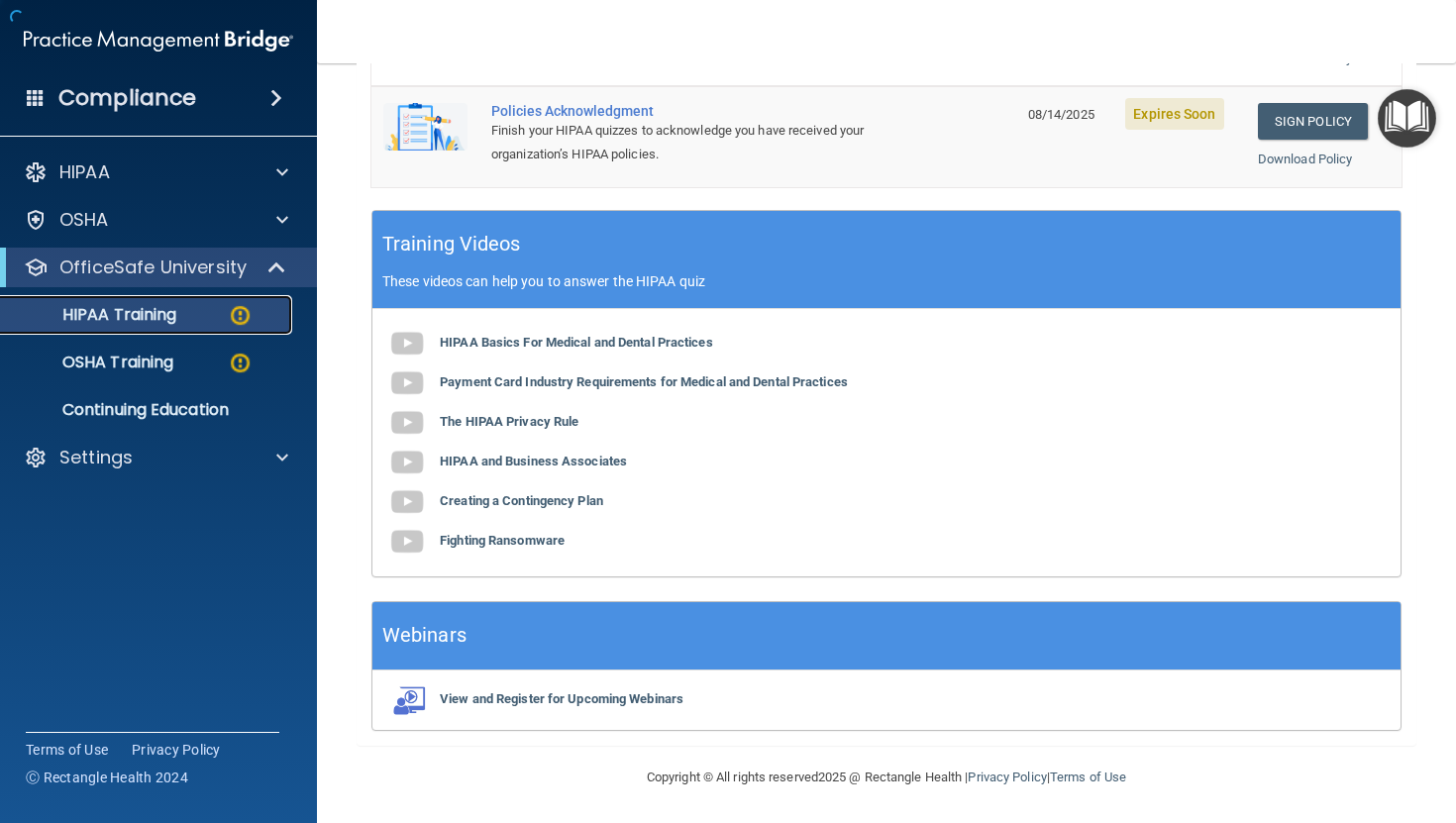 click at bounding box center [240, 315] 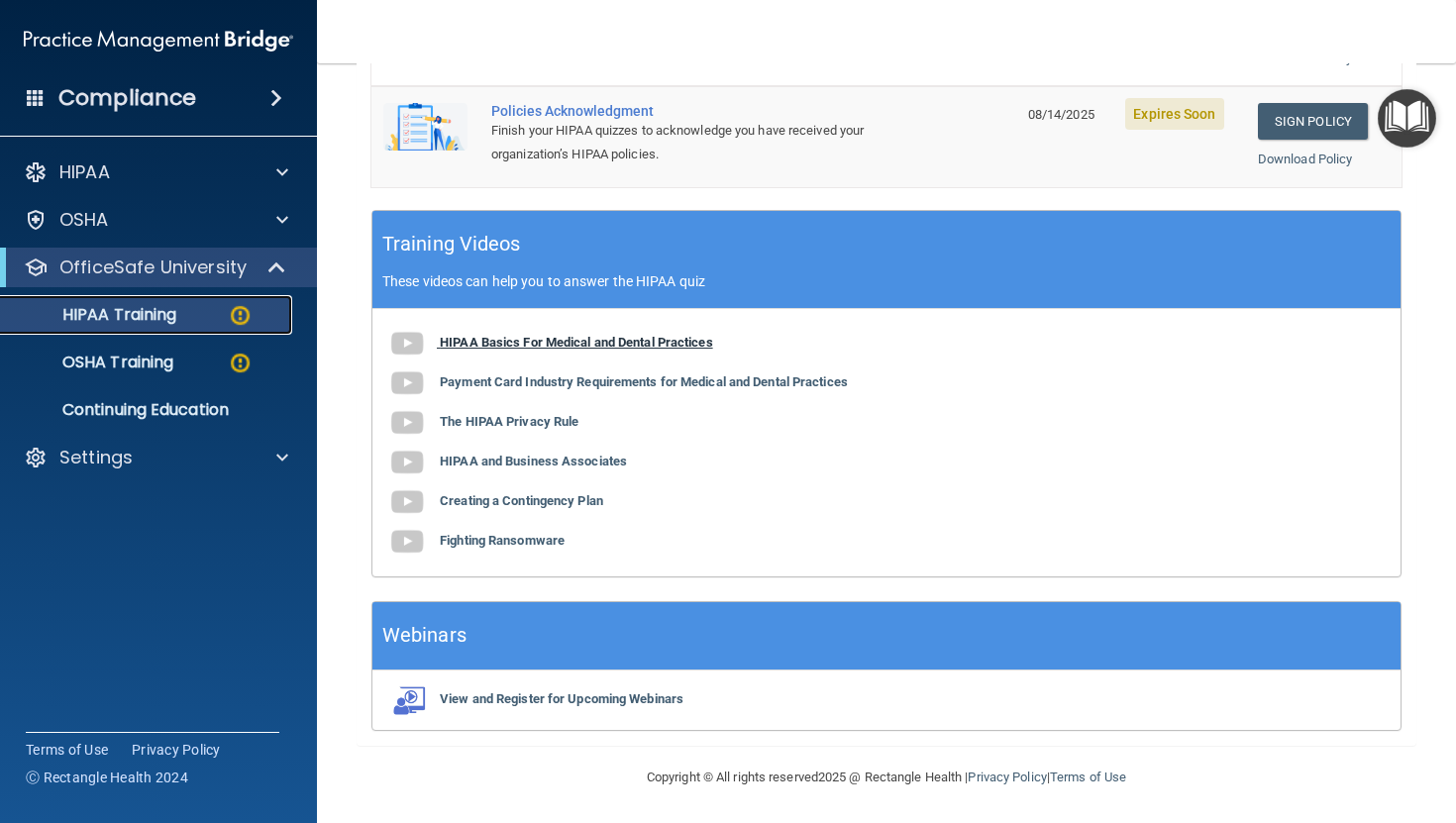scroll, scrollTop: 668, scrollLeft: 0, axis: vertical 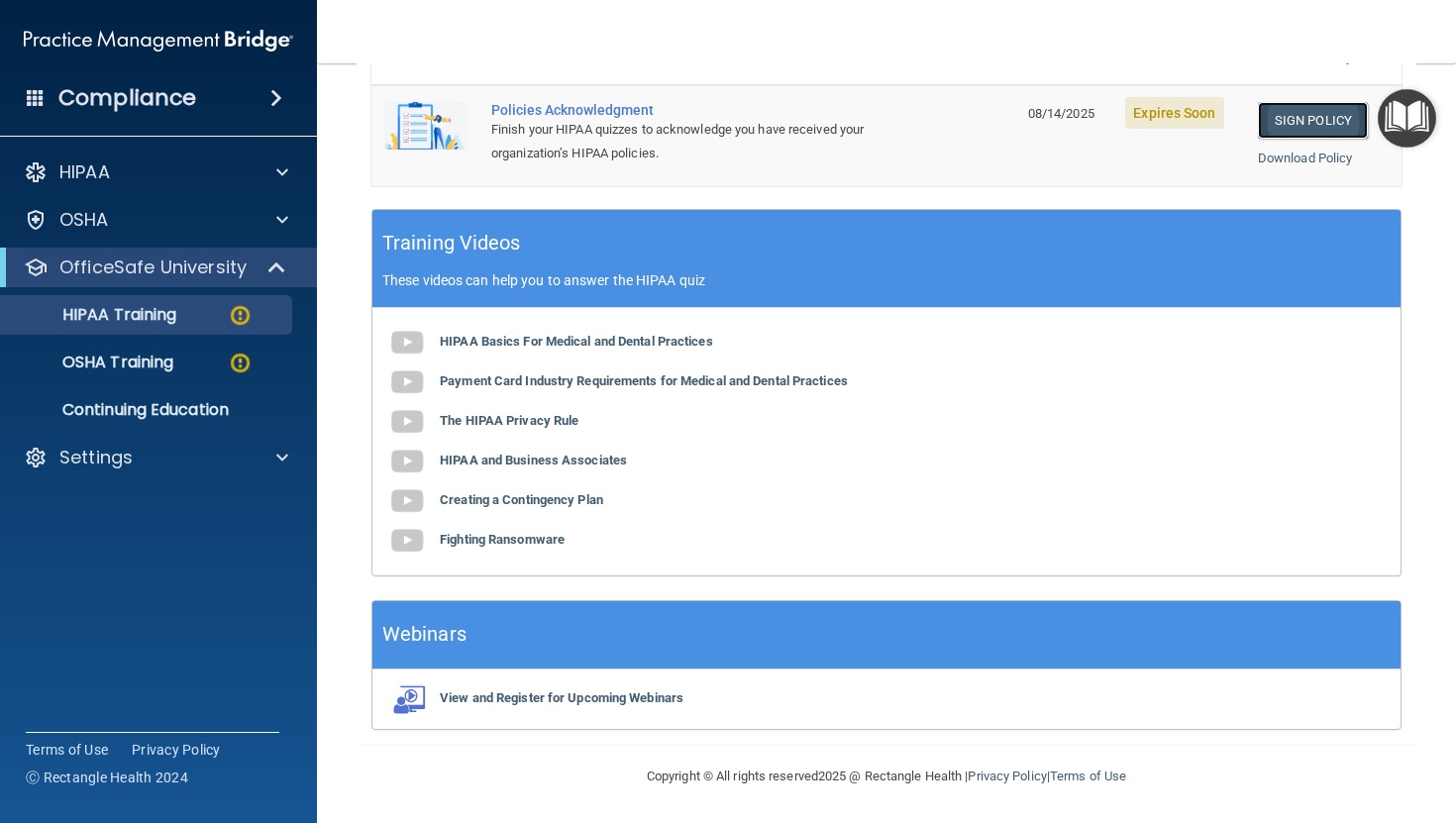 click on "Sign Policy" at bounding box center (1312, 120) 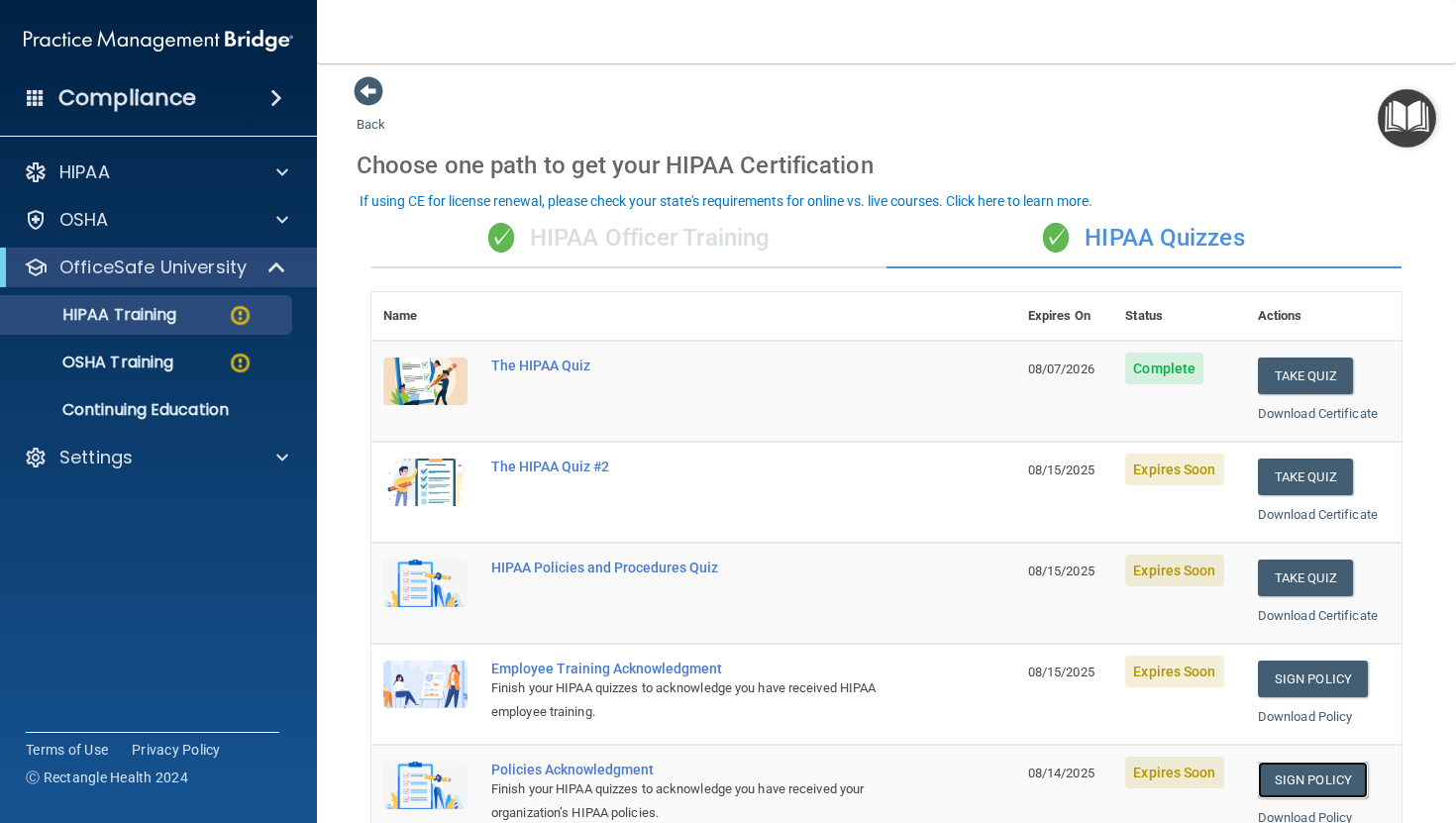 scroll, scrollTop: 0, scrollLeft: 0, axis: both 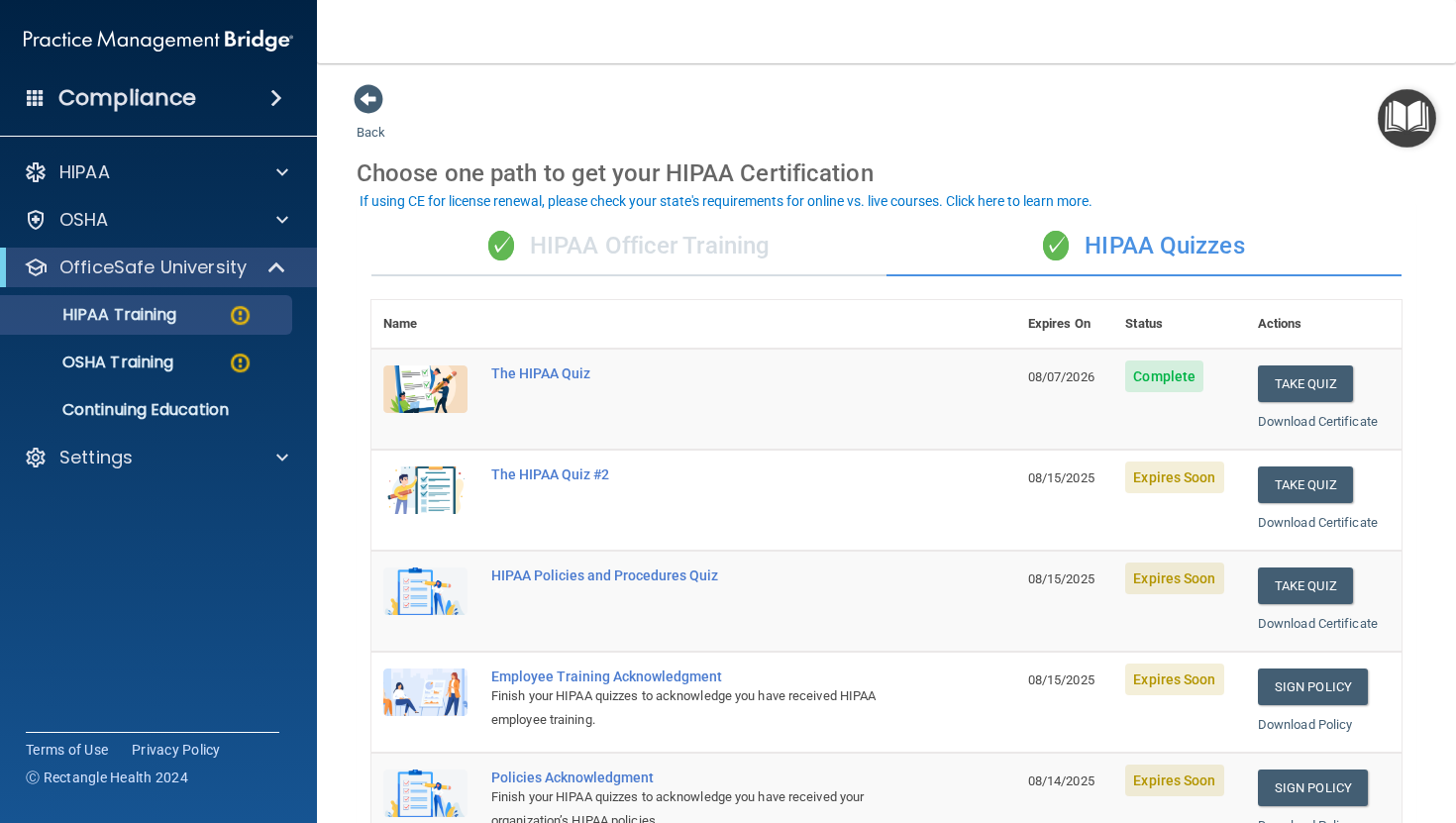 click on "✓   HIPAA Officer Training" at bounding box center (629, 247) 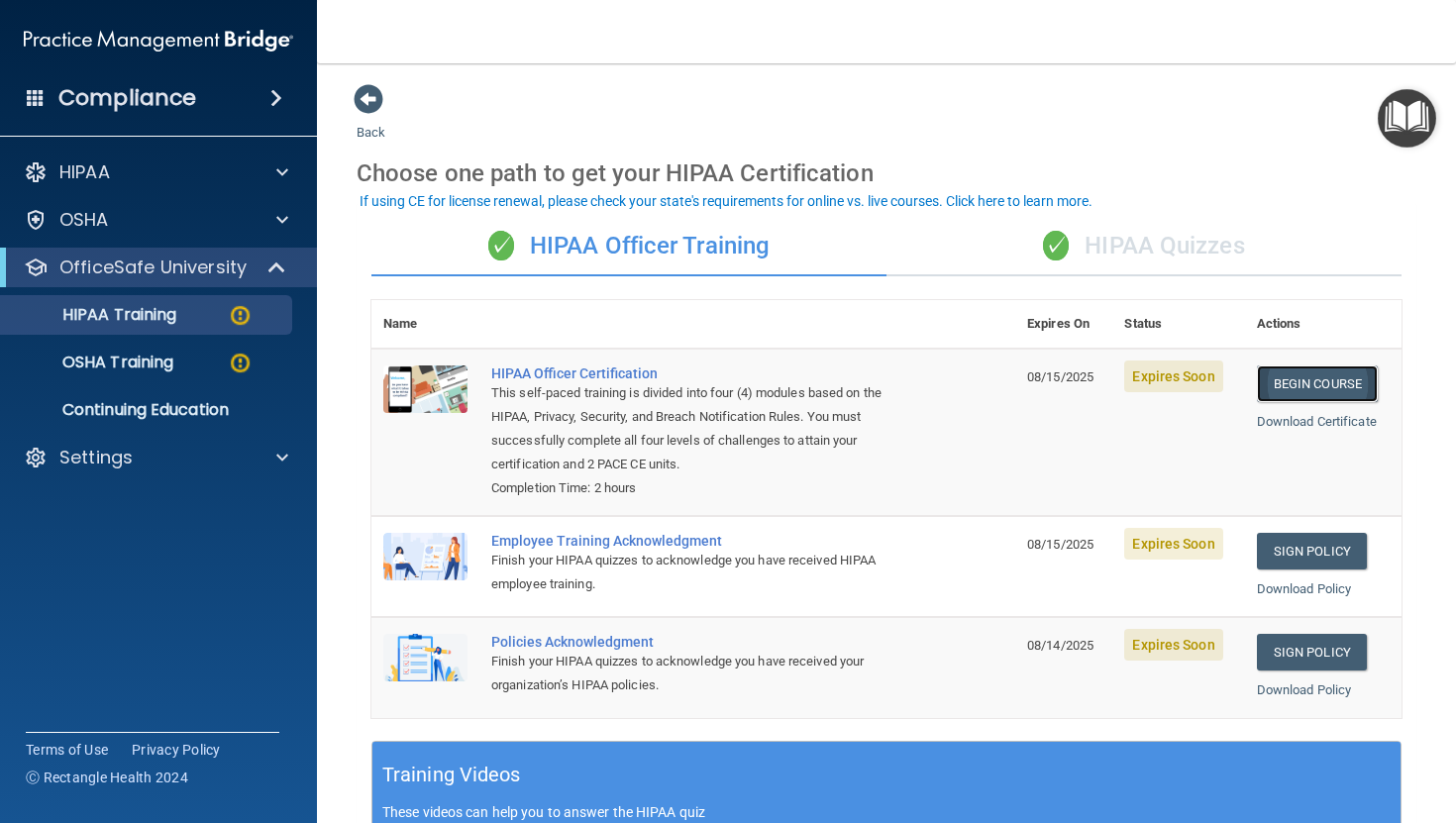click on "Begin Course" at bounding box center [1317, 383] 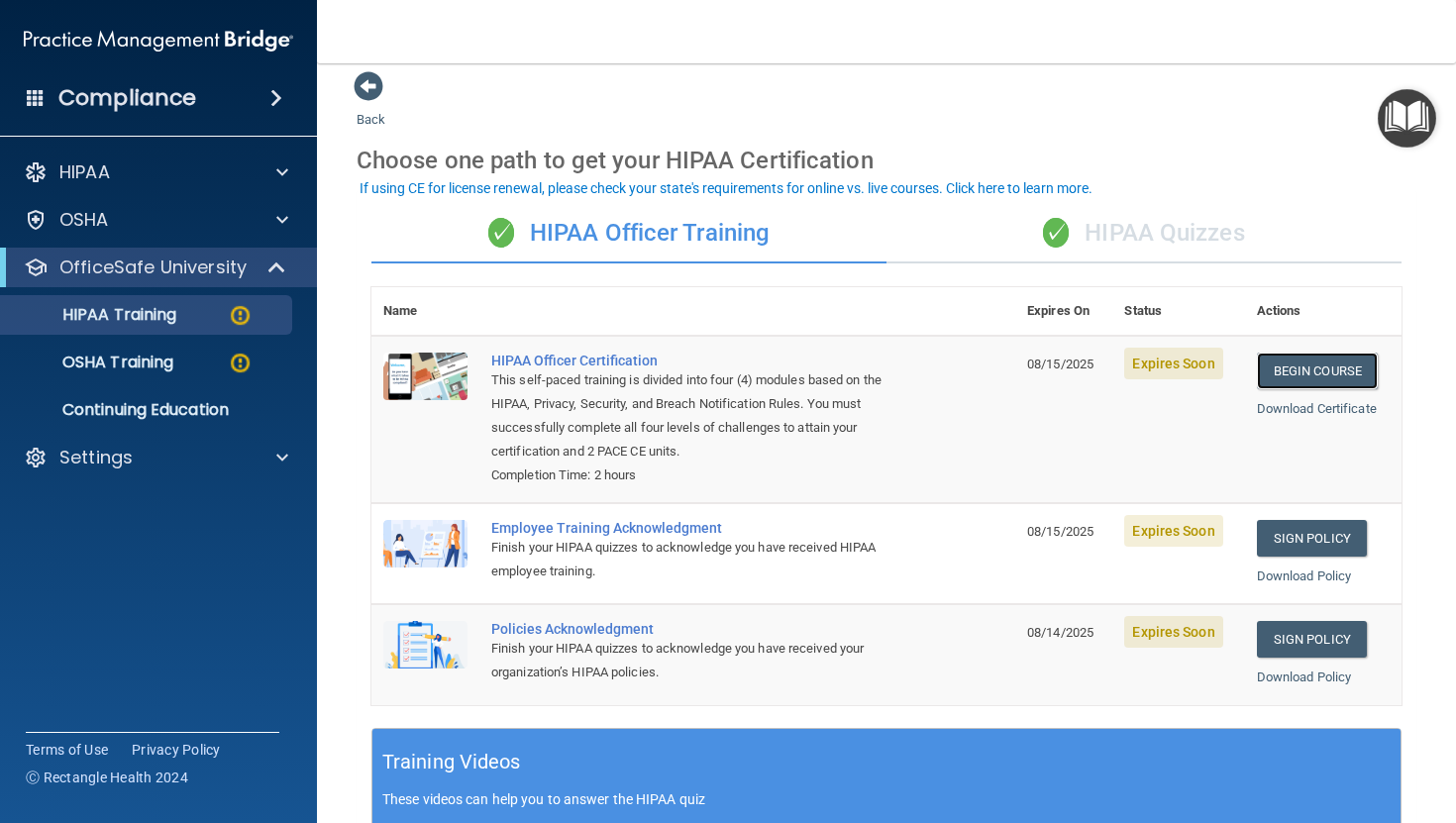 scroll, scrollTop: 0, scrollLeft: 0, axis: both 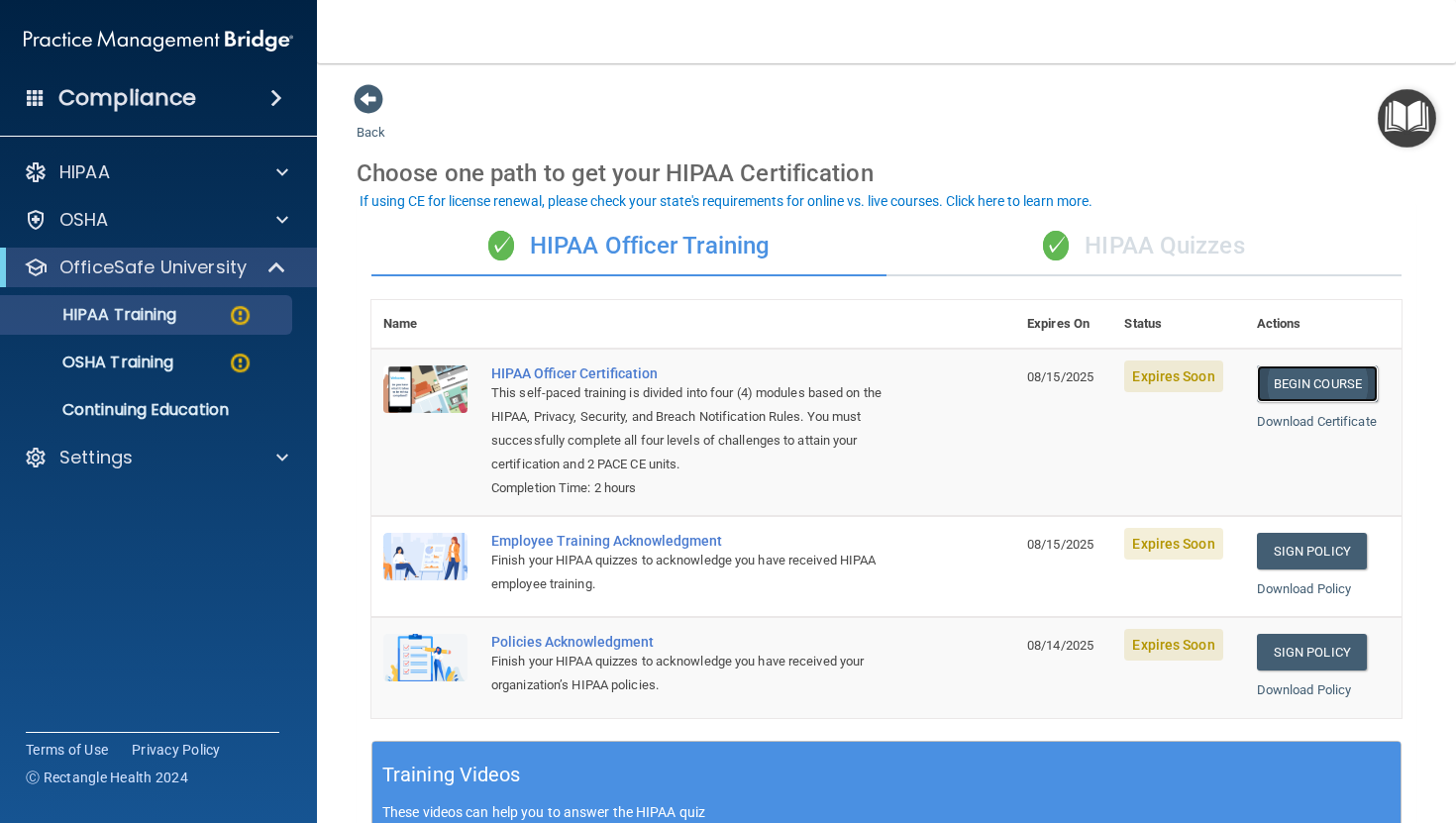 click on "Begin Course" at bounding box center (1317, 383) 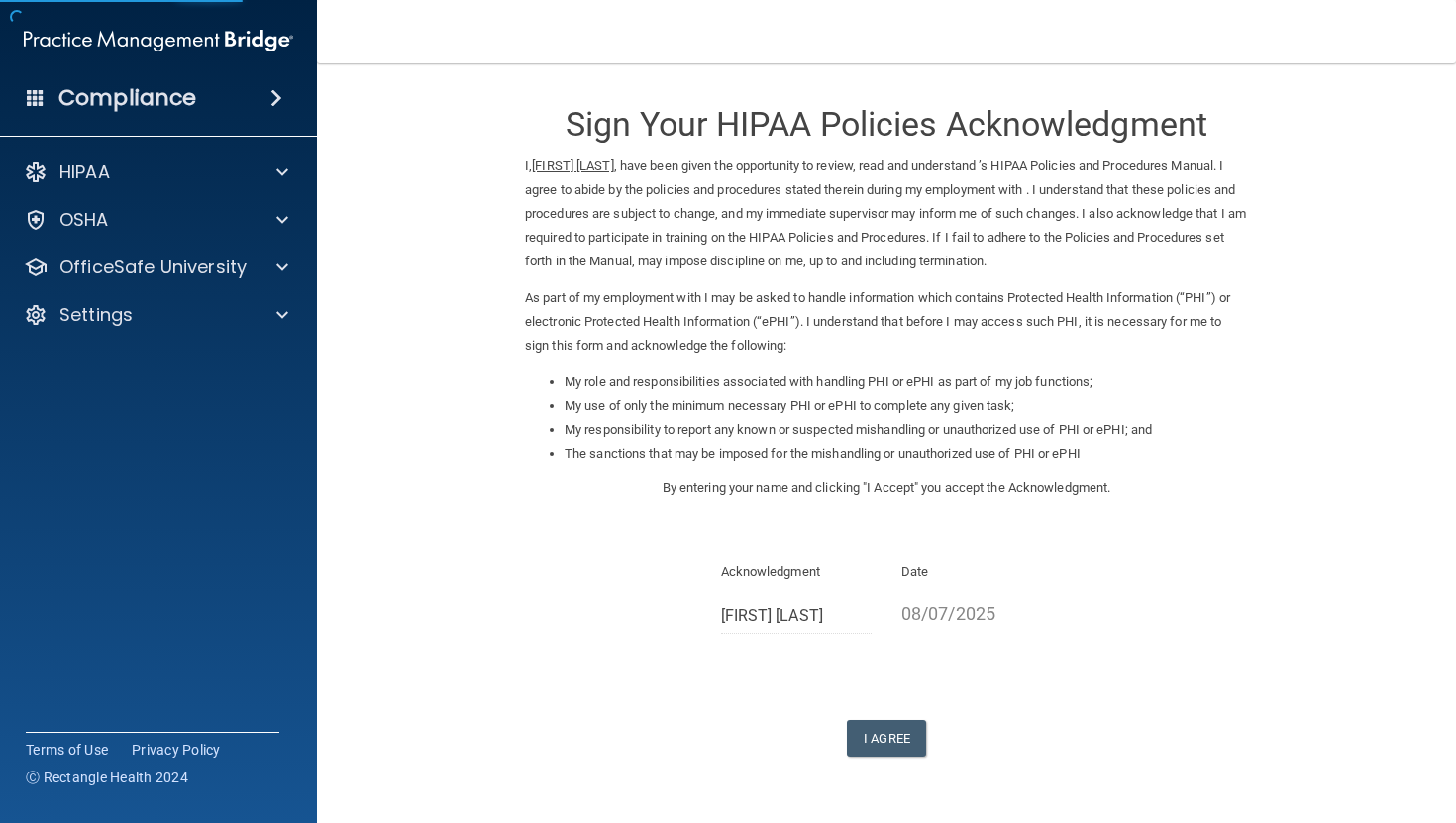 scroll, scrollTop: 0, scrollLeft: 0, axis: both 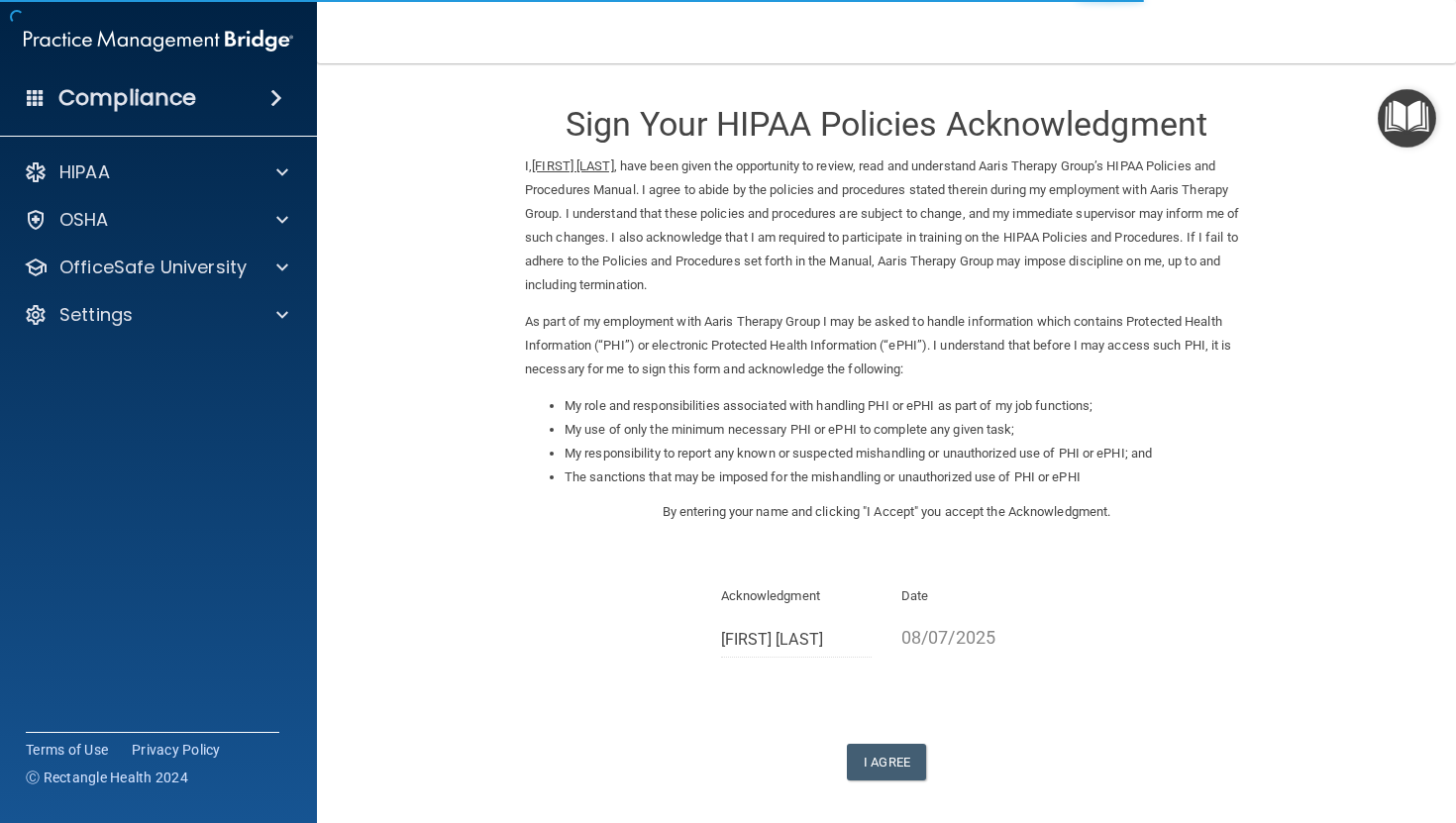 click on "08/07/2025" at bounding box center [977, 637] 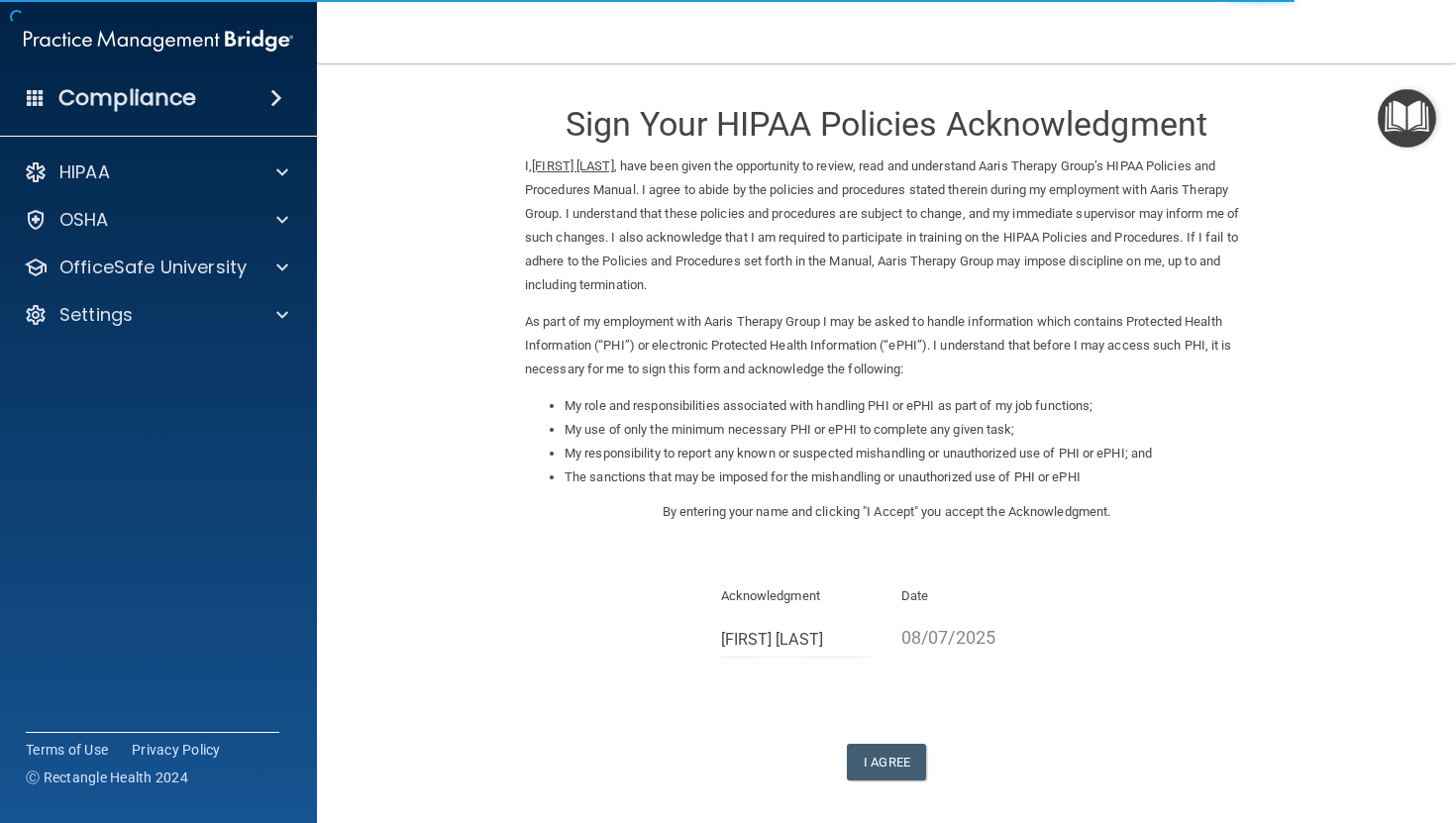 click on "08/07/2025" at bounding box center [977, 637] 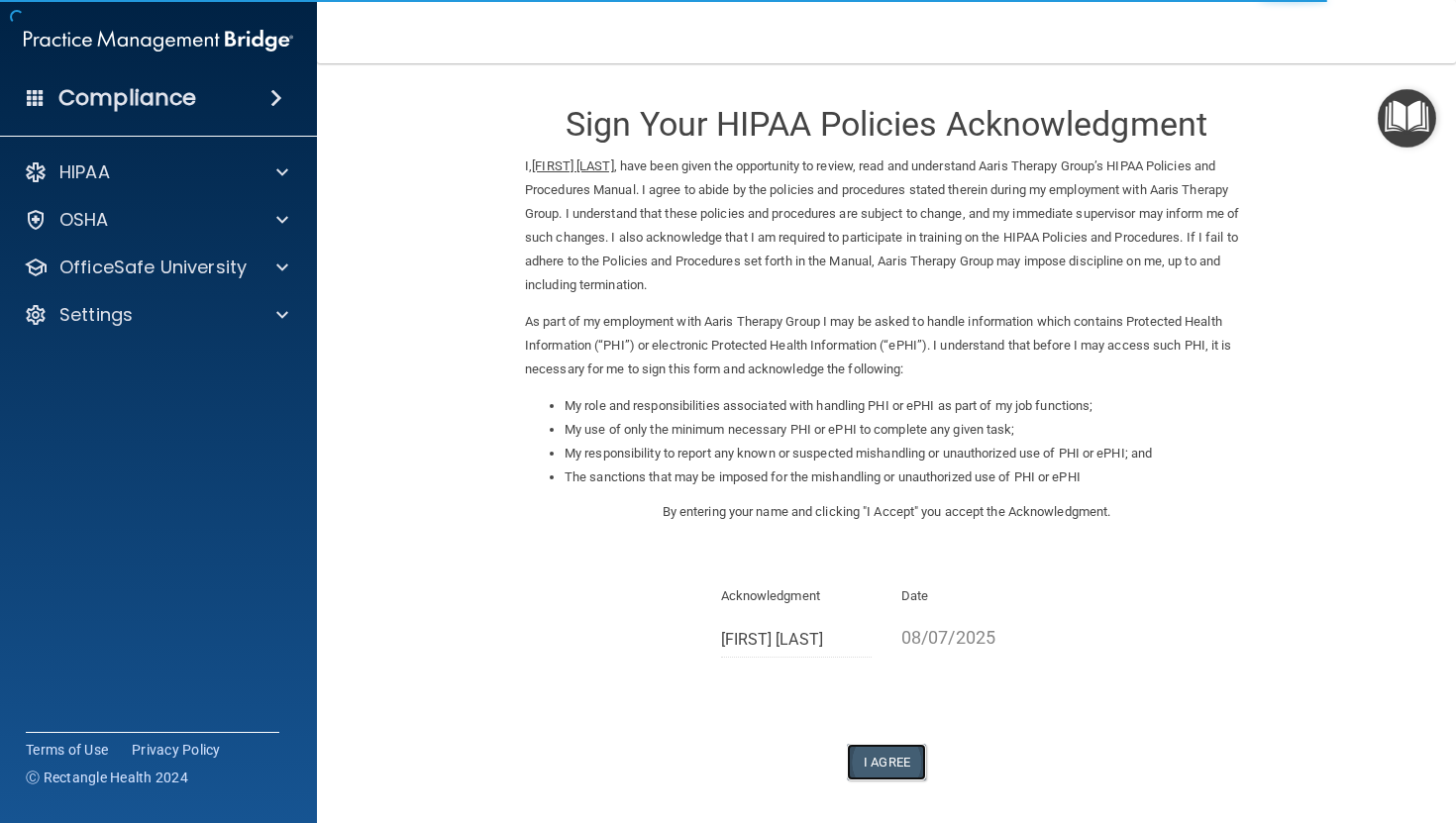 click on "I Agree" at bounding box center [886, 762] 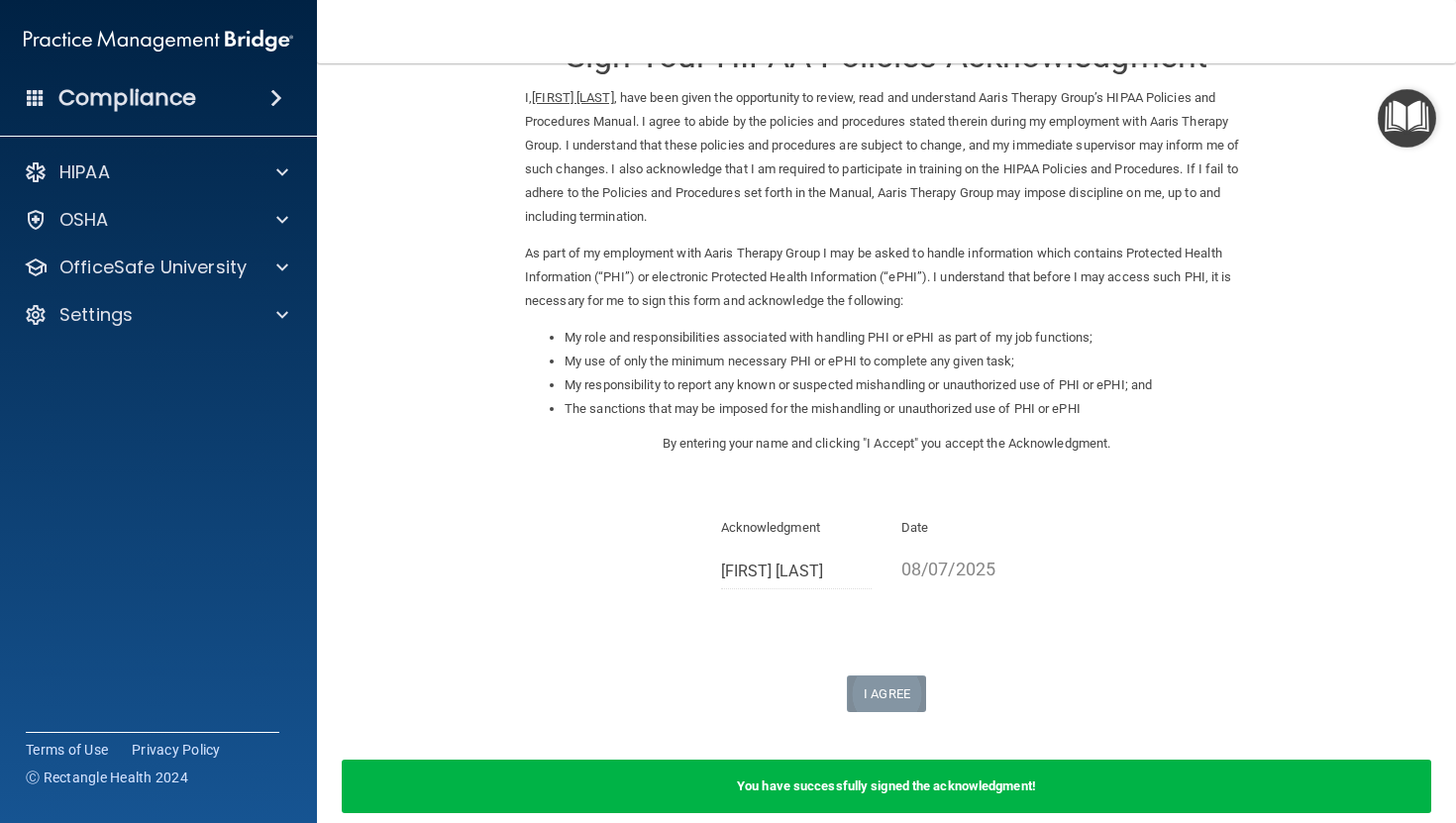scroll, scrollTop: 79, scrollLeft: 0, axis: vertical 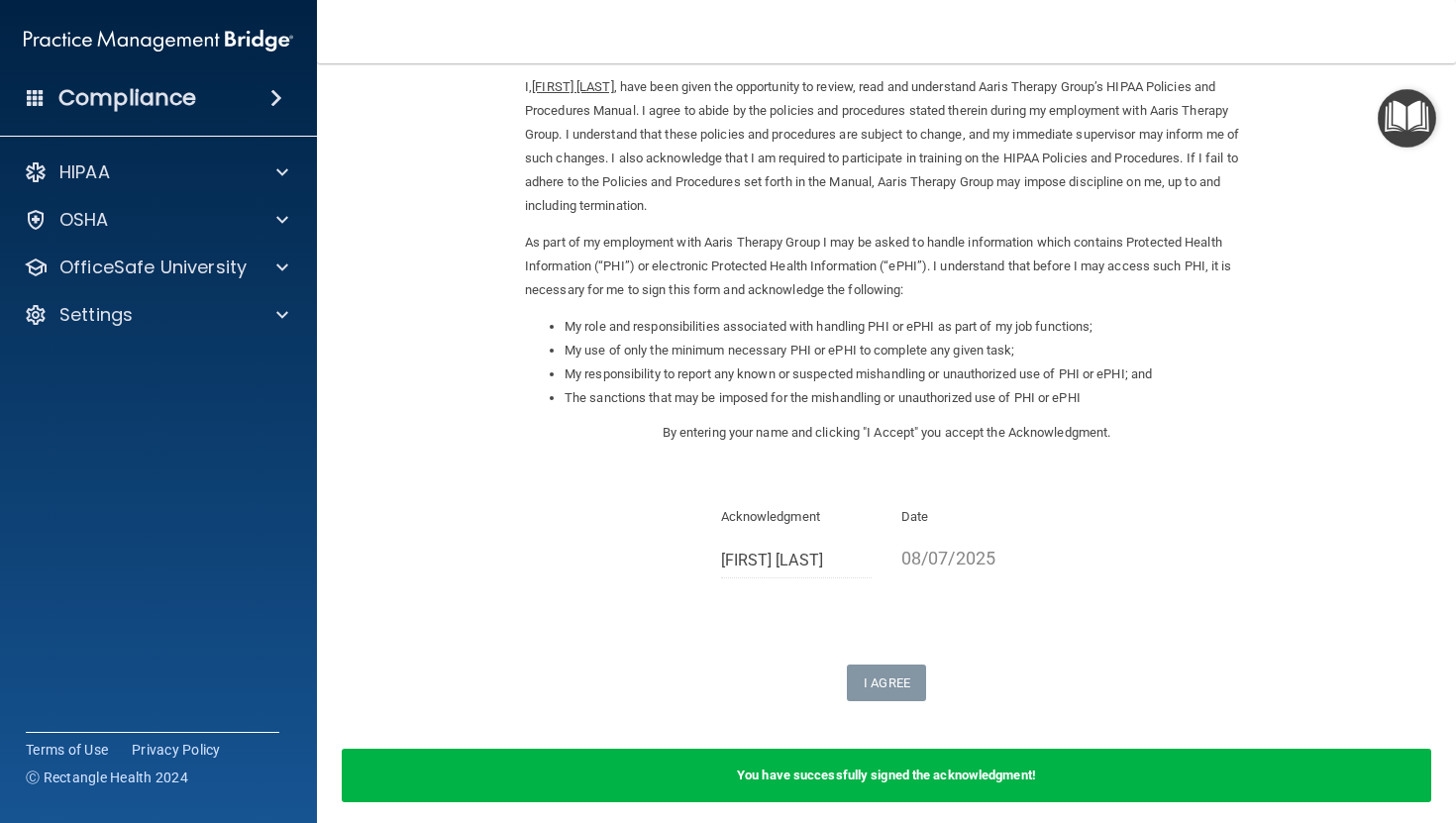 click on "Acknowledgment   Kendra Harper" at bounding box center [796, 542] 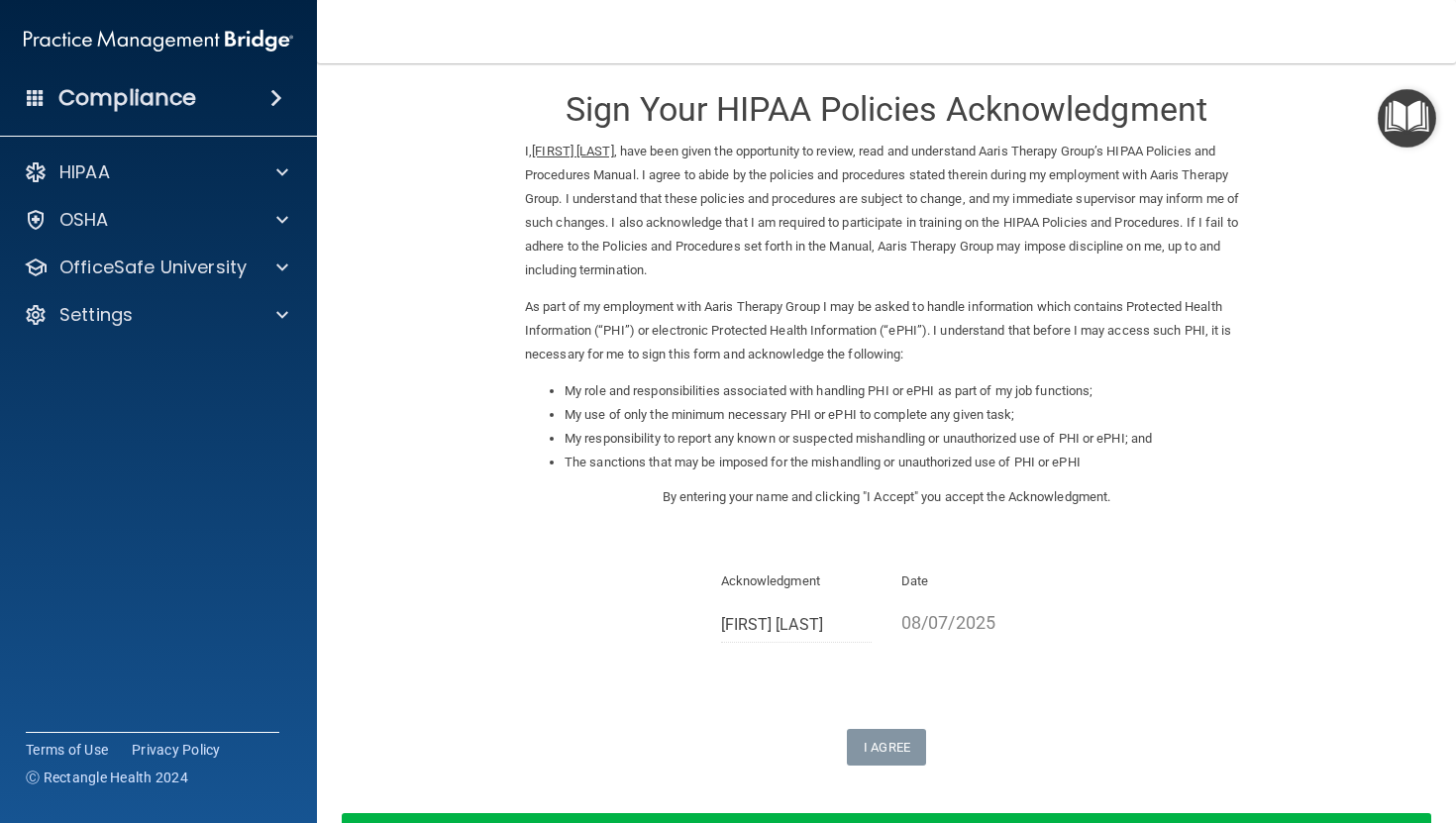 scroll, scrollTop: 0, scrollLeft: 0, axis: both 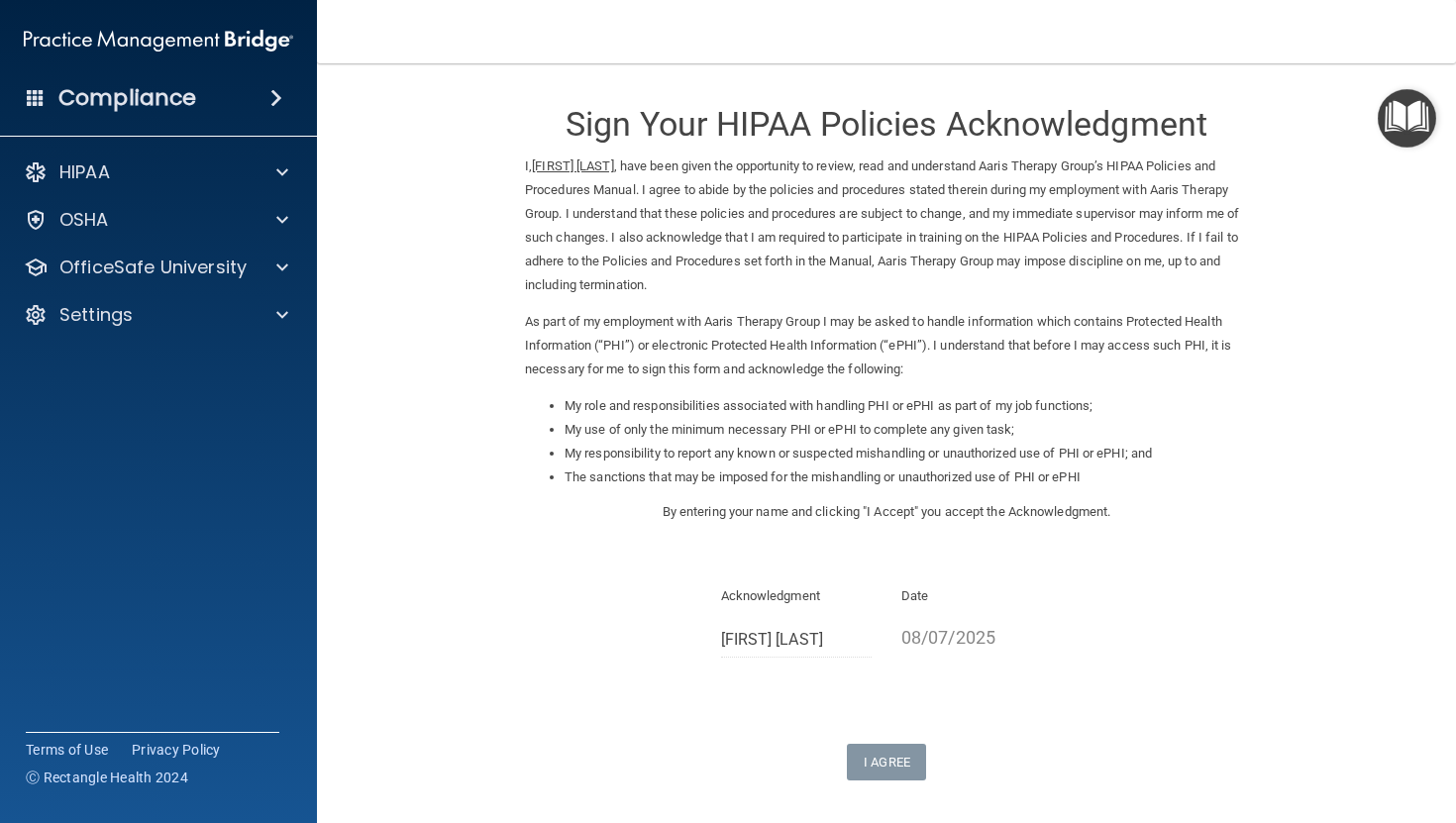 click on "[FIRST] [LAST]" at bounding box center (572, 165) 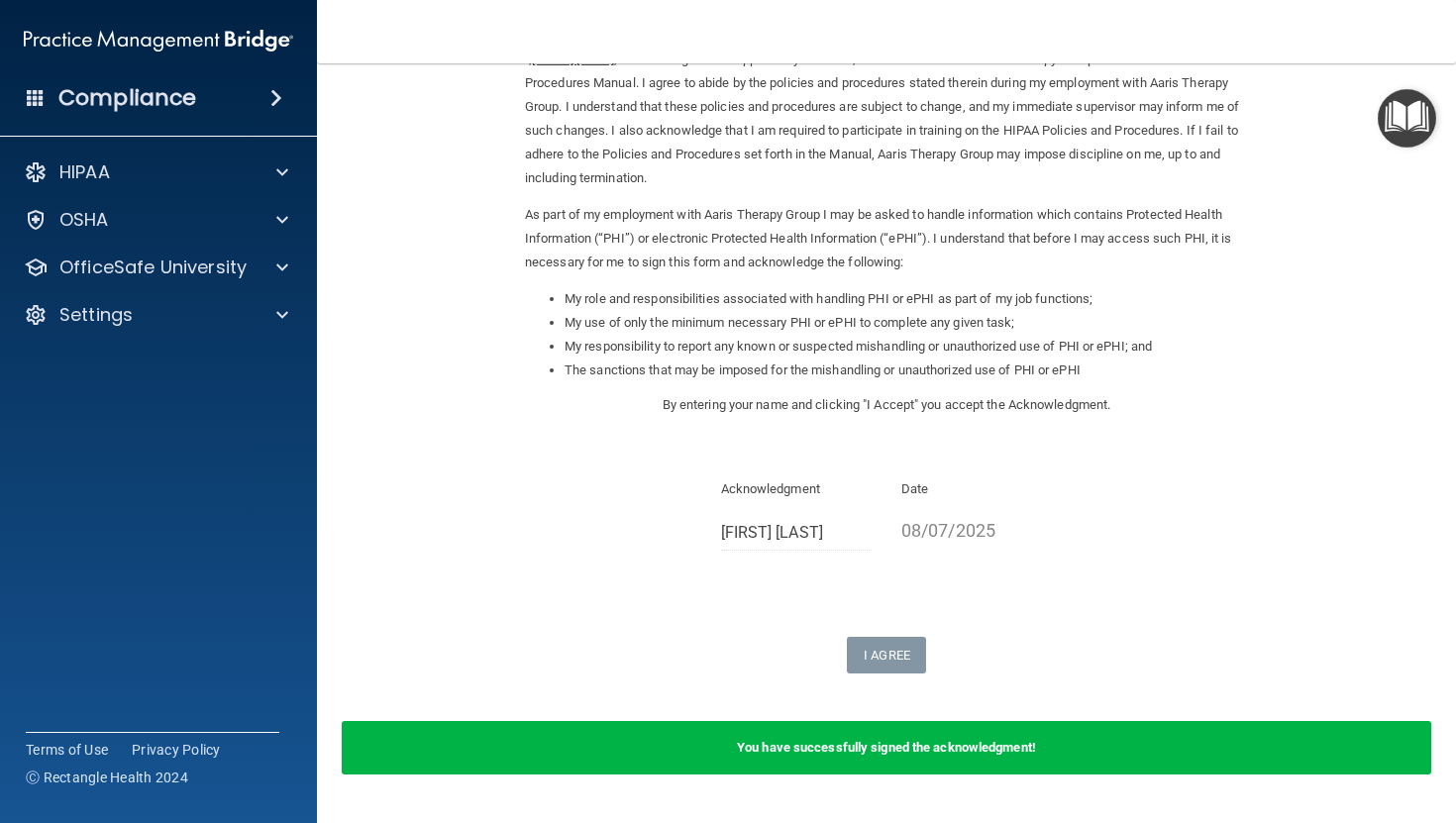 scroll, scrollTop: 108, scrollLeft: 0, axis: vertical 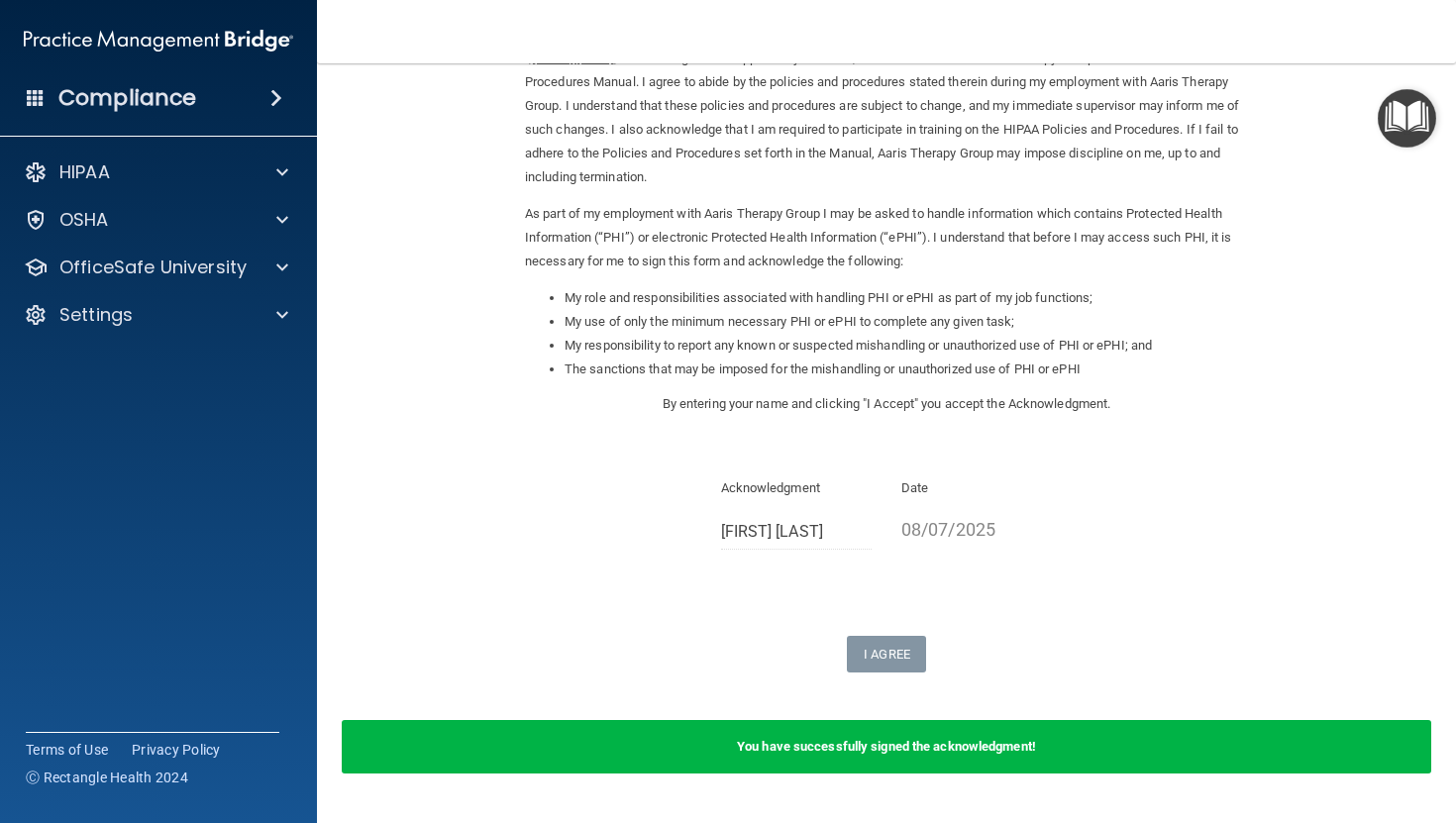 click on "08/07/2025" at bounding box center [977, 529] 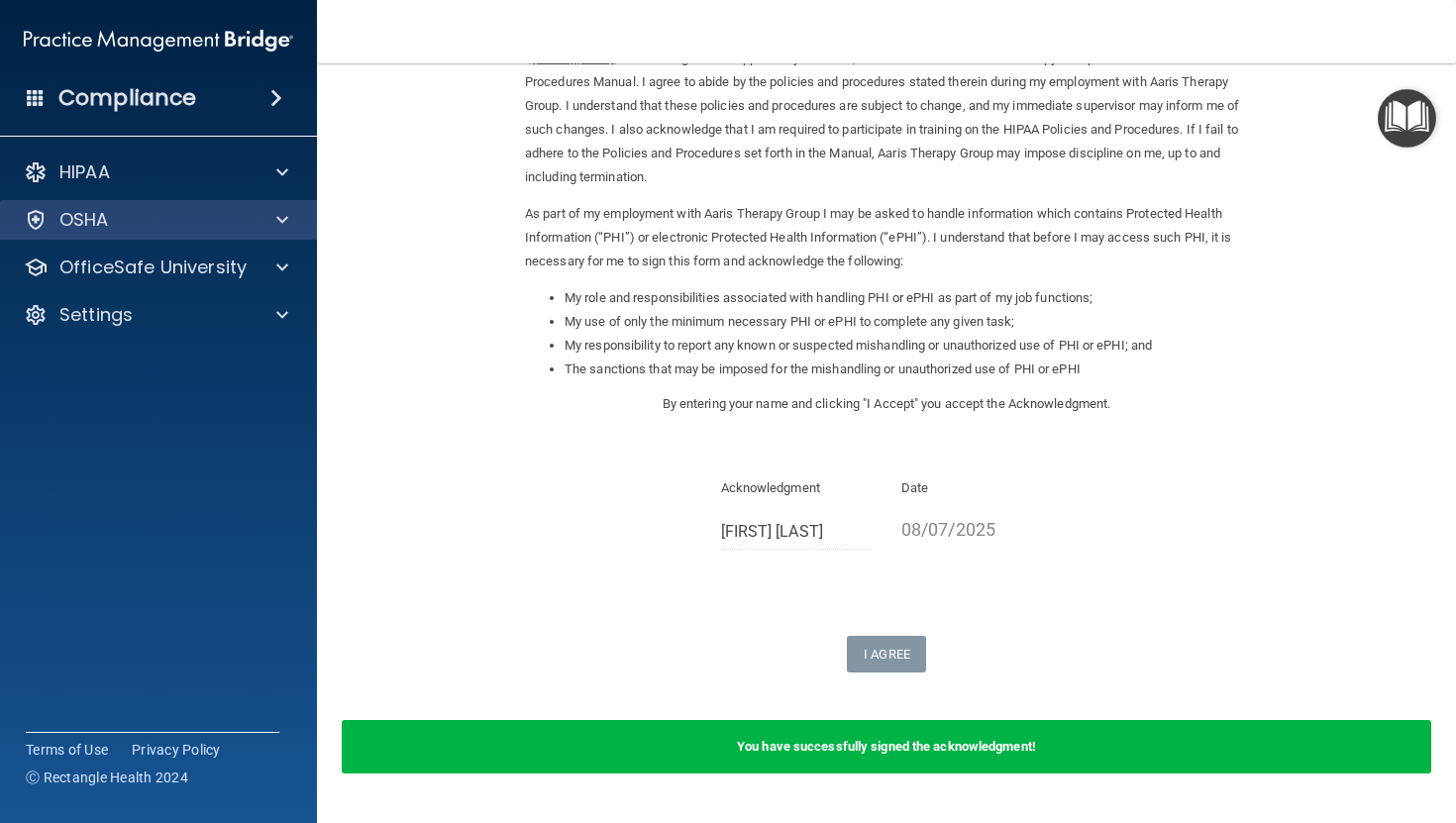 click on "HIPAA
Documents and Policies                 Report an Incident               Business Associates               Emergency Planning               Resources                 HIPAA Risk Assessment
OSHA
Documents               Safety Data Sheets               Self-Assessment                Injury and Illness Report                Resources
PCI
PCI Compliance                Merchant Savings Calculator
OfficeSafe University
HIPAA Training                   OSHA Training                   Continuing Education
Settings
My Account               My Users               Services                 Sign Out" at bounding box center (158, 248) 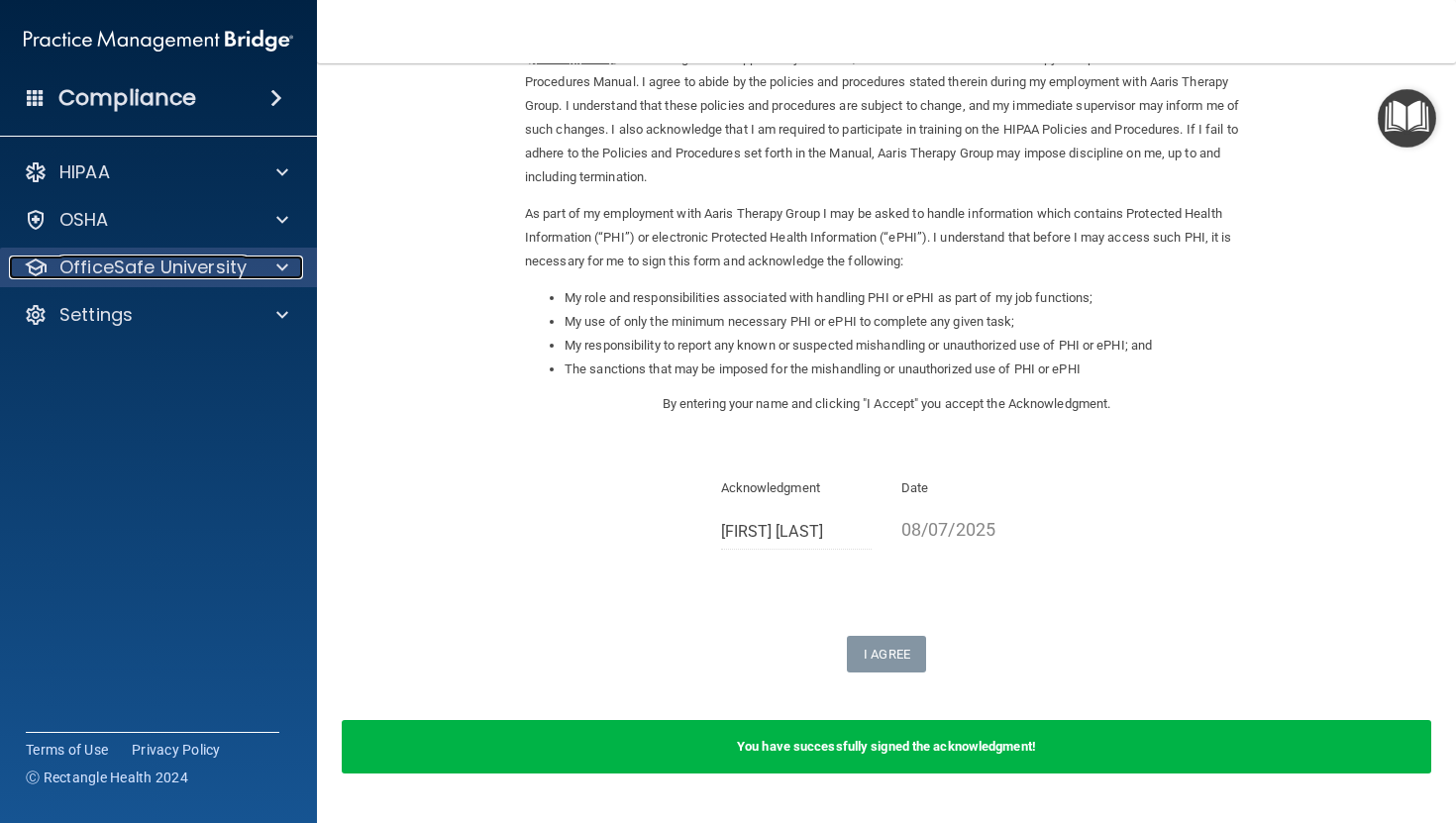 click on "OfficeSafe University" at bounding box center [153, 267] 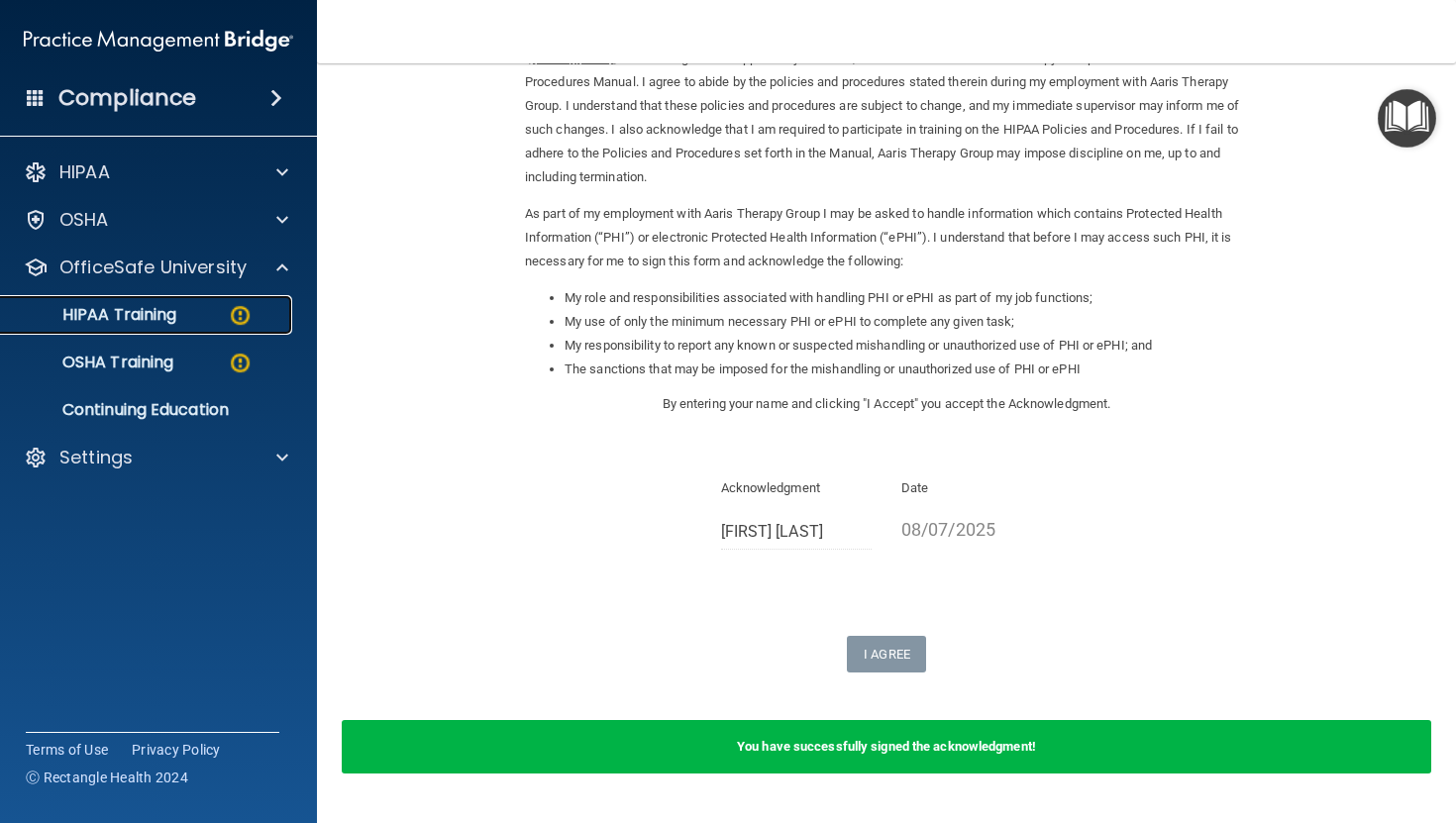 click on "HIPAA Training" at bounding box center [148, 315] 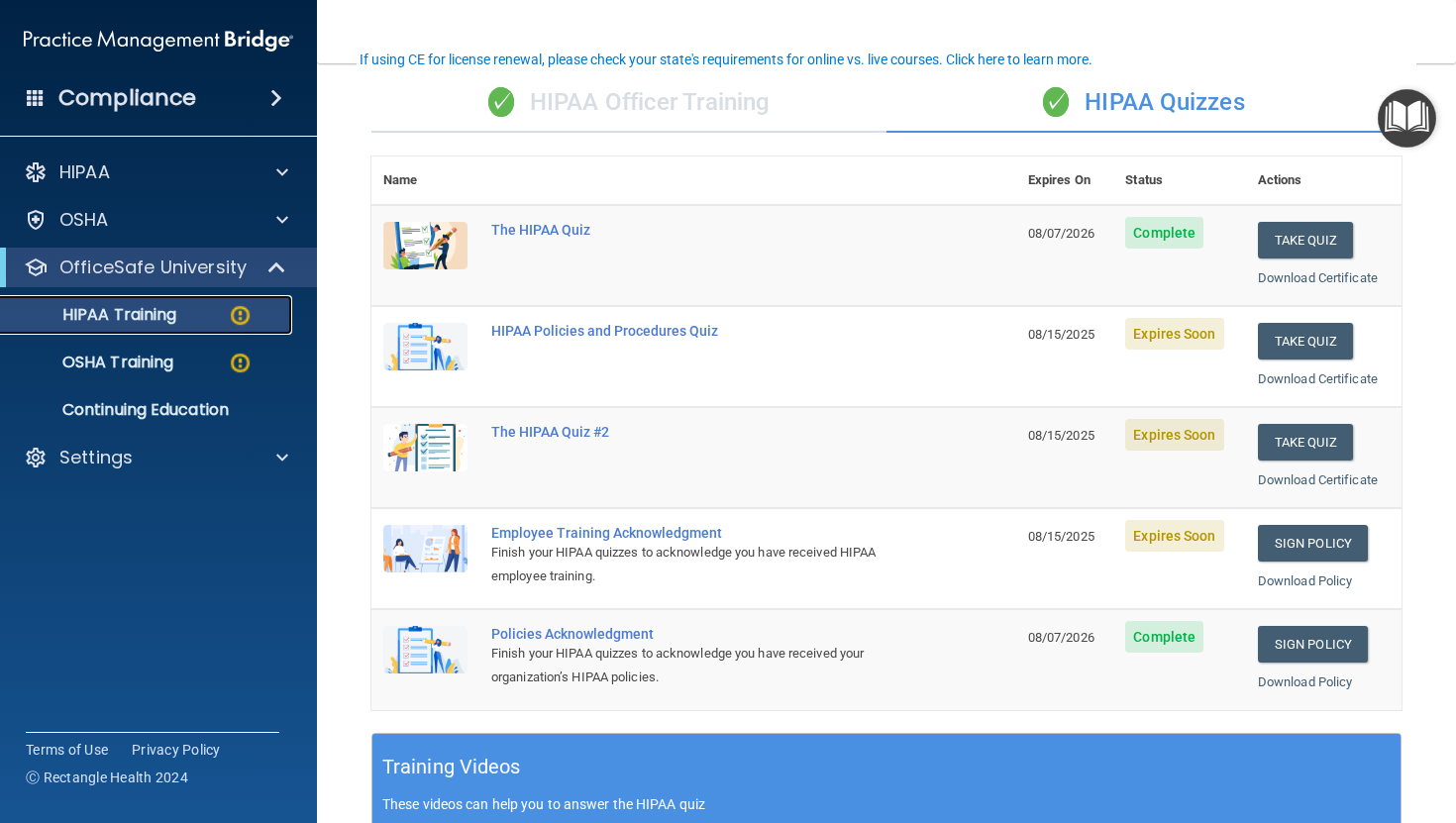 scroll, scrollTop: 138, scrollLeft: 0, axis: vertical 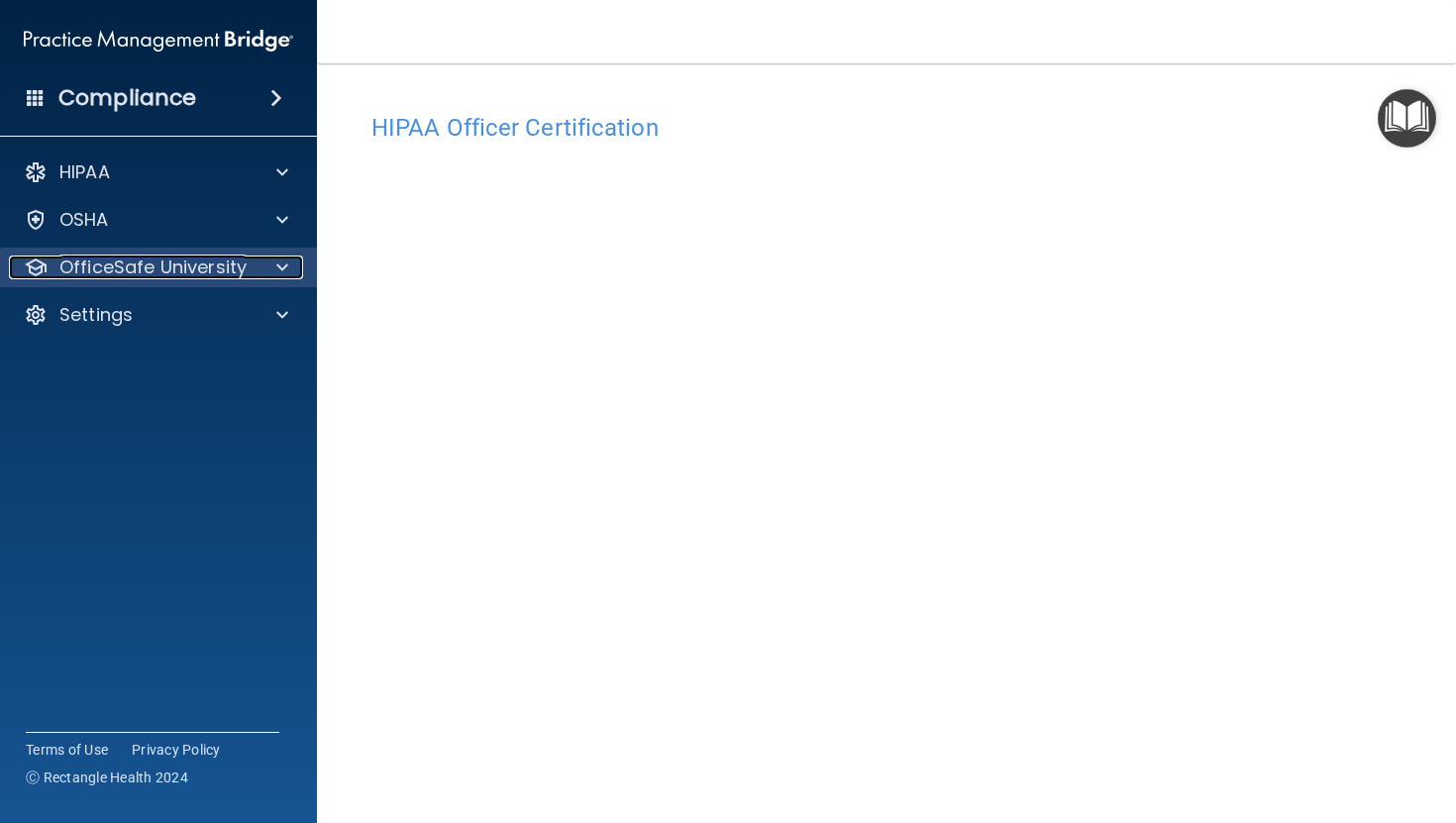 click on "OfficeSafe University" at bounding box center [153, 267] 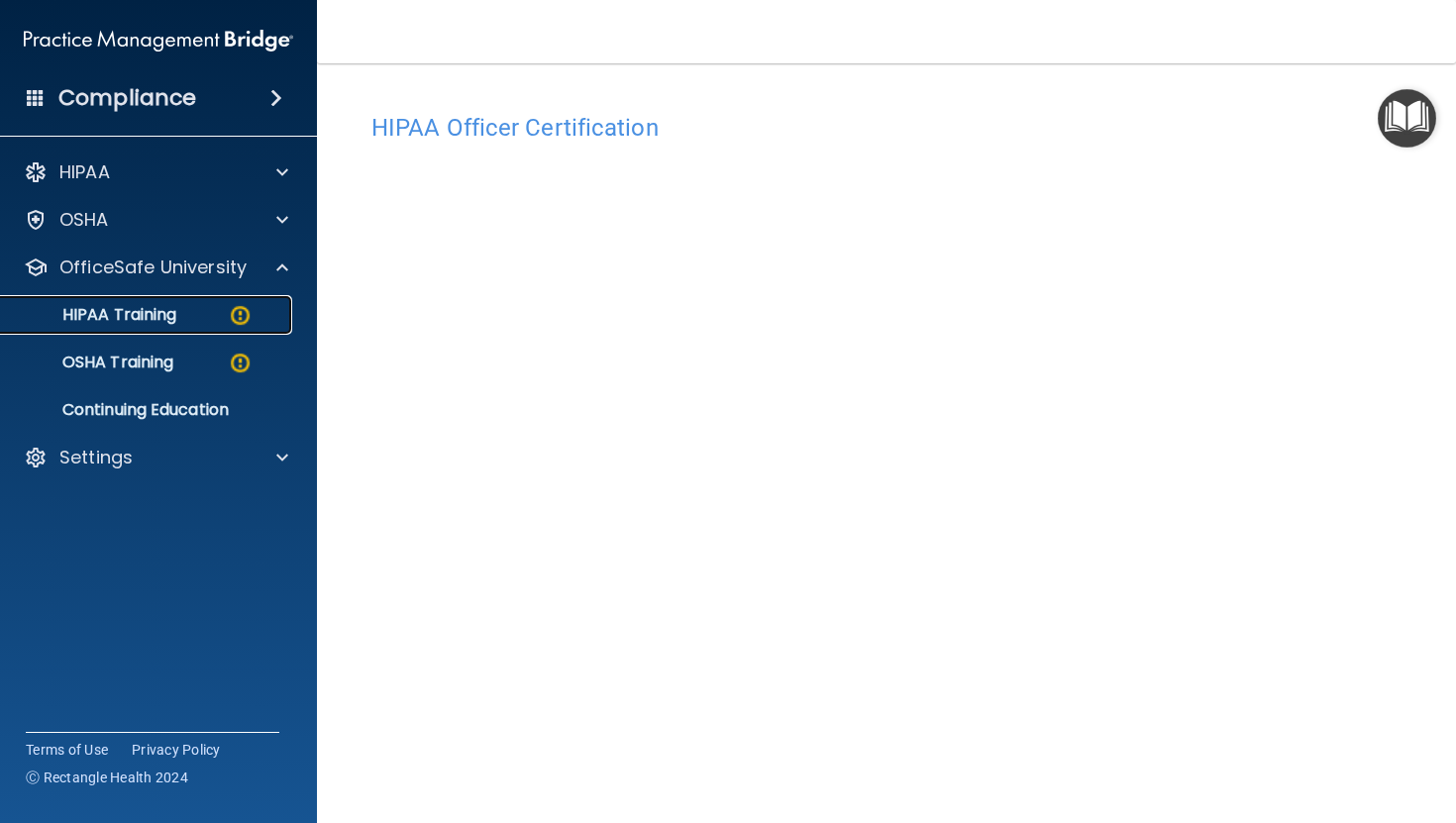 click on "HIPAA Training" at bounding box center [148, 315] 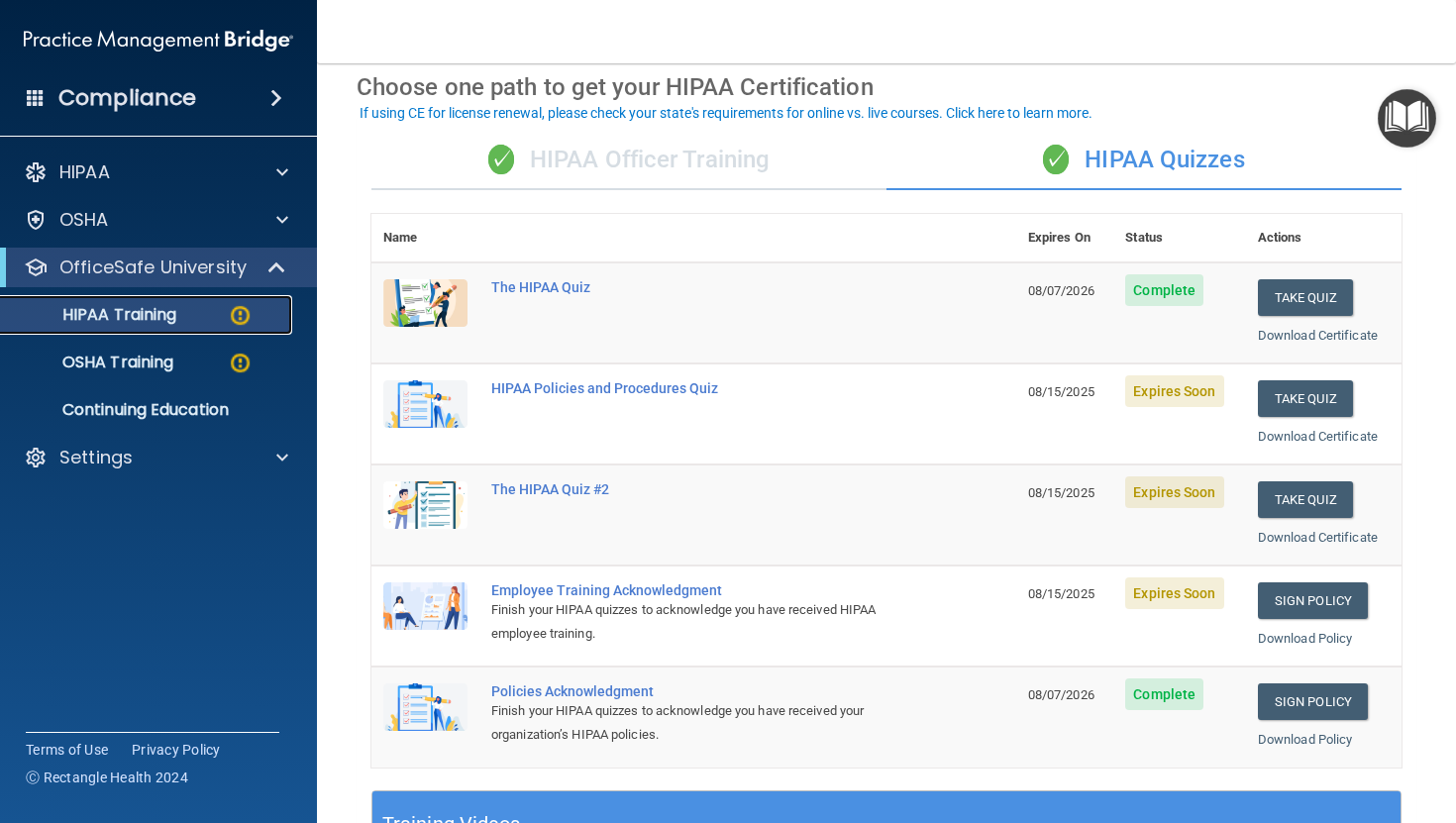 scroll, scrollTop: 85, scrollLeft: 0, axis: vertical 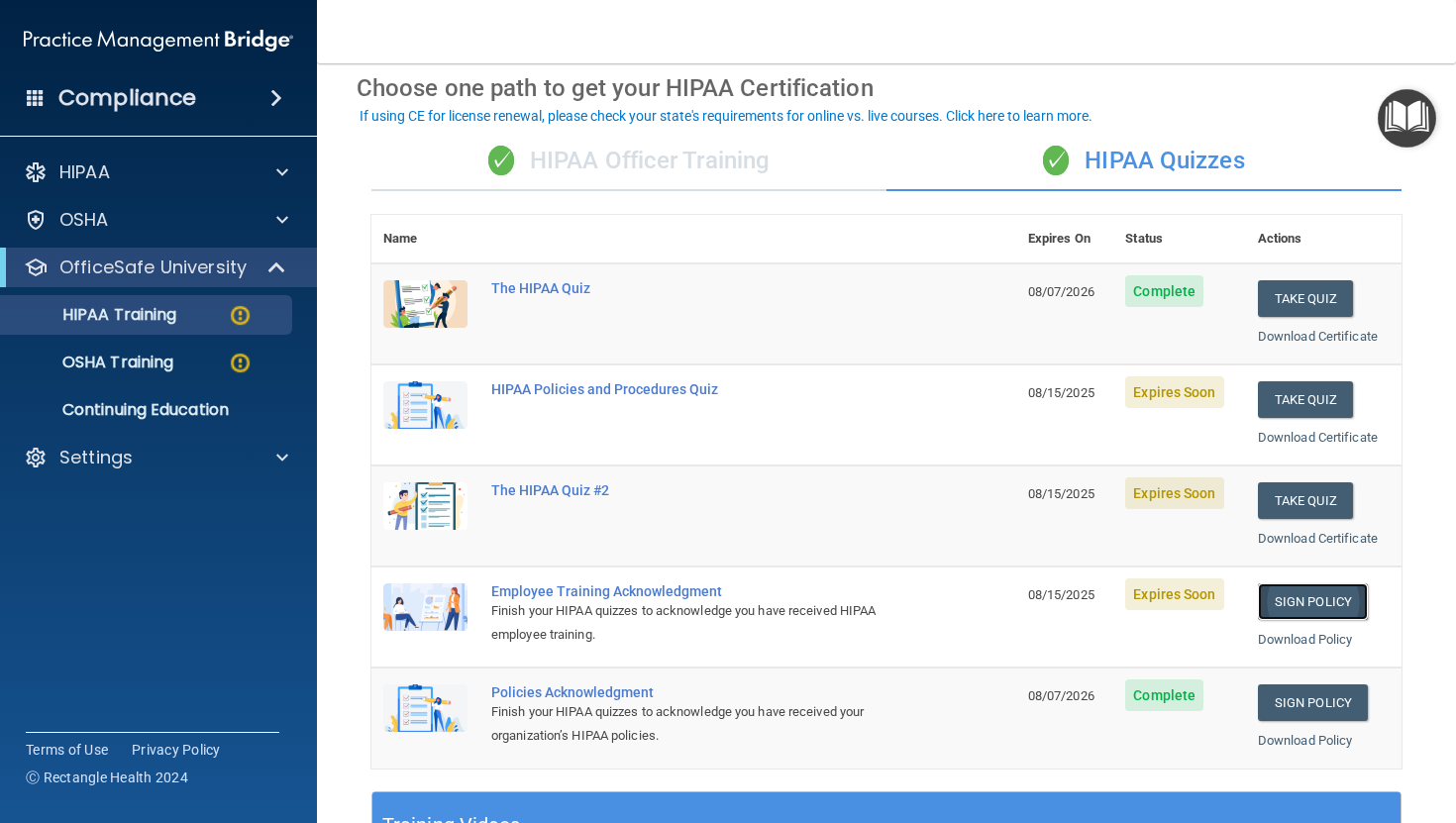 click on "Sign Policy" at bounding box center [1312, 601] 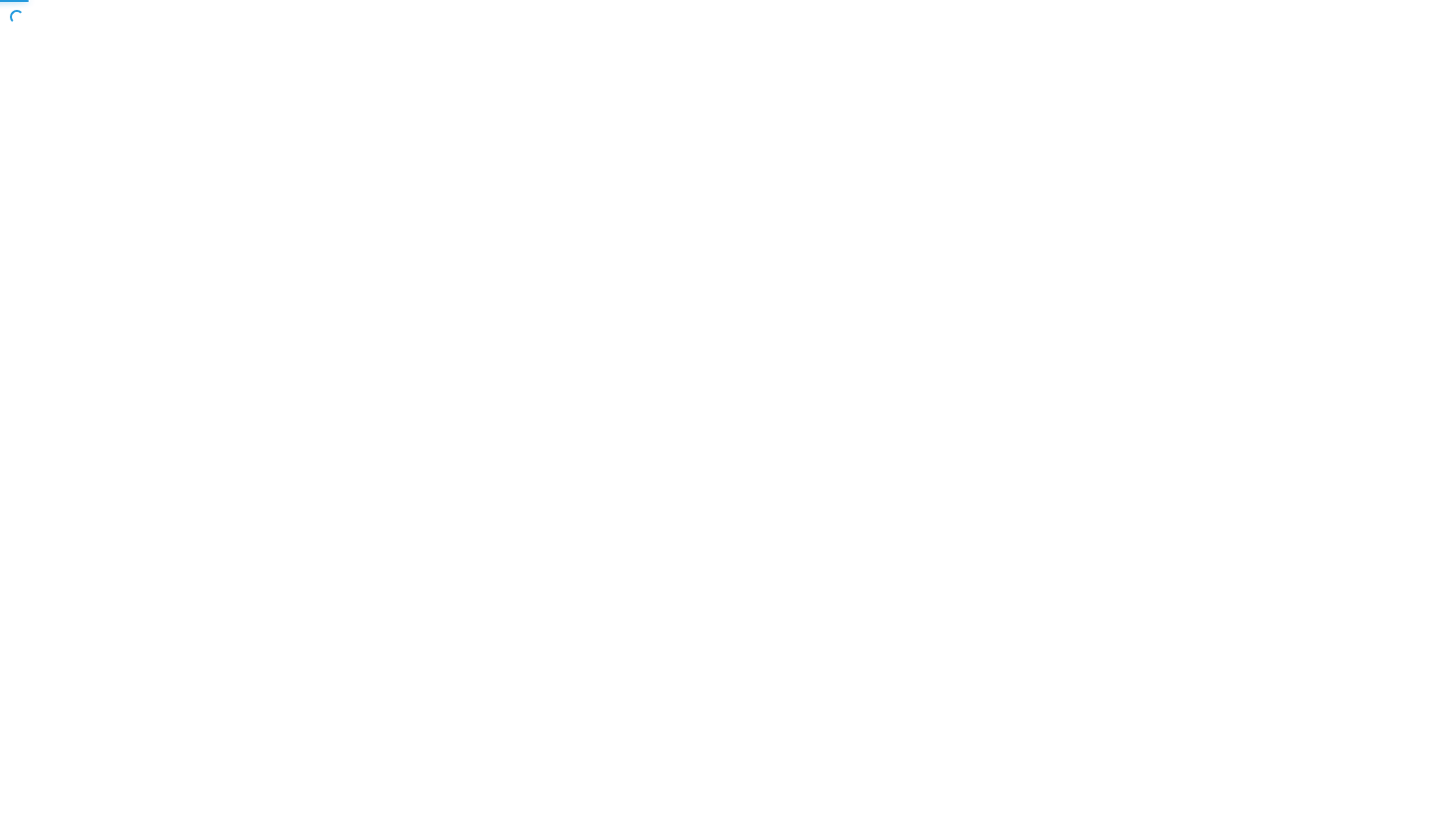scroll, scrollTop: 0, scrollLeft: 0, axis: both 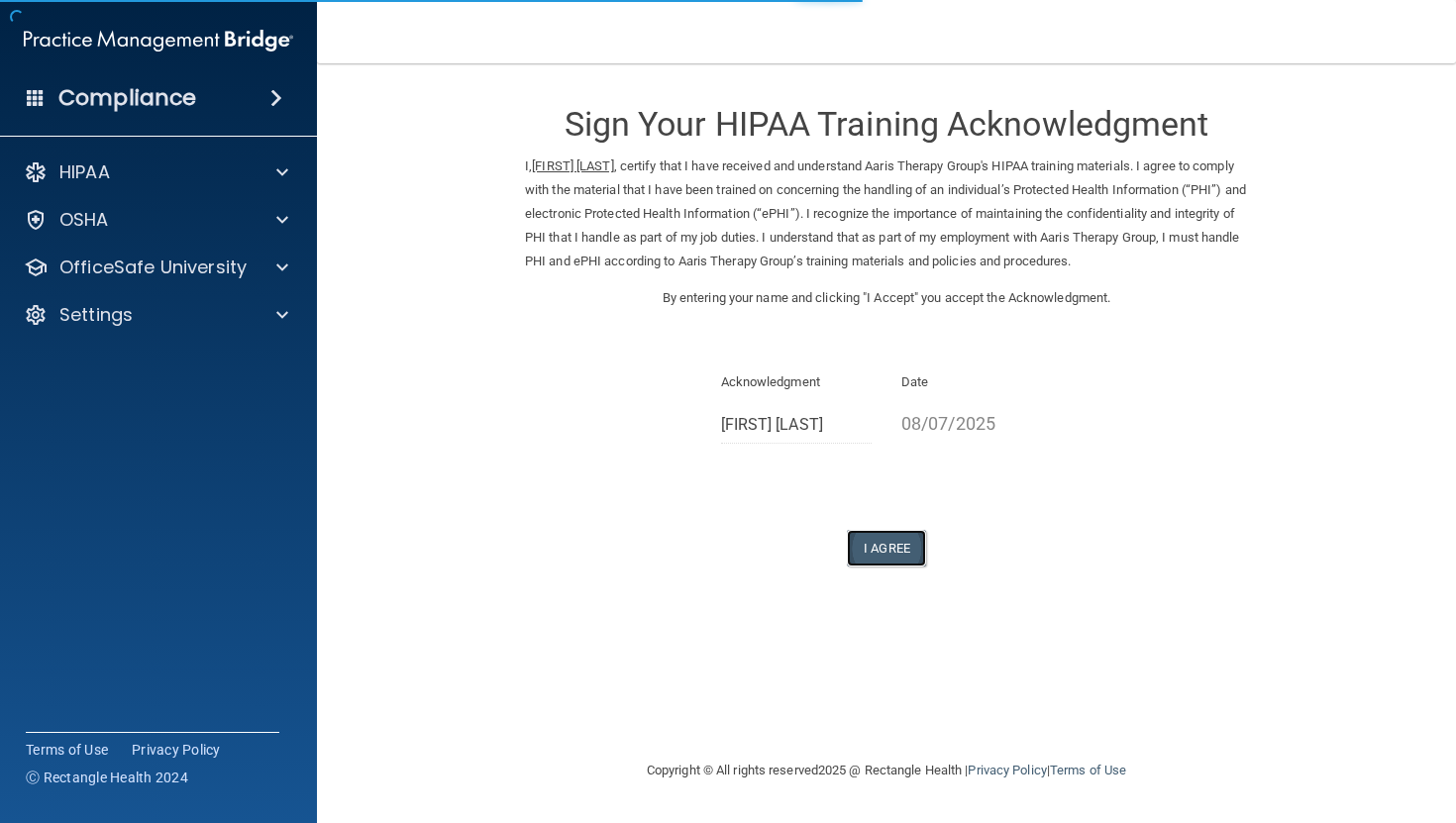 click on "I Agree" at bounding box center [886, 548] 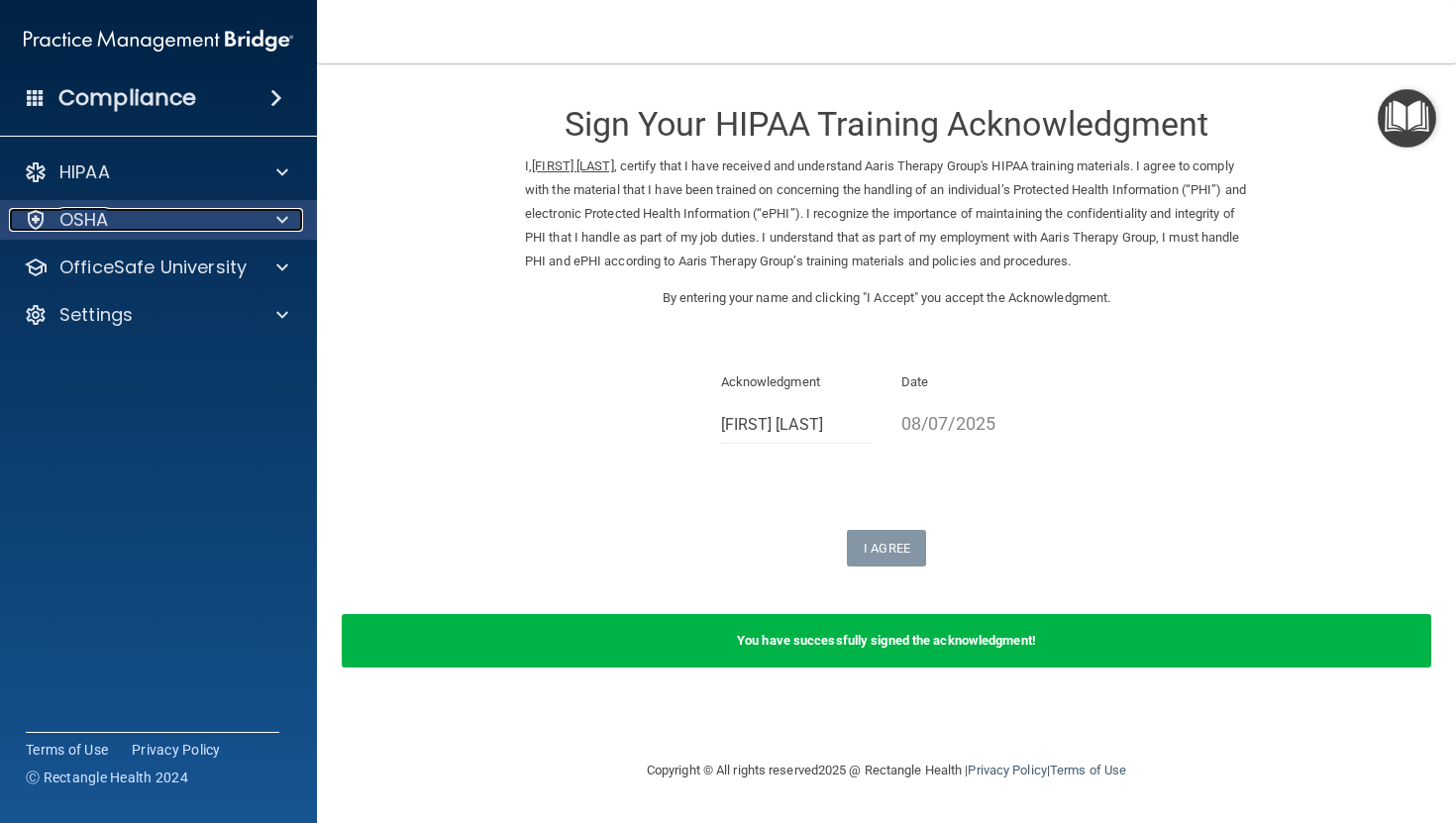 click on "OSHA" at bounding box center (132, 220) 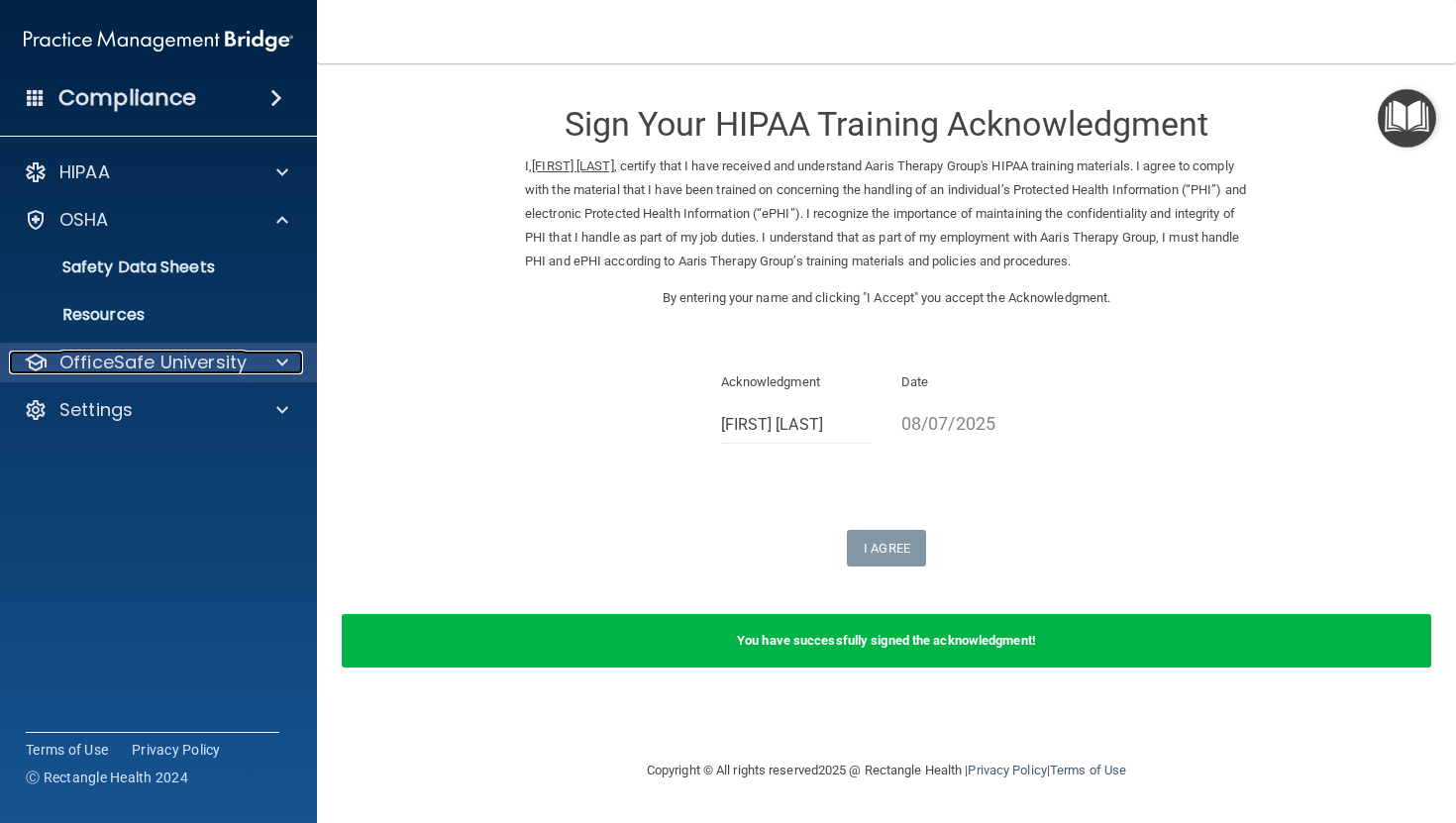 click on "OfficeSafe University" at bounding box center [153, 362] 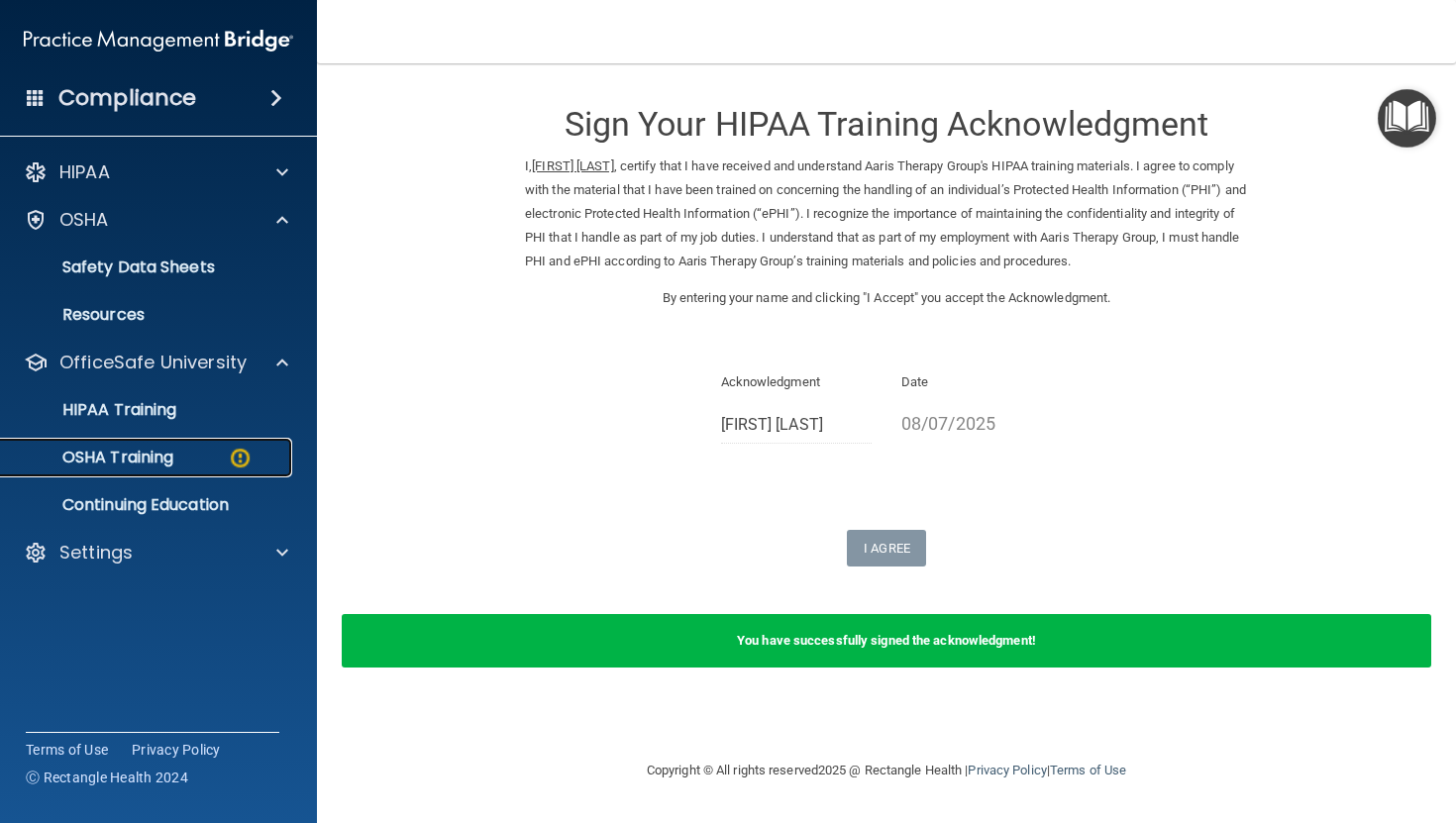 click on "OSHA Training" at bounding box center [148, 458] 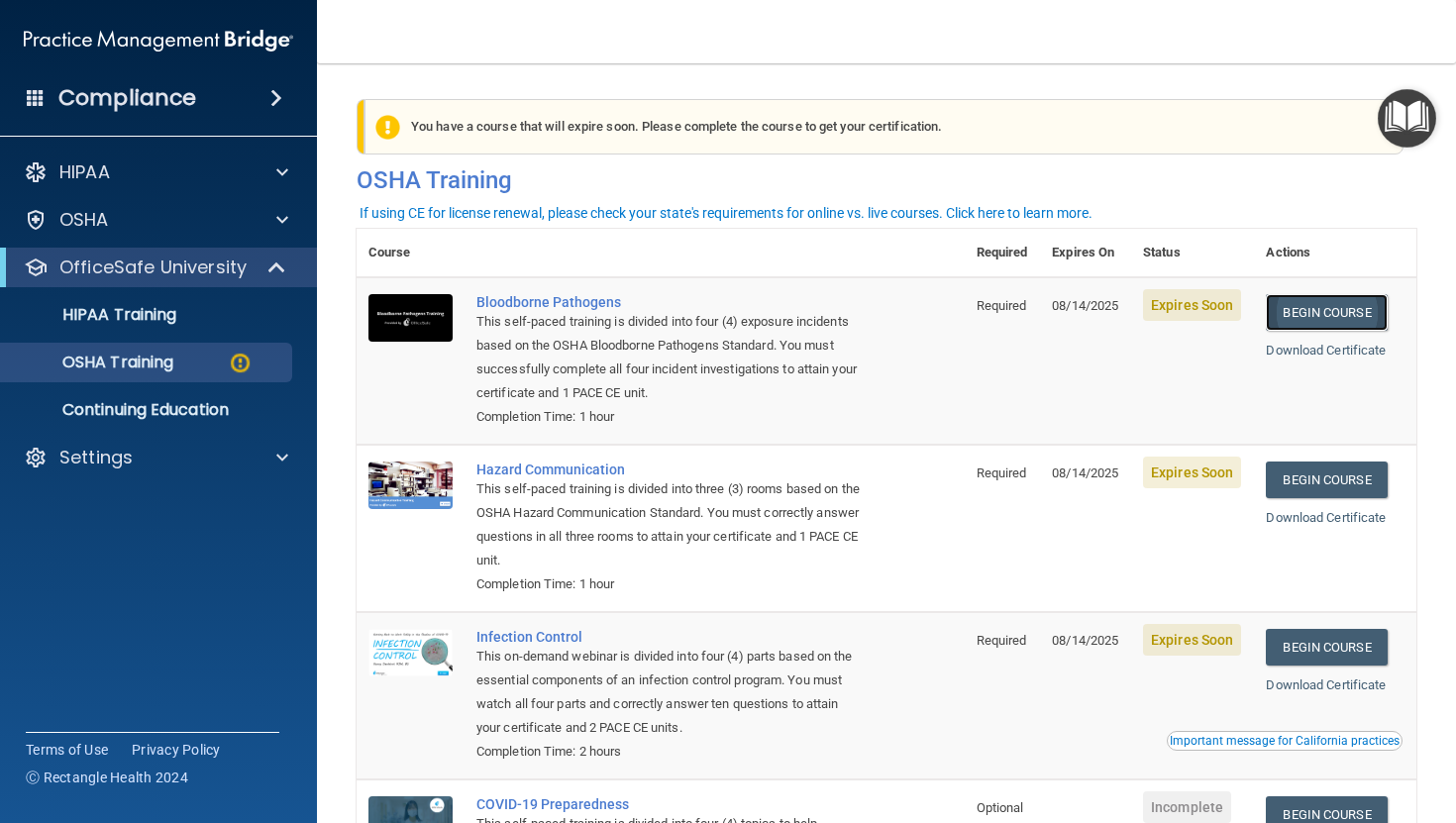 click on "Begin Course" at bounding box center [1326, 312] 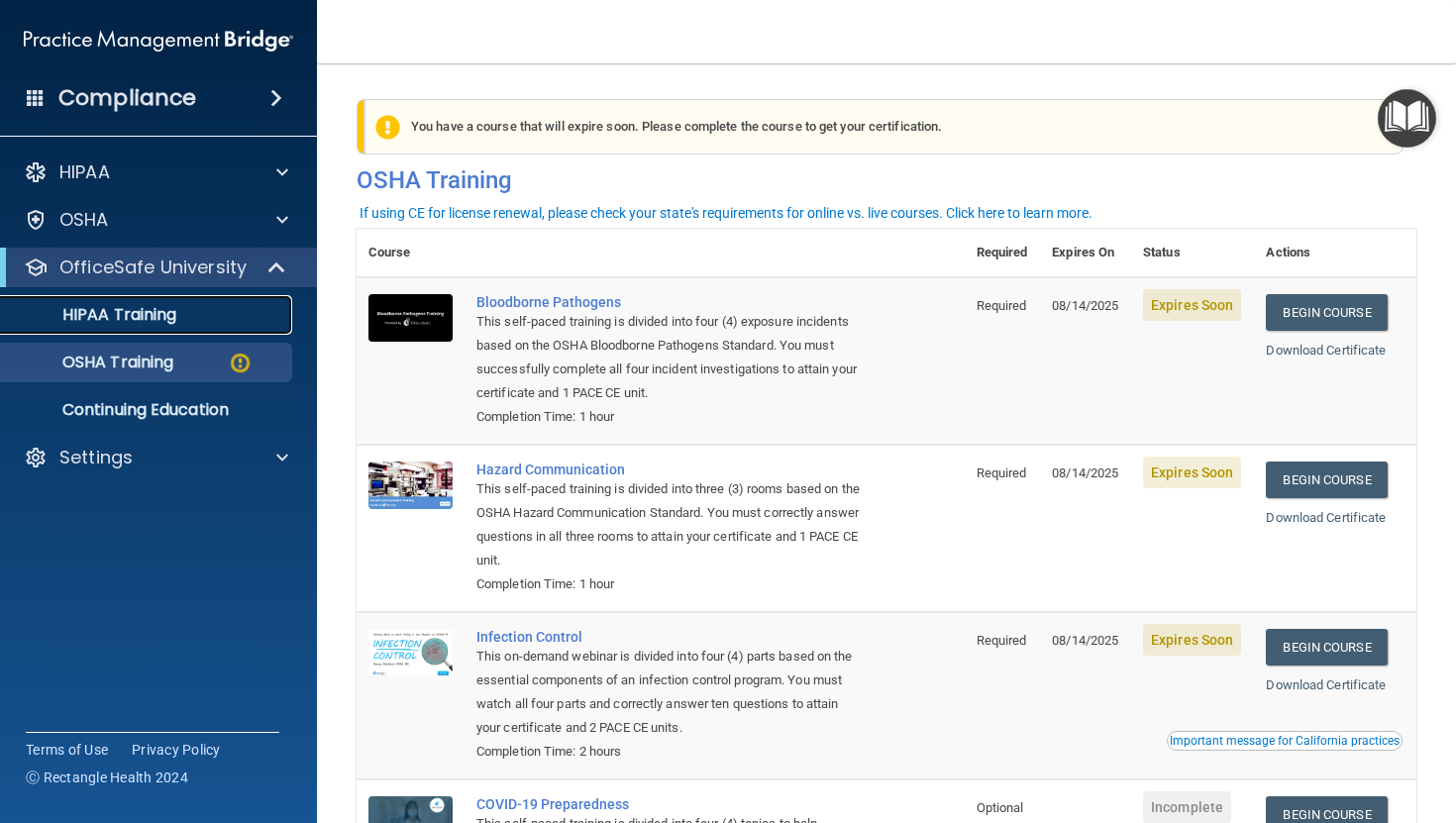 click on "HIPAA Training" at bounding box center (136, 315) 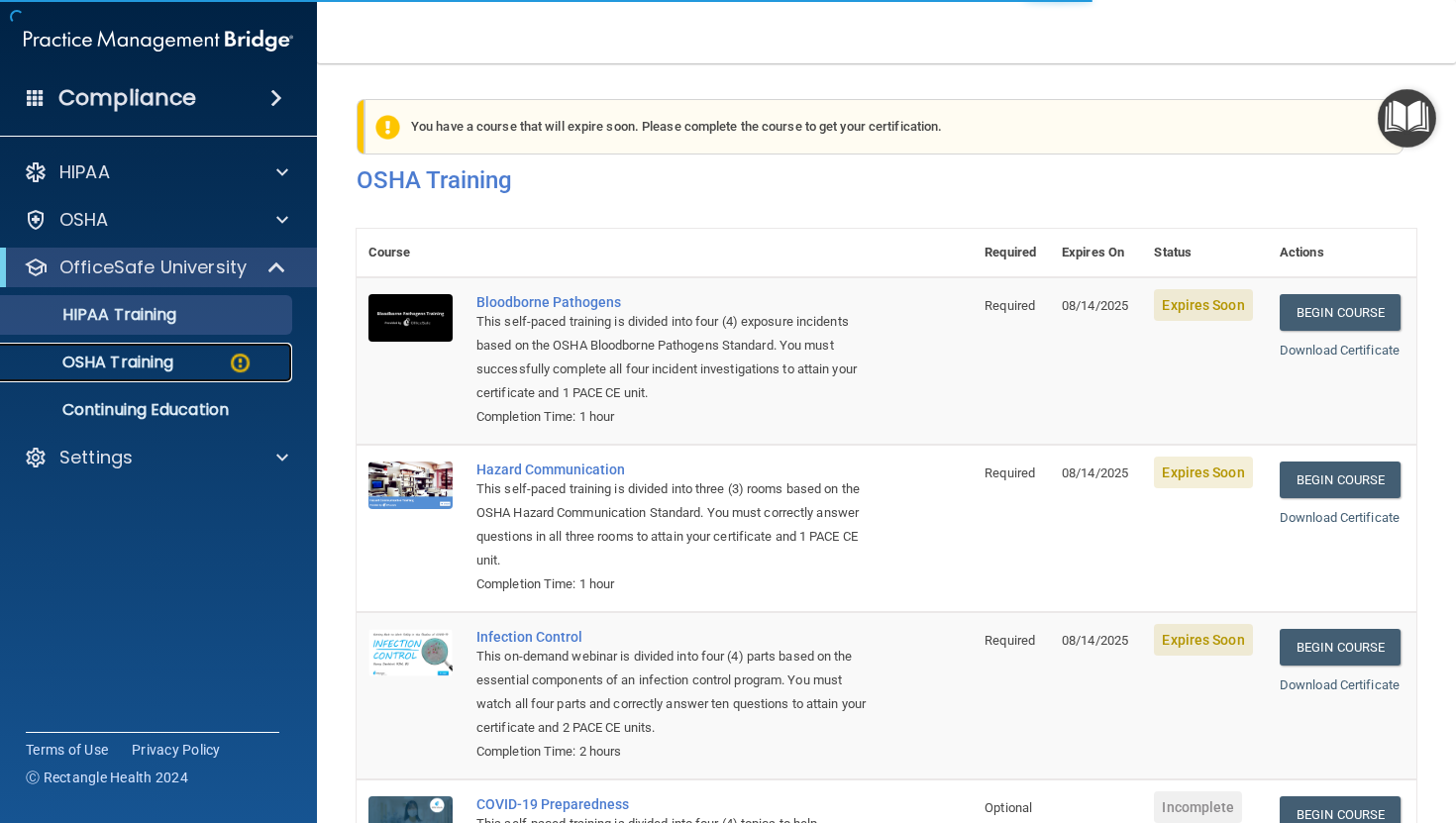 click on "OSHA Training" at bounding box center [93, 362] 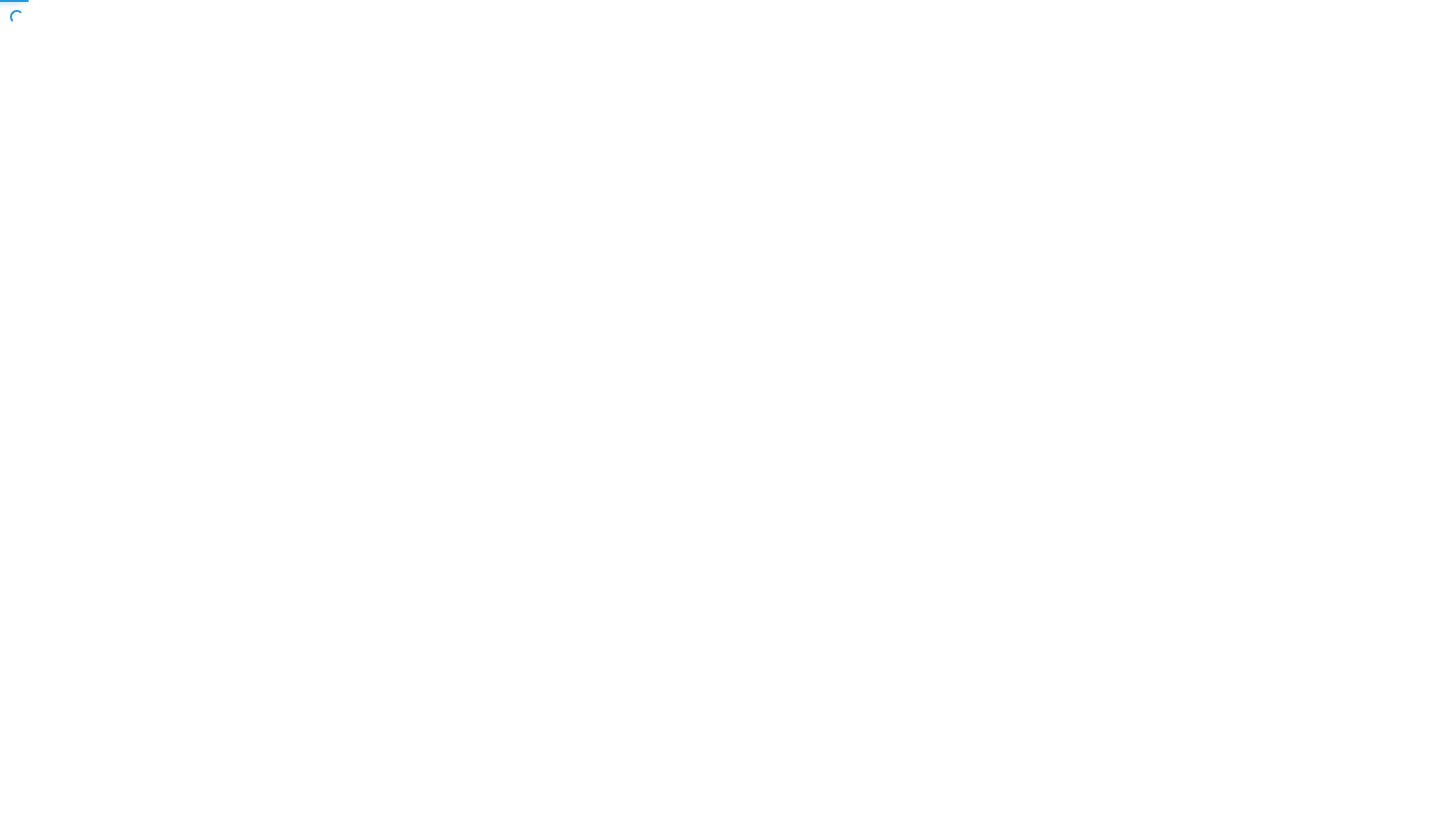 scroll, scrollTop: 0, scrollLeft: 0, axis: both 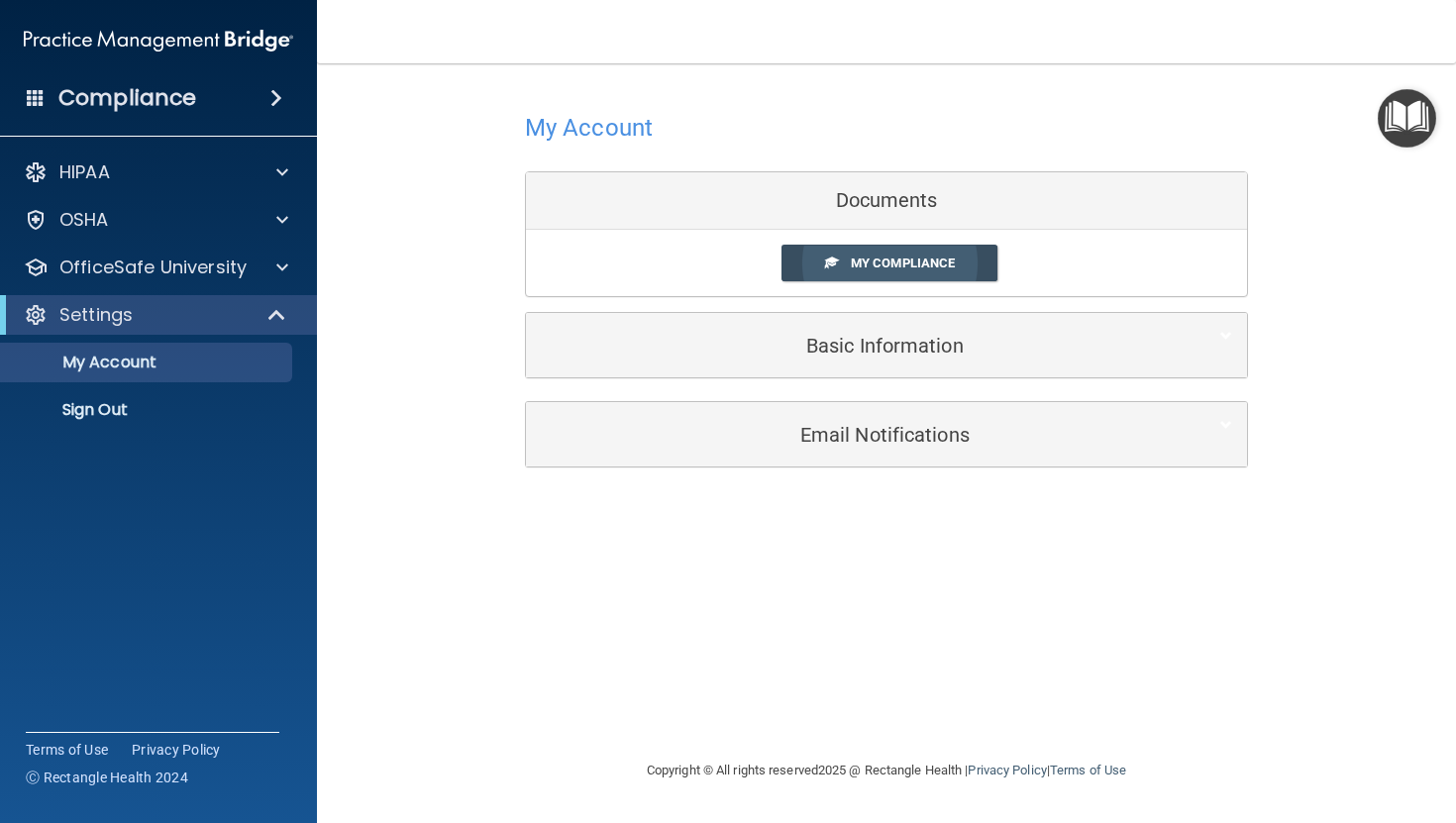 click on "My Compliance" at bounding box center [902, 262] 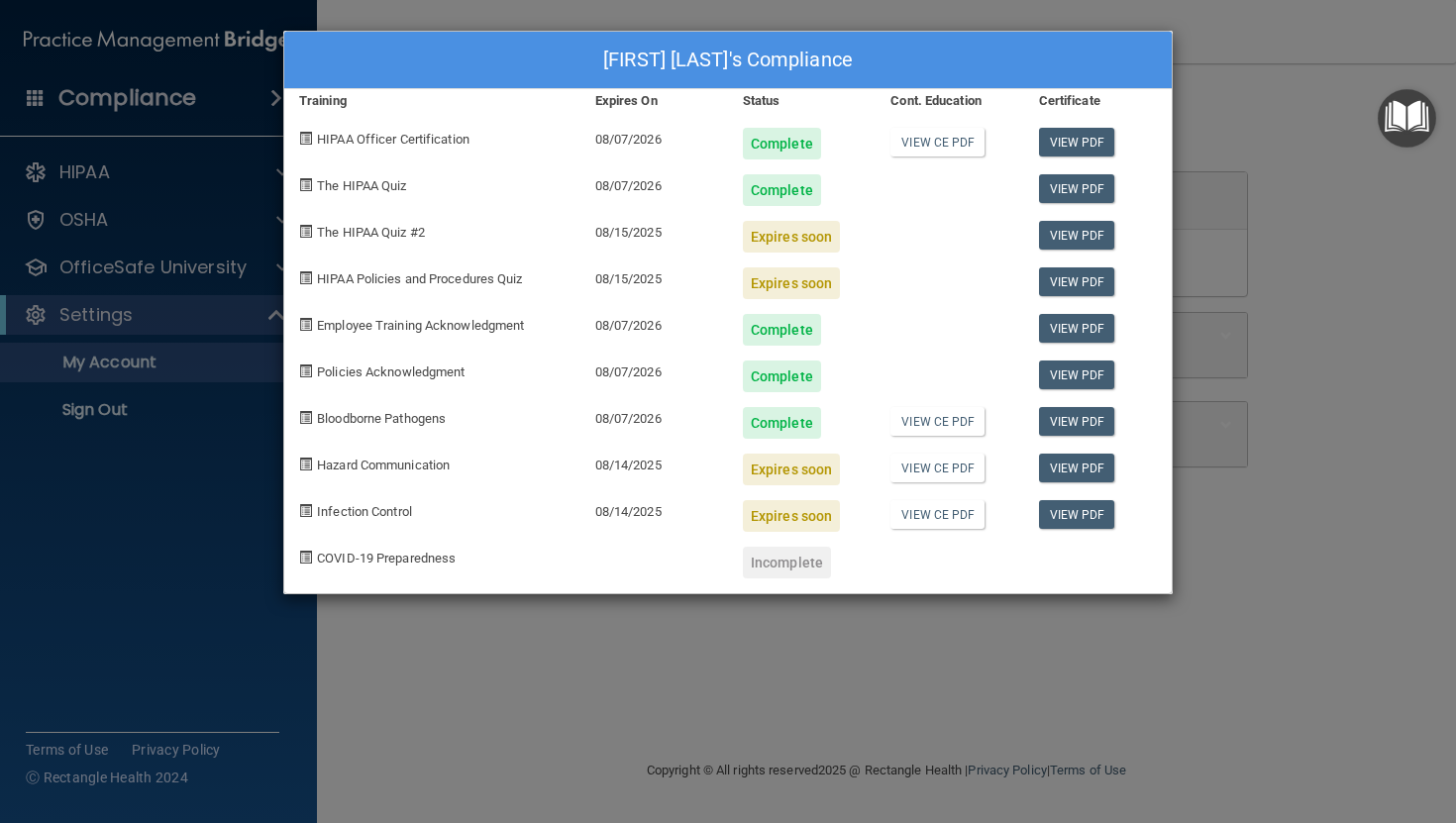 click on "[FIRST] [LAST]'s Compliance      Training   Expires On   Status   Cont. Education   Certificate         HIPAA Officer Certification      [DATE]       Complete        View CE PDF       View PDF         The HIPAA Quiz      [DATE]       Complete              View PDF         The HIPAA Quiz #2      [DATE]       Expires soon              View PDF         HIPAA Policies and Procedures Quiz      [DATE]       Expires soon              View PDF         Employee Training Acknowledgment      [DATE]       Complete              View PDF         Policies Acknowledgment      [DATE]       Complete              View PDF         Bloodborne Pathogens      [DATE]       Complete        View CE PDF       View PDF         Hazard Communication      [DATE]       Expires soon        View CE PDF       View PDF         Infection Control      [DATE]       Expires soon        View CE PDF       View PDF         COVID-19 Preparedness             Incomplete" at bounding box center (728, 411) 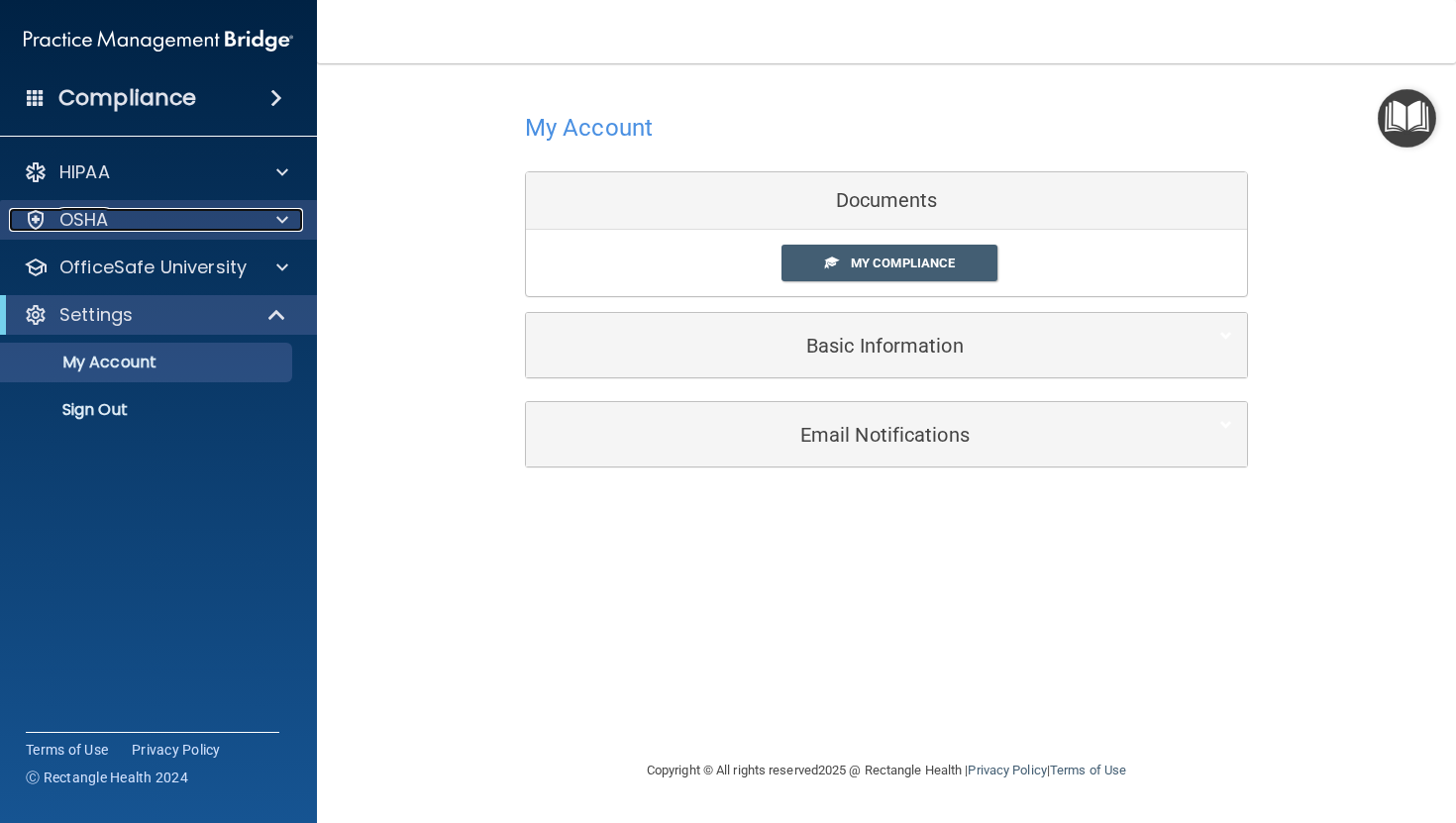 click on "OSHA" at bounding box center (132, 220) 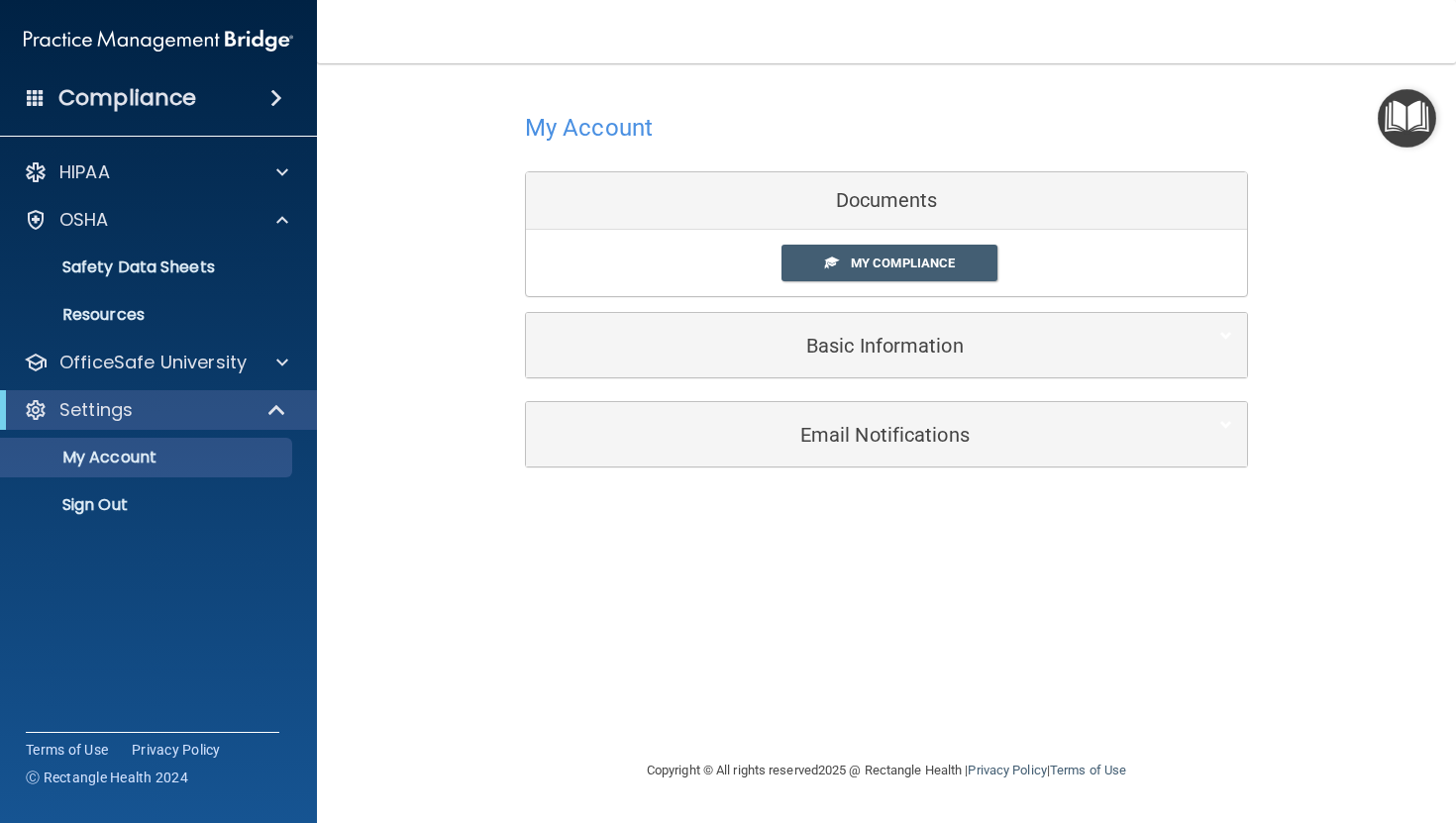 click on "HIPAA
Documents and Policies                 Report an Incident               Business Associates               Emergency Planning               Resources                 HIPAA Risk Assessment
OSHA
Documents               Safety Data Sheets               Self-Assessment                Injury and Illness Report                Resources
PCI
PCI Compliance                Merchant Savings Calculator
OfficeSafe University
HIPAA Training                   OSHA Training                   Continuing Education
Settings
My Account               My Users               Services                 Sign Out" at bounding box center (158, 343) 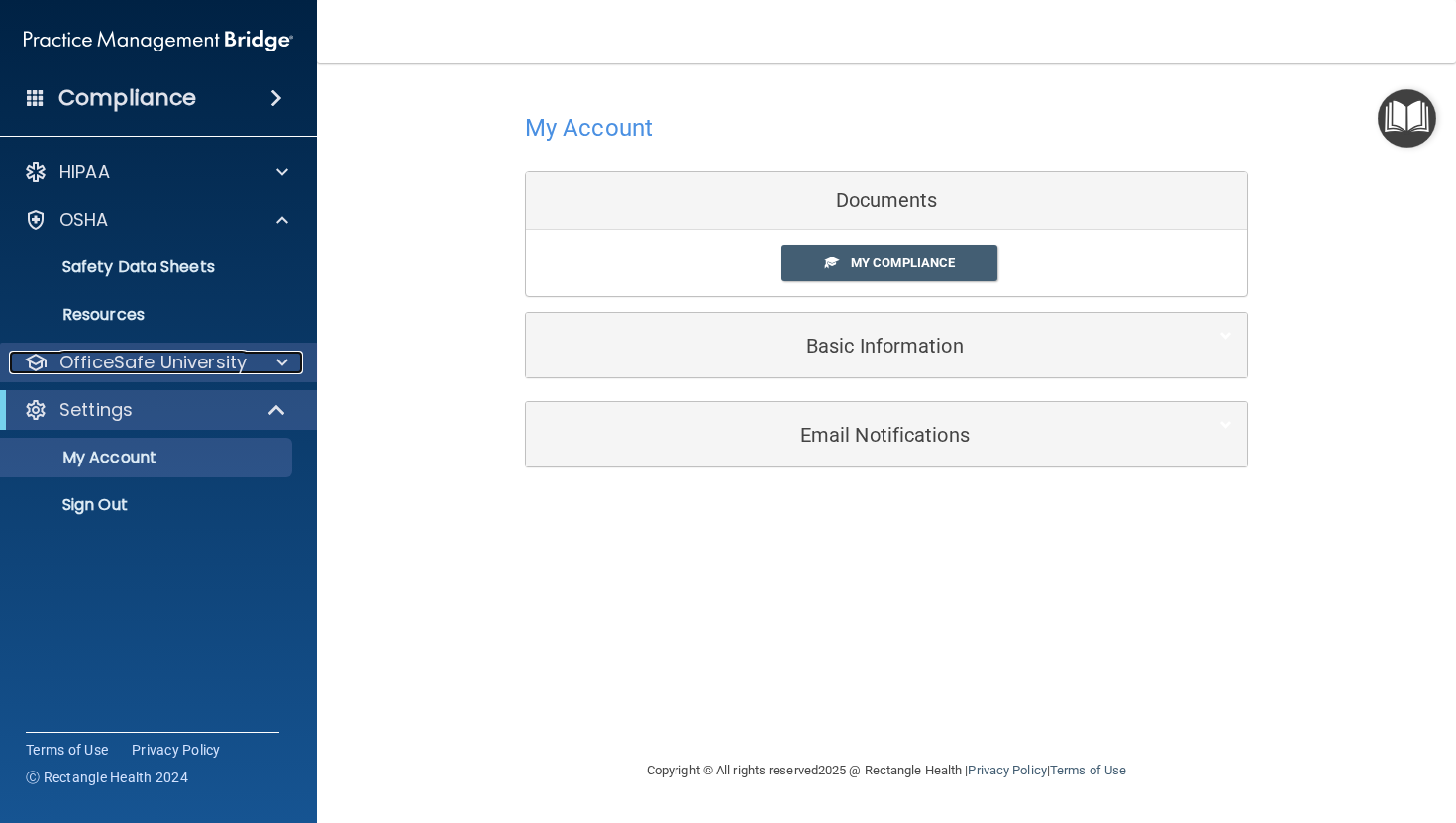 click on "OfficeSafe University" at bounding box center [153, 362] 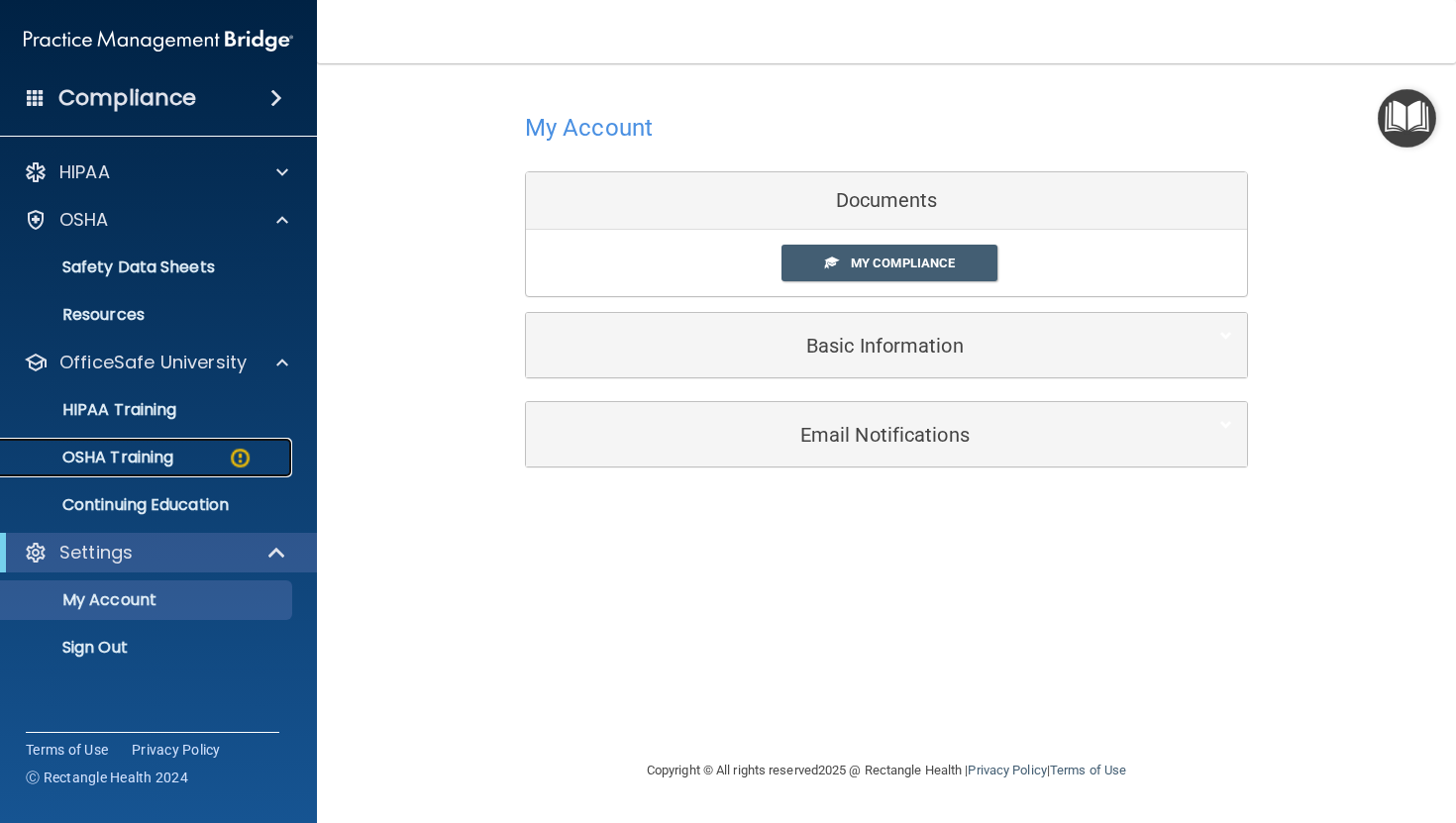 click on "OSHA Training" at bounding box center [148, 458] 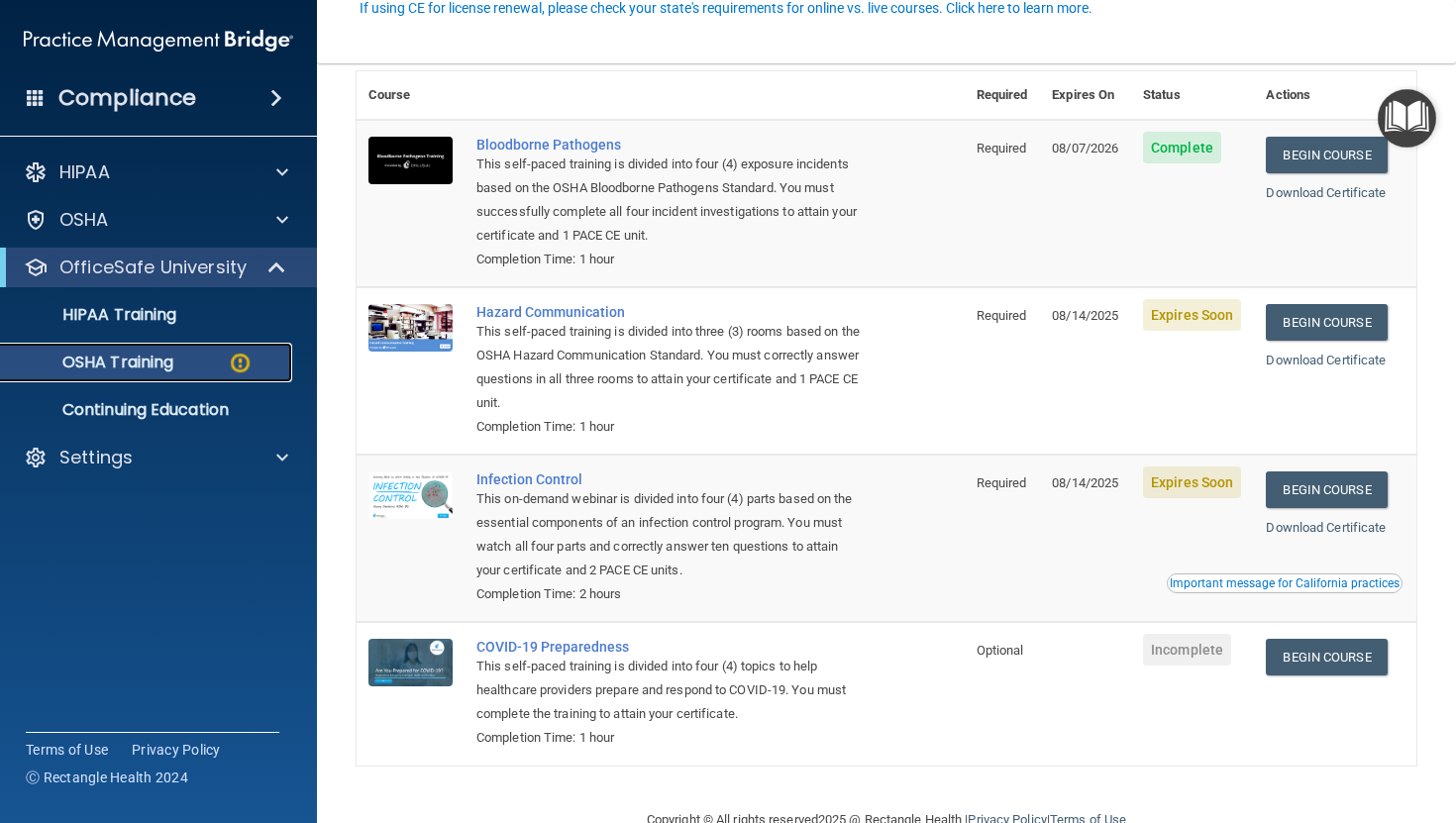 scroll, scrollTop: 204, scrollLeft: 0, axis: vertical 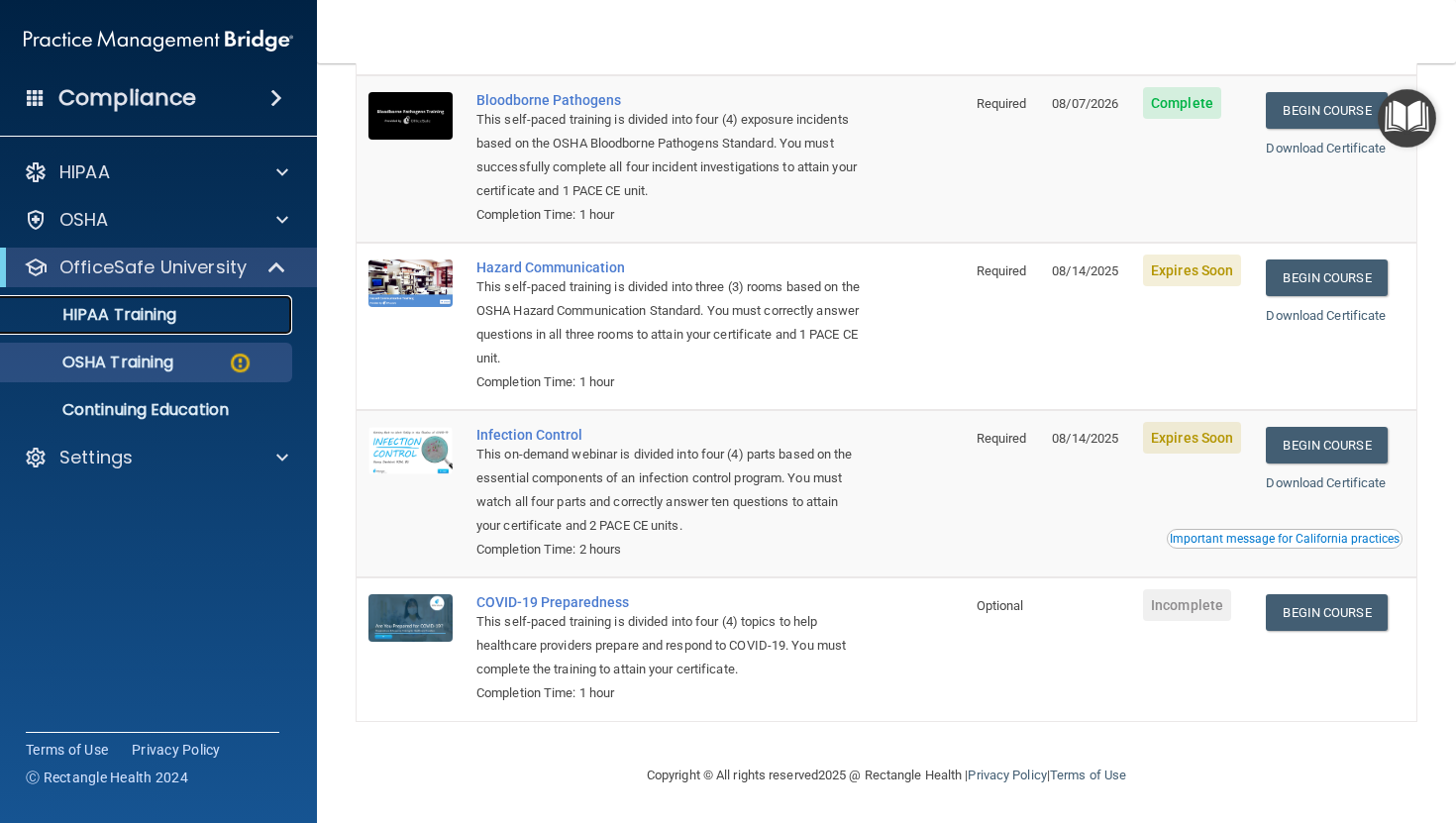 click on "HIPAA Training" at bounding box center [148, 315] 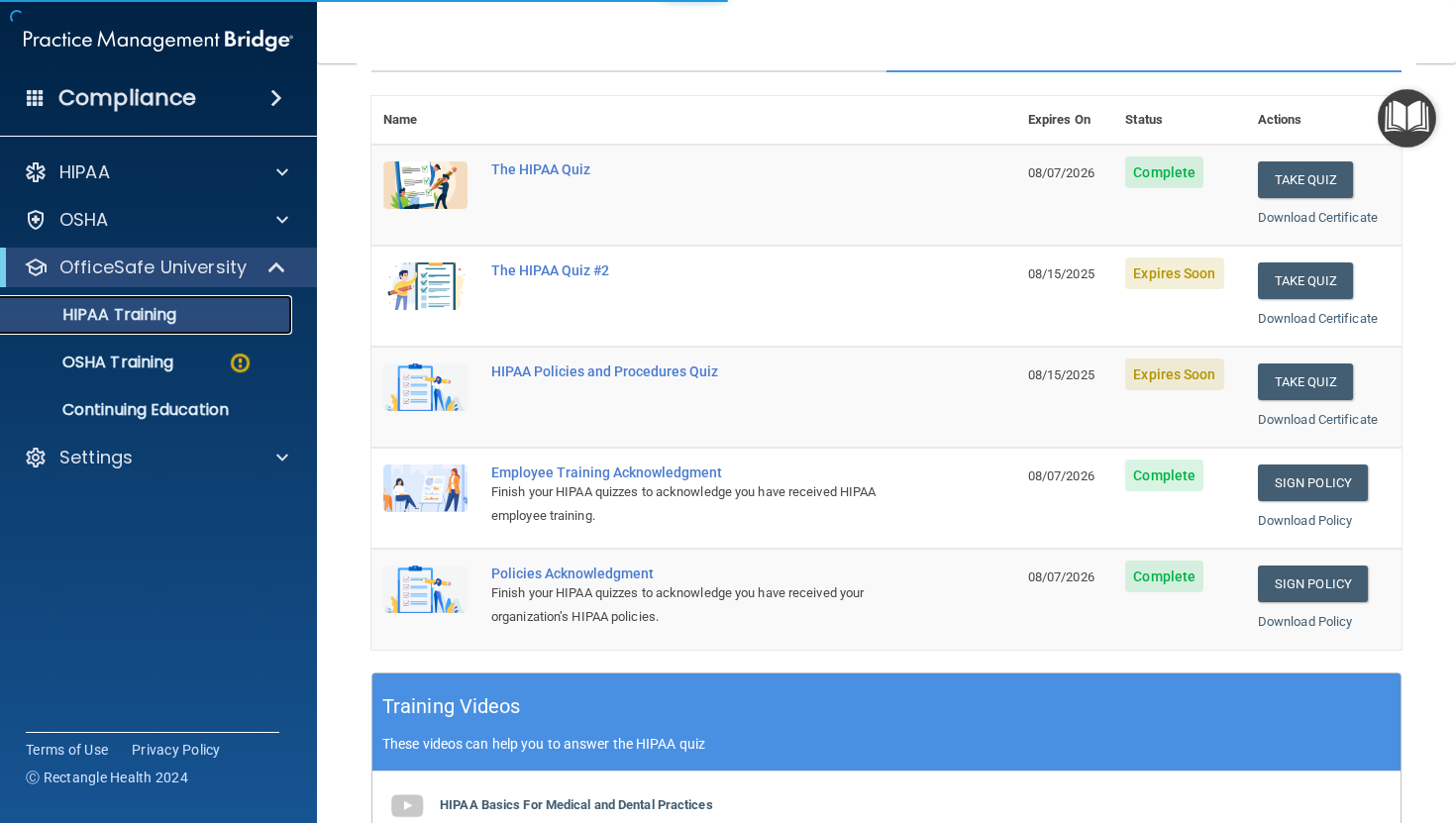 scroll, scrollTop: 668, scrollLeft: 0, axis: vertical 